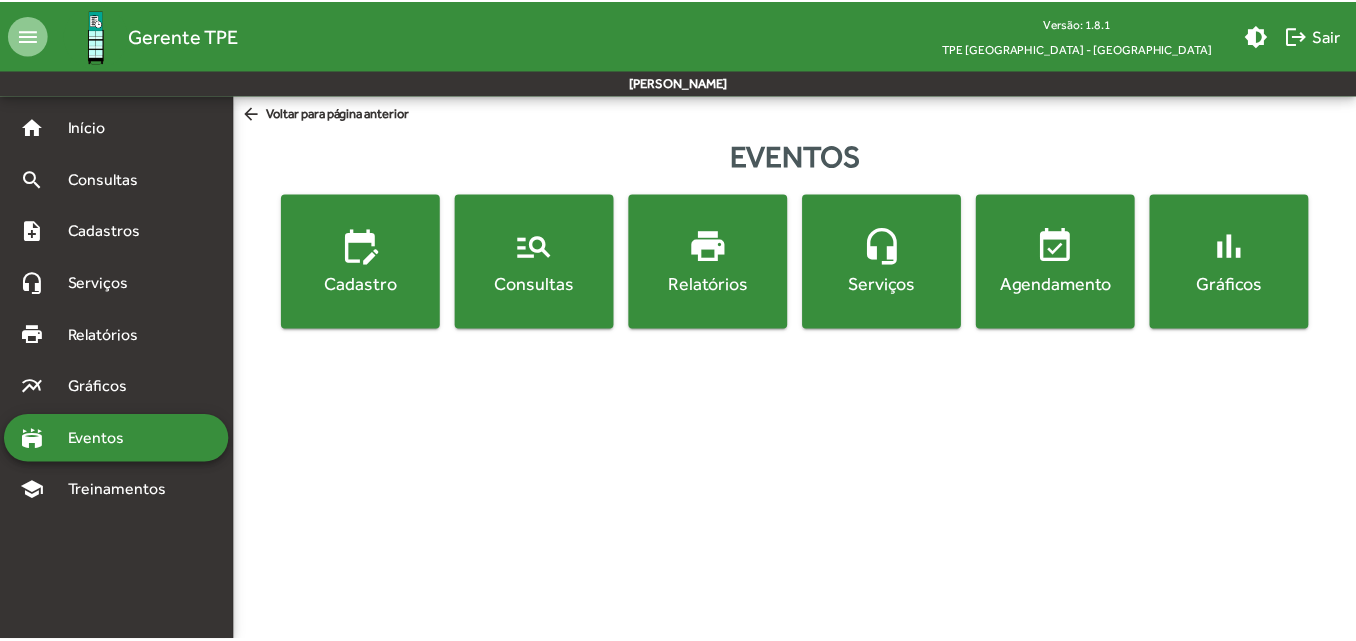 scroll, scrollTop: 0, scrollLeft: 0, axis: both 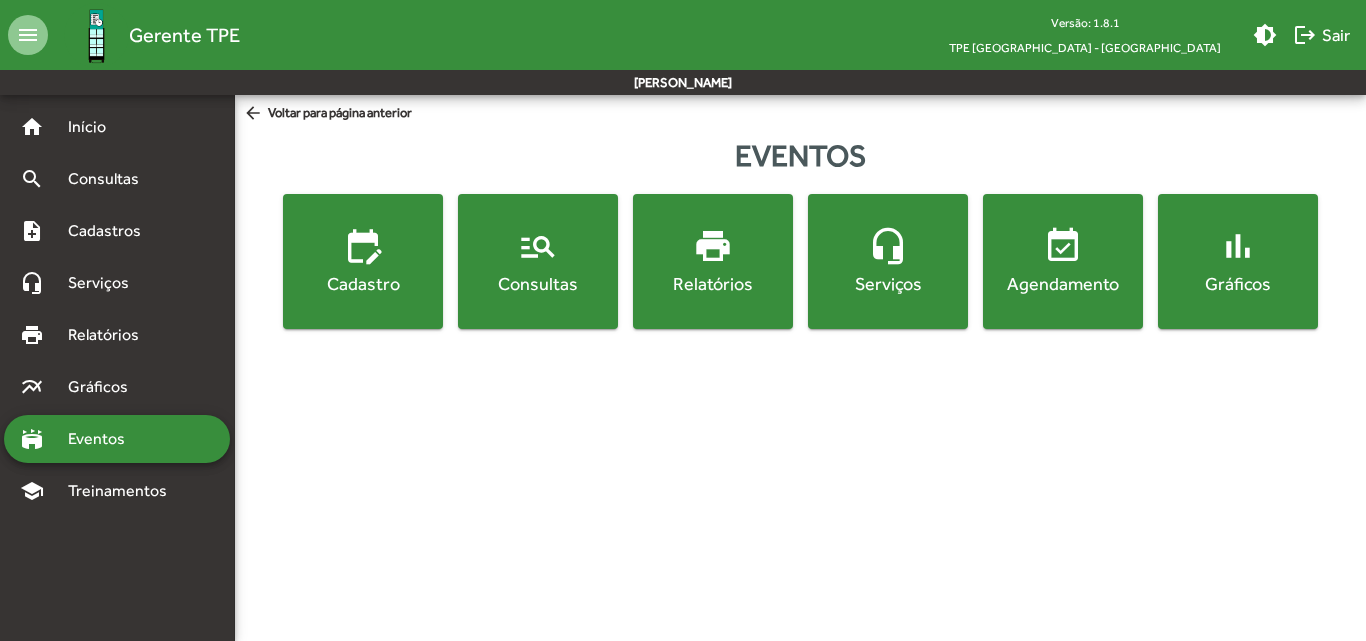 click on "Eventos" at bounding box center (104, 439) 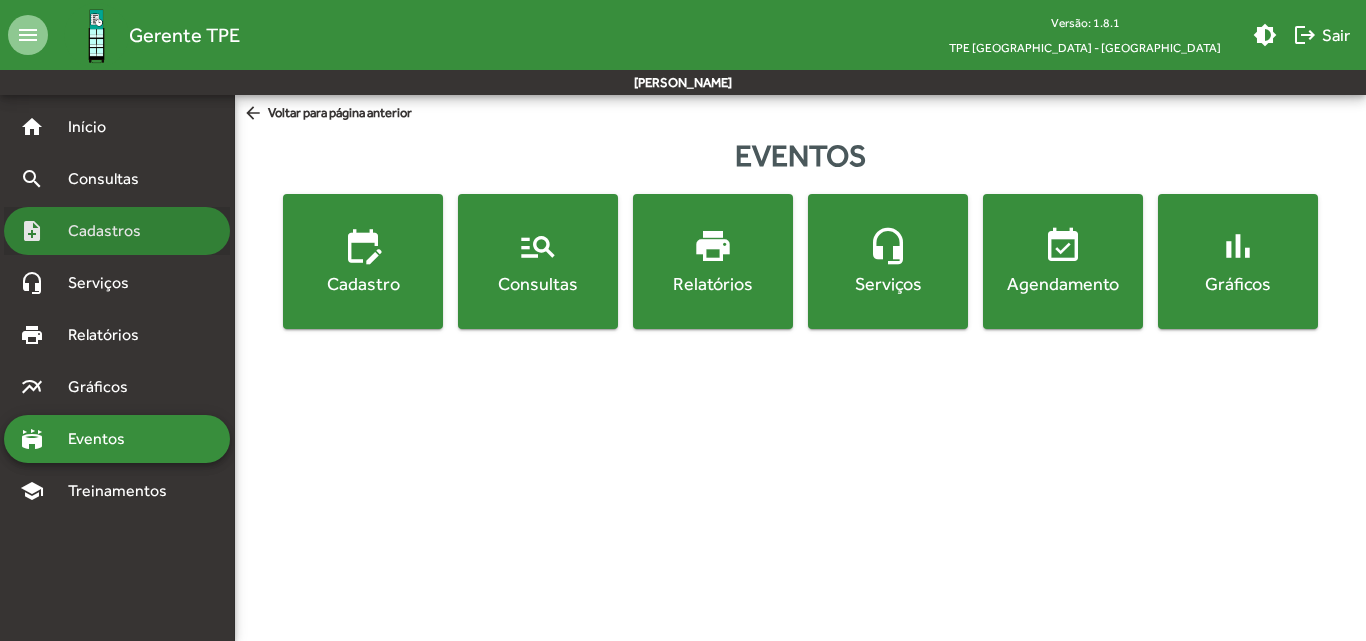 click on "Cadastros" at bounding box center (111, 231) 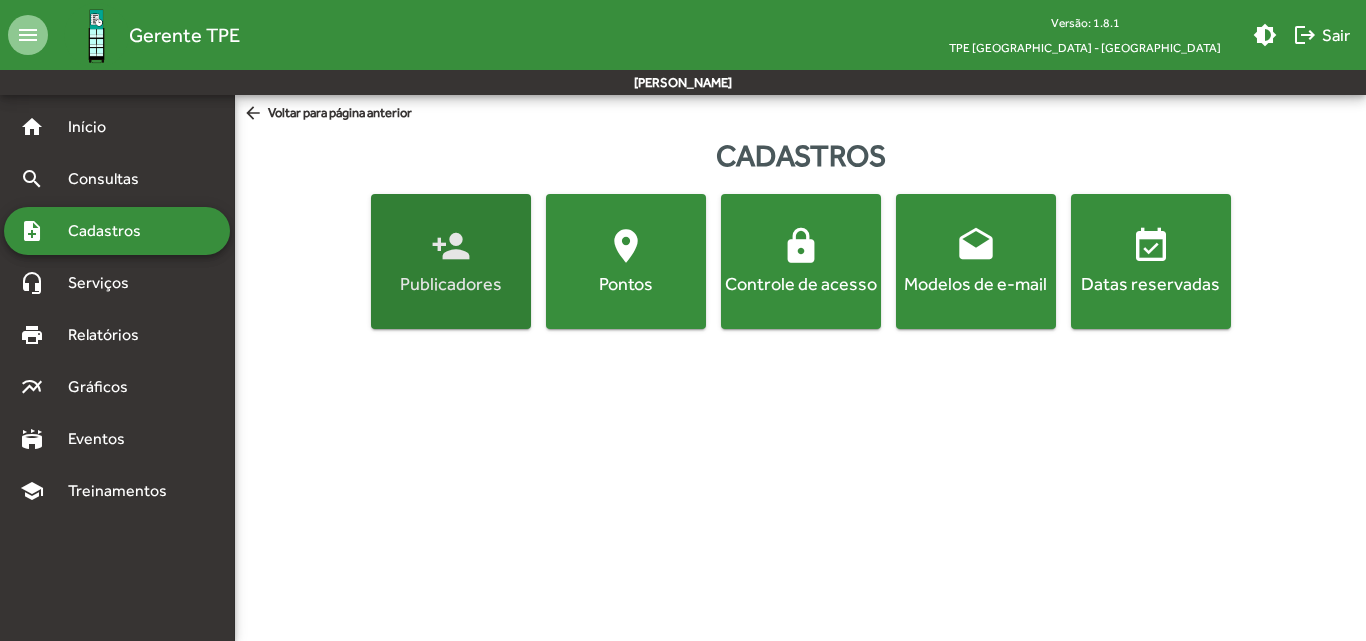 click on "person_add  Publicadores" 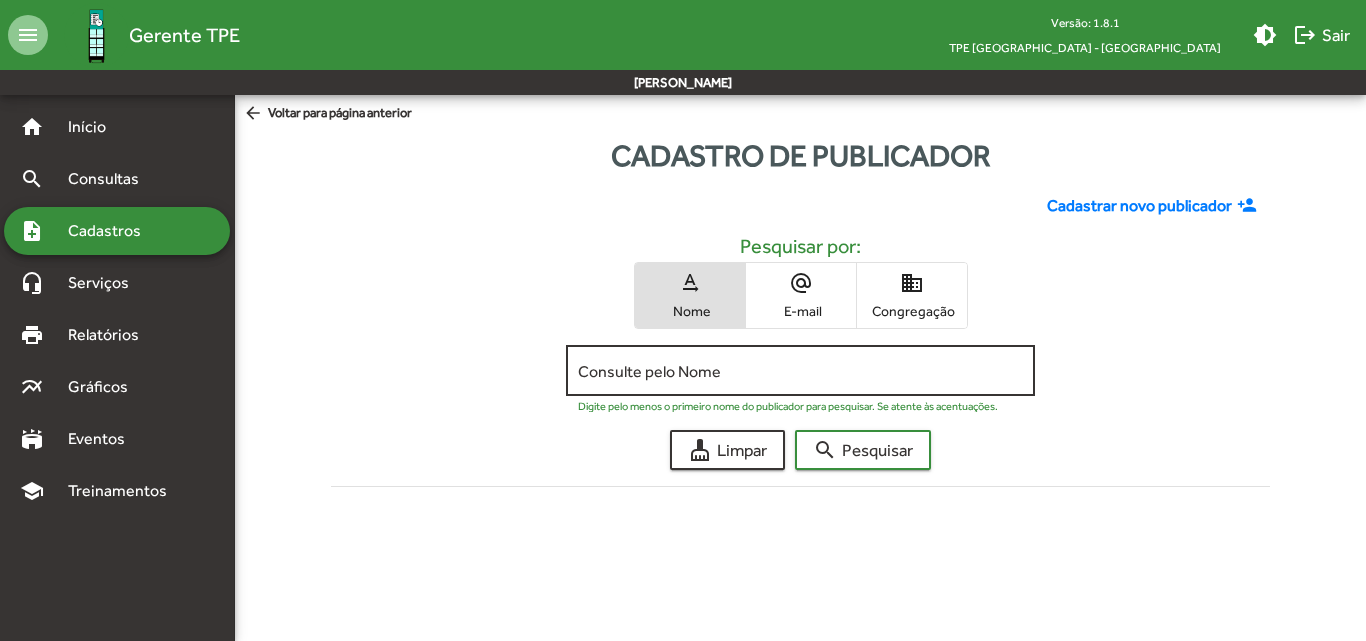 click on "Consulte pelo Nome" 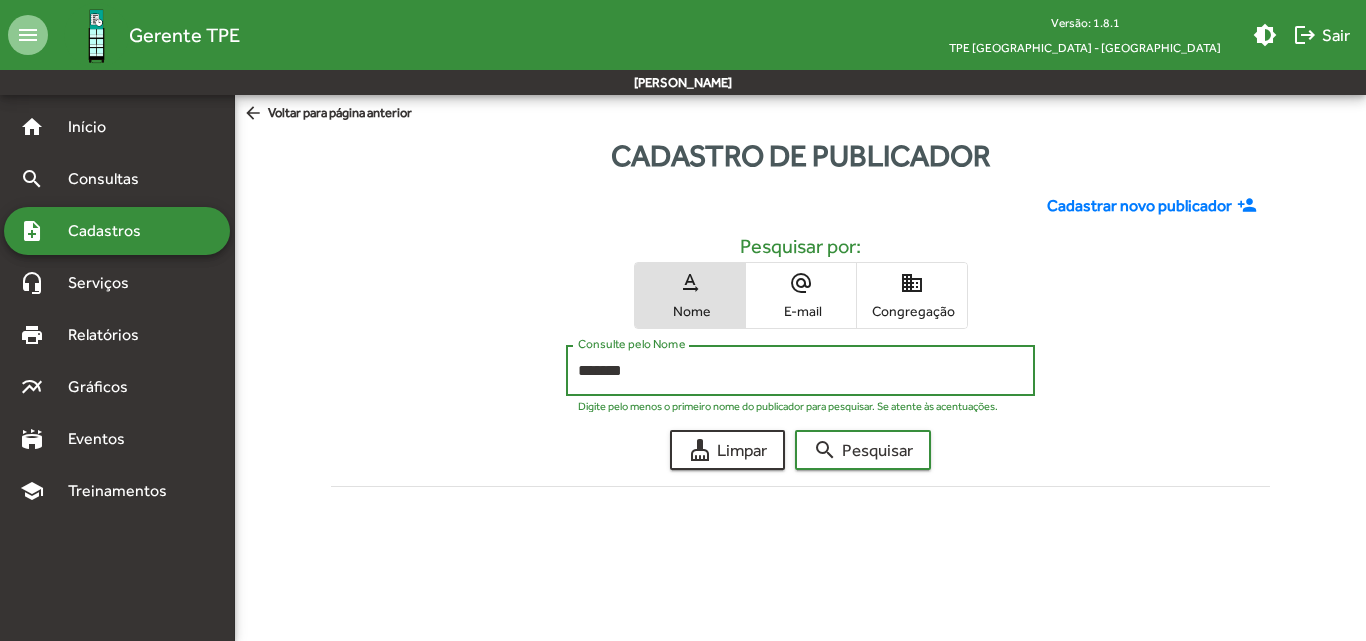 type on "*******" 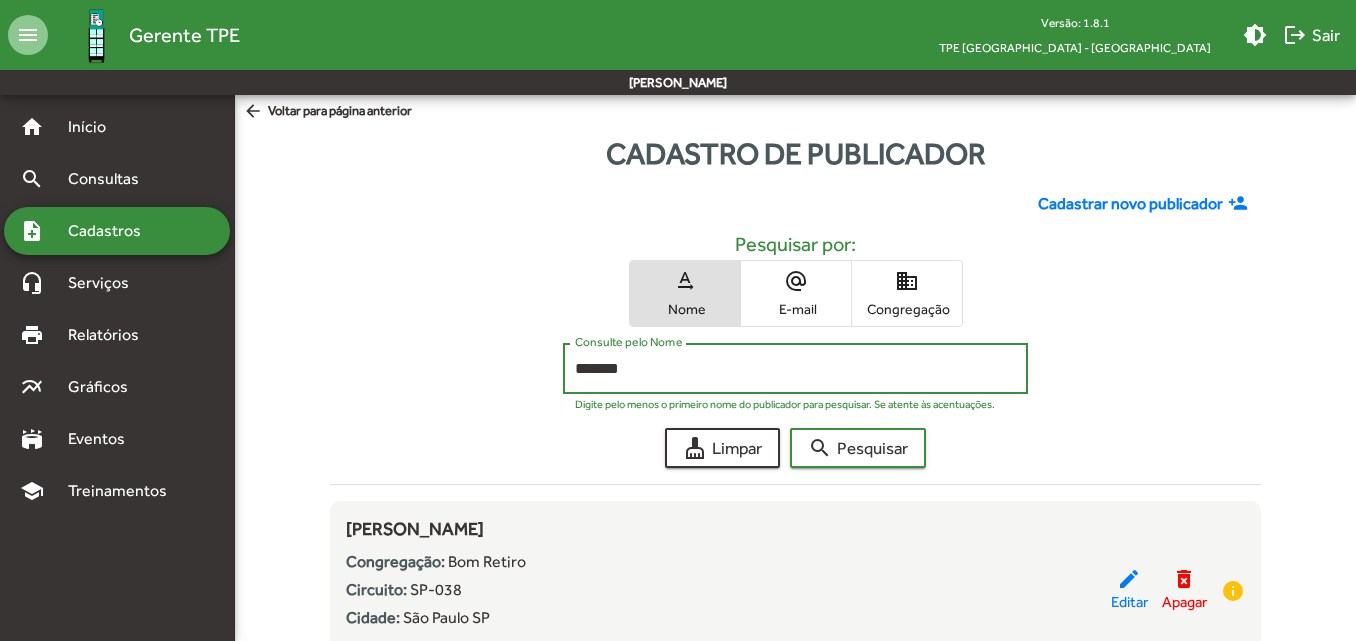 scroll, scrollTop: 0, scrollLeft: 0, axis: both 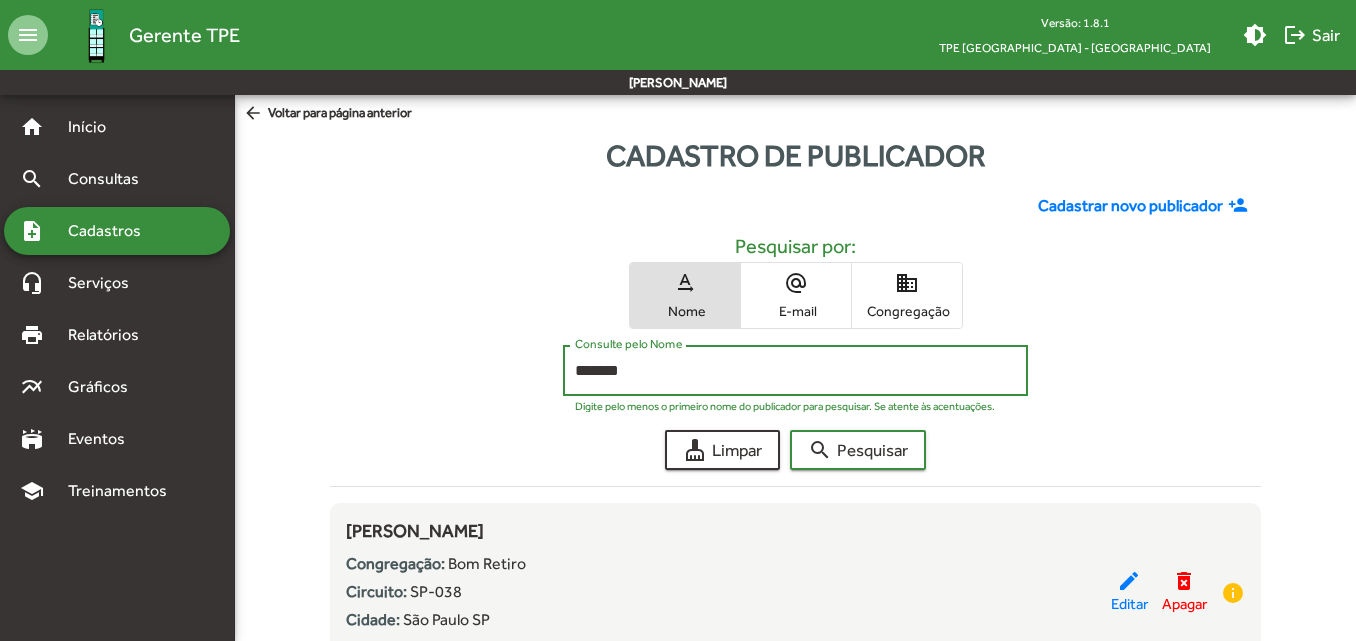 click on "alternate_email" at bounding box center (796, 283) 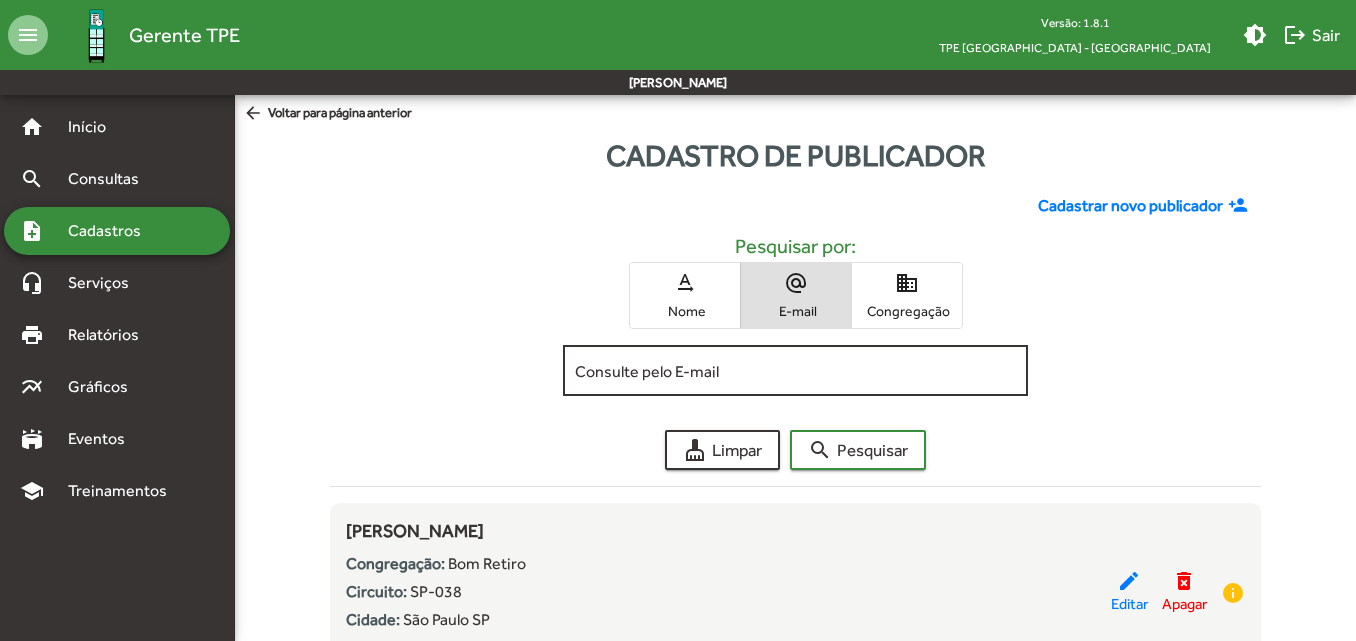 click on "Consulte pelo E-mail" at bounding box center (795, 371) 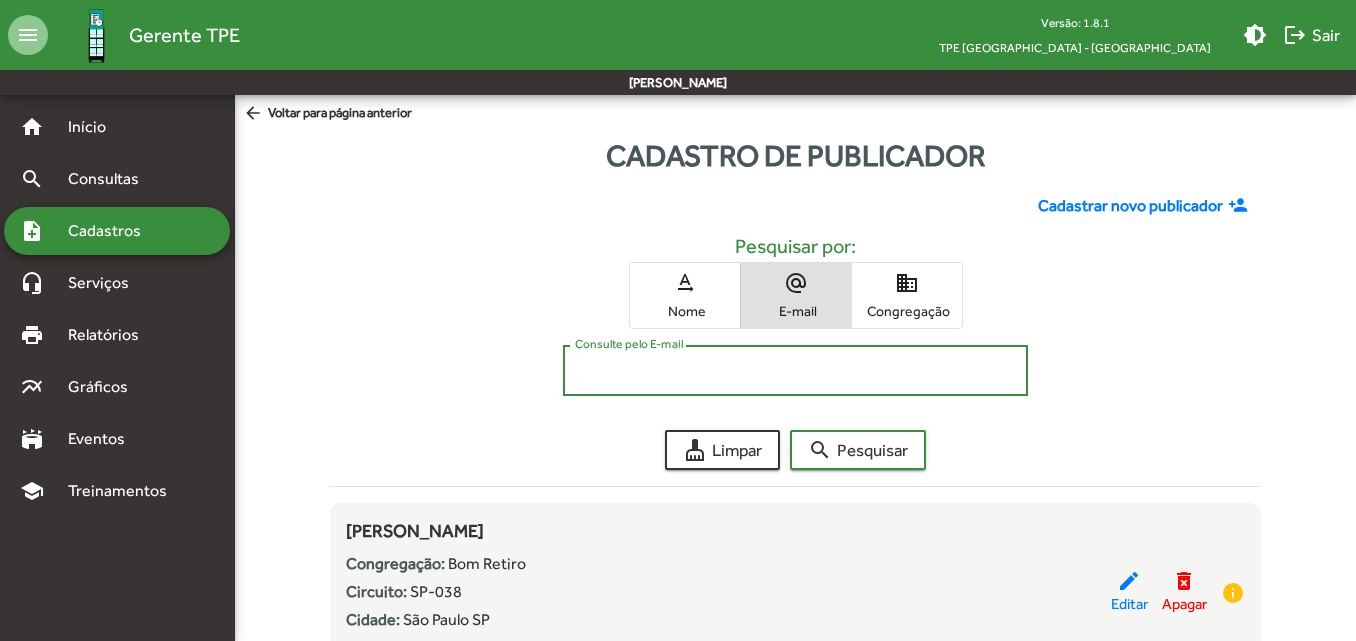 paste on "**********" 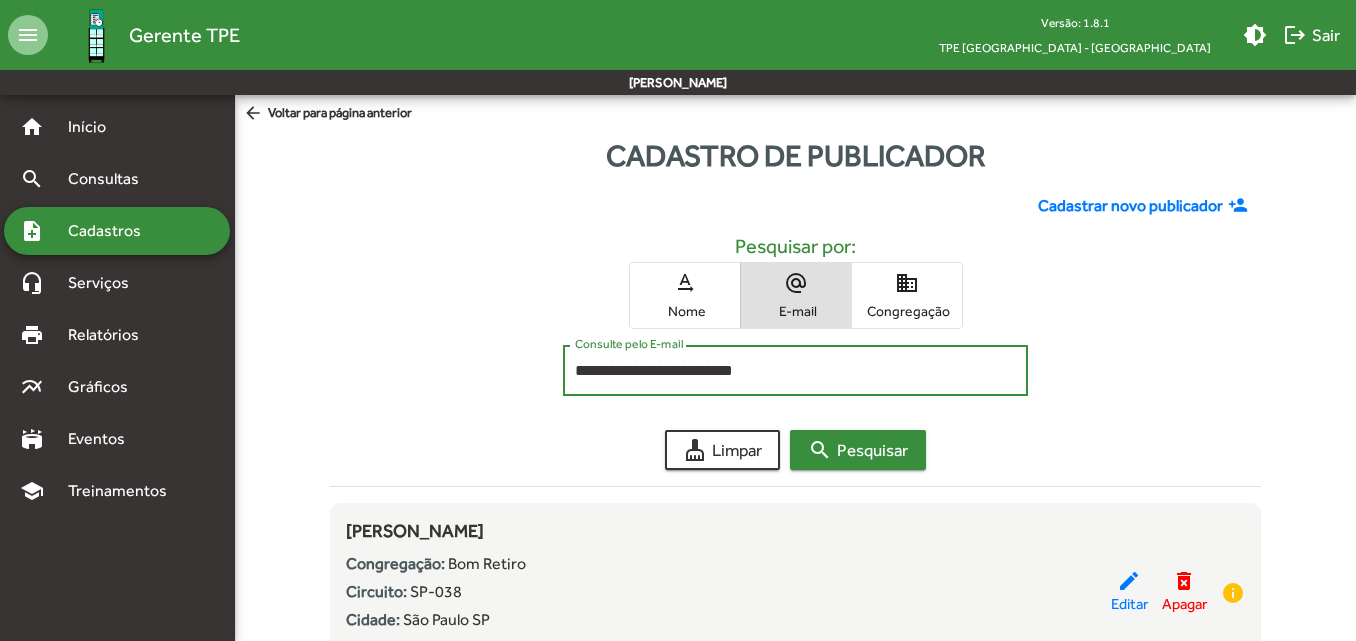 type on "**********" 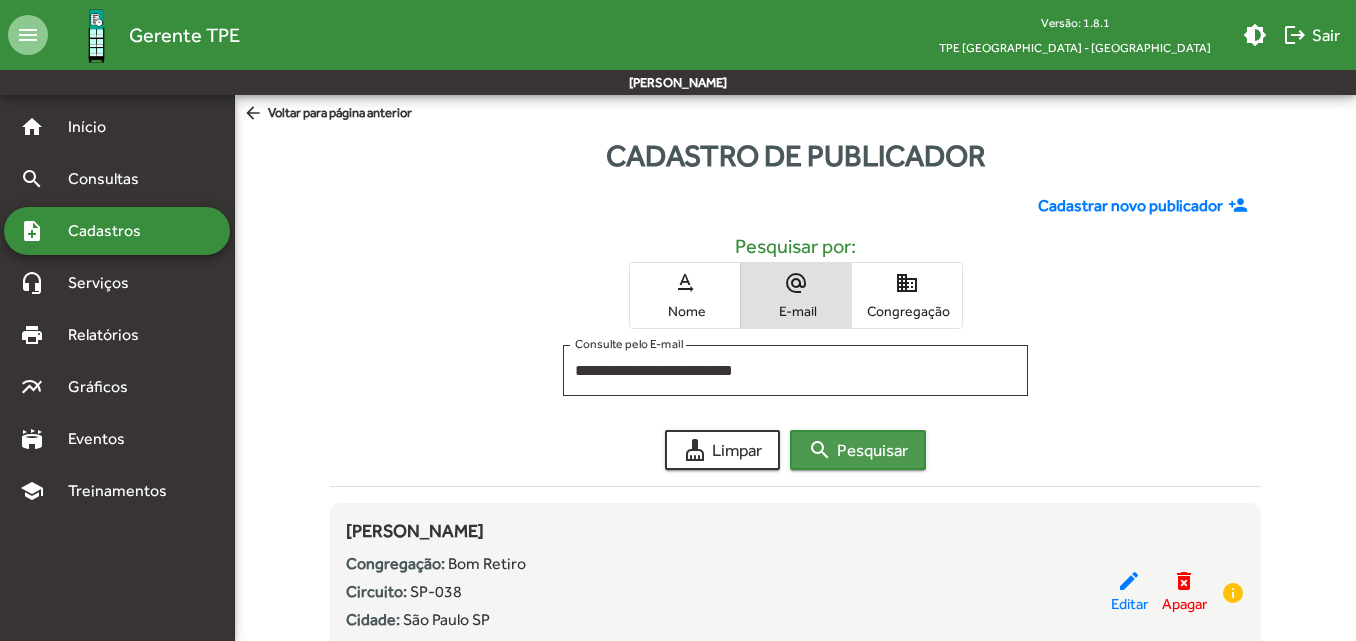 click on "search  Pesquisar" 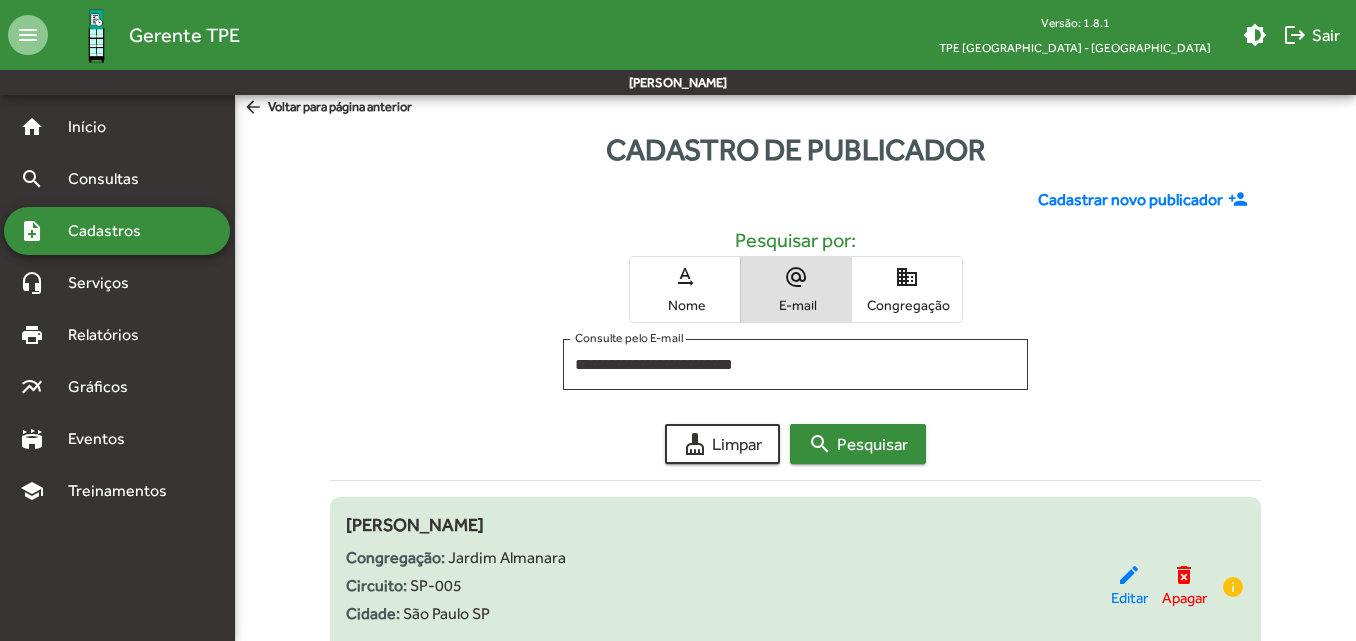 scroll, scrollTop: 105, scrollLeft: 0, axis: vertical 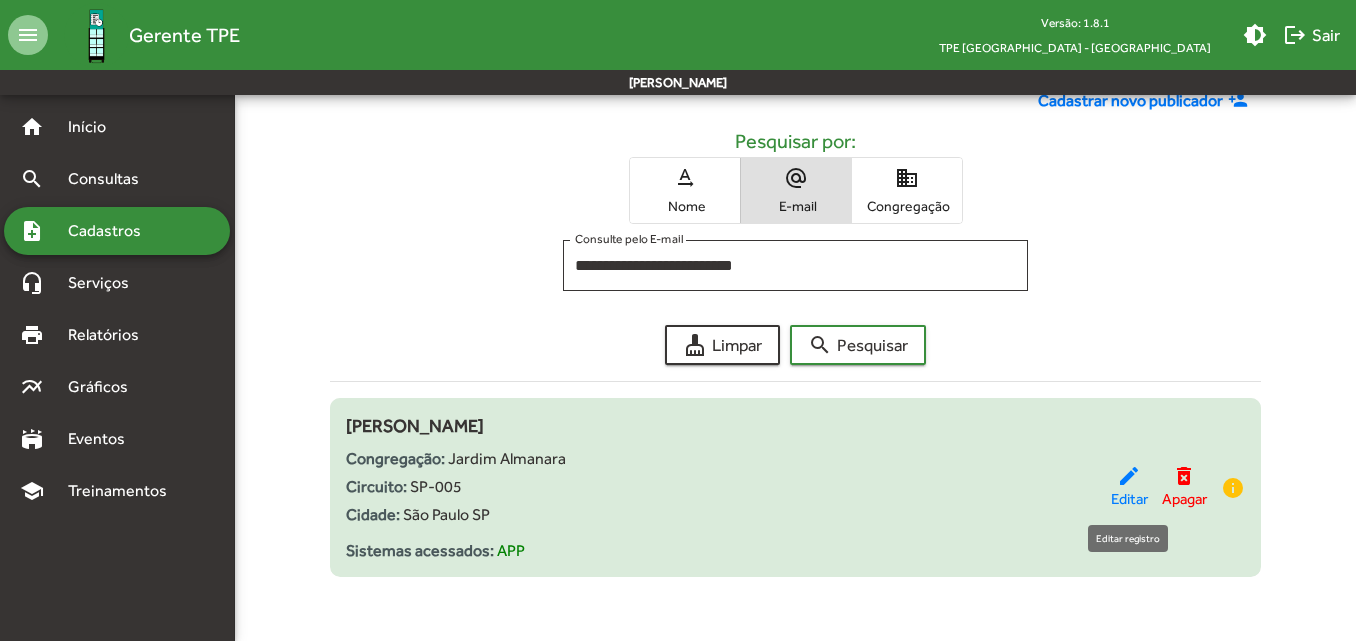 click on "edit" 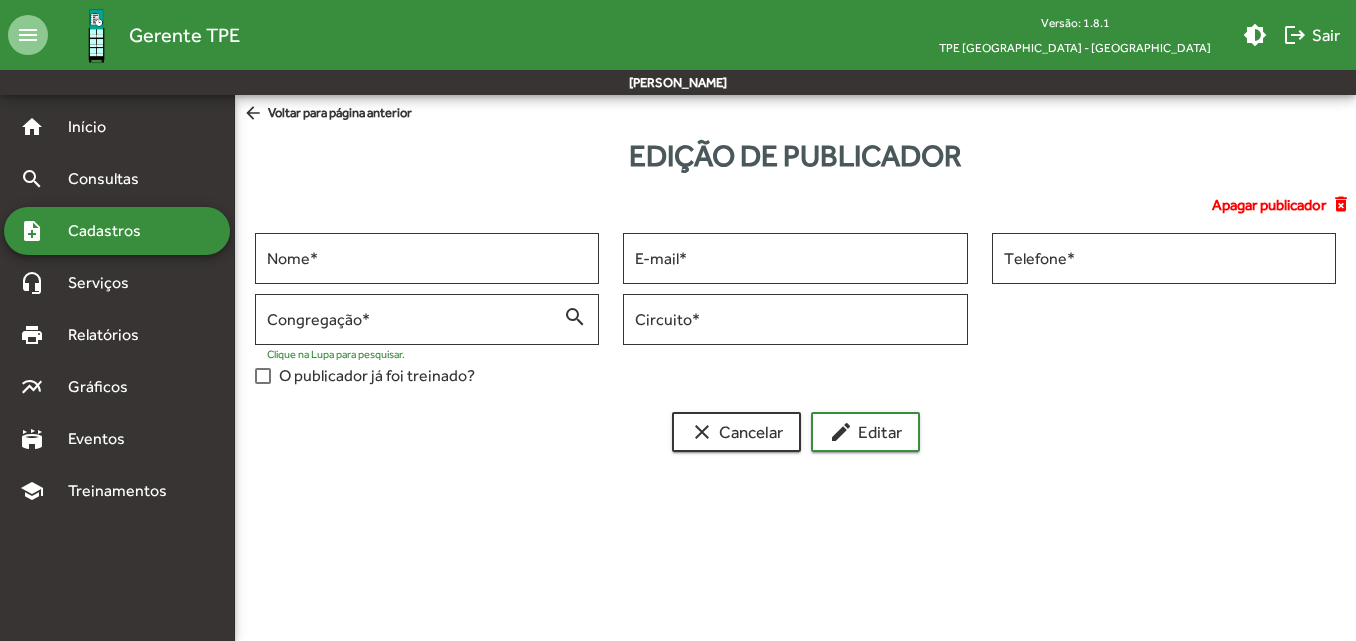 scroll, scrollTop: 0, scrollLeft: 0, axis: both 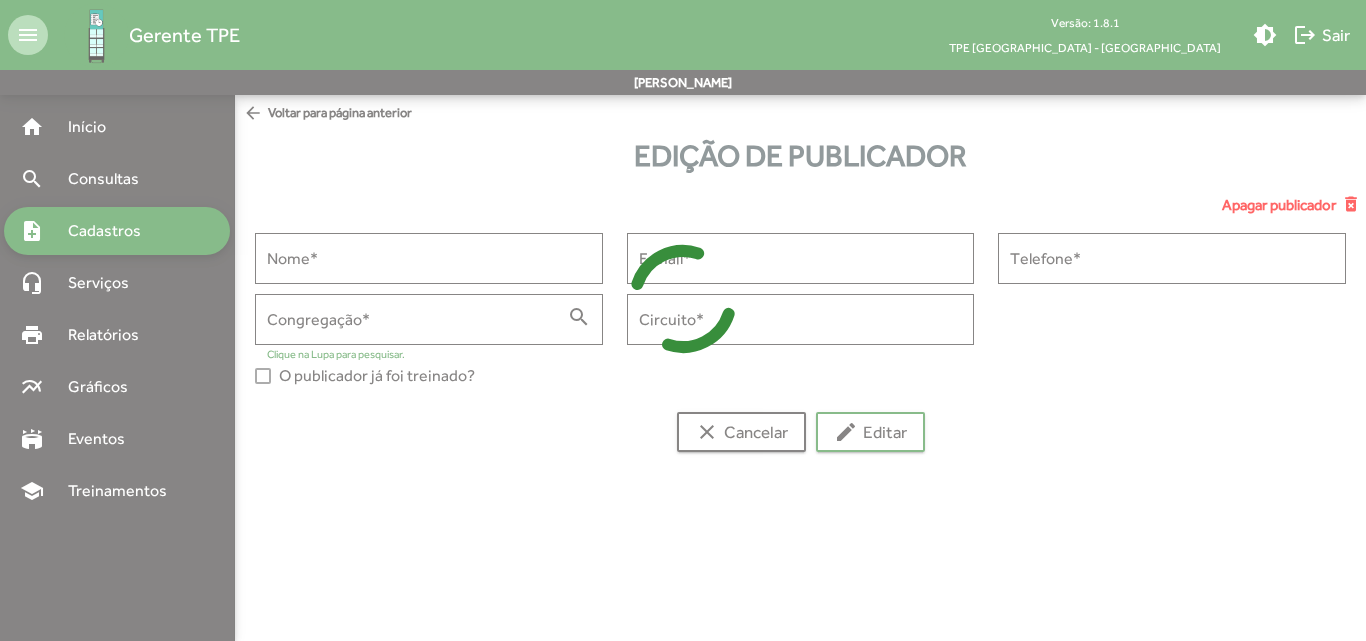type on "**********" 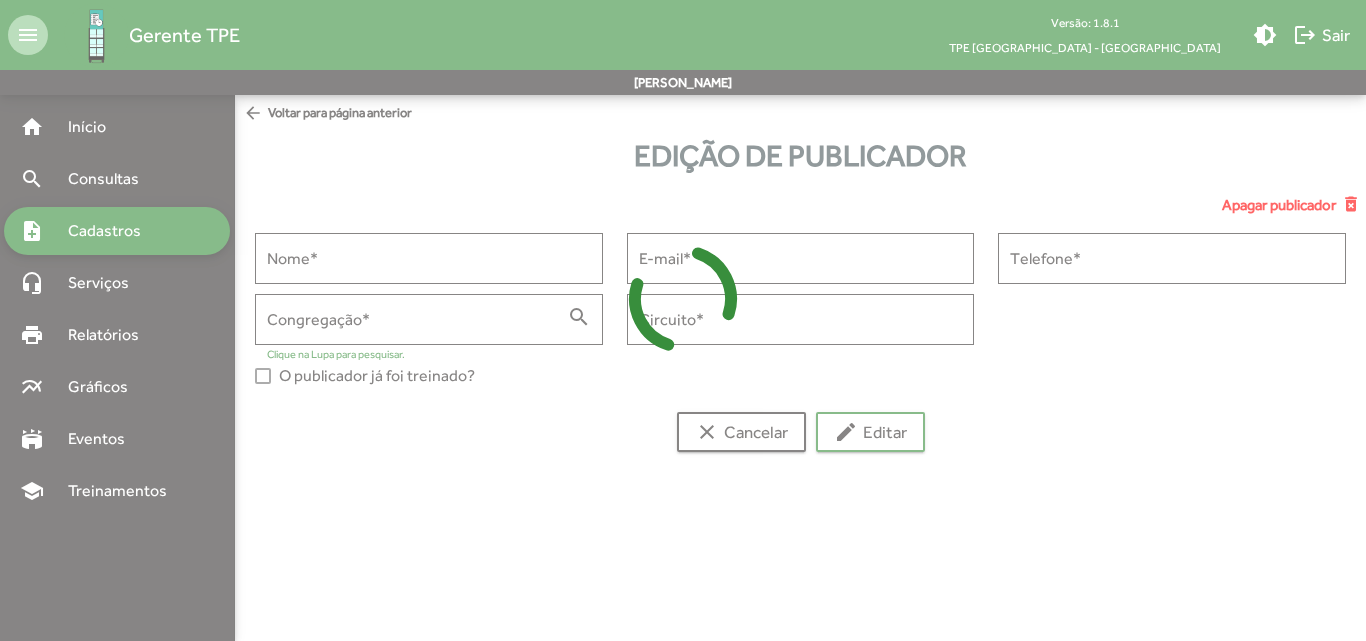 type on "**********" 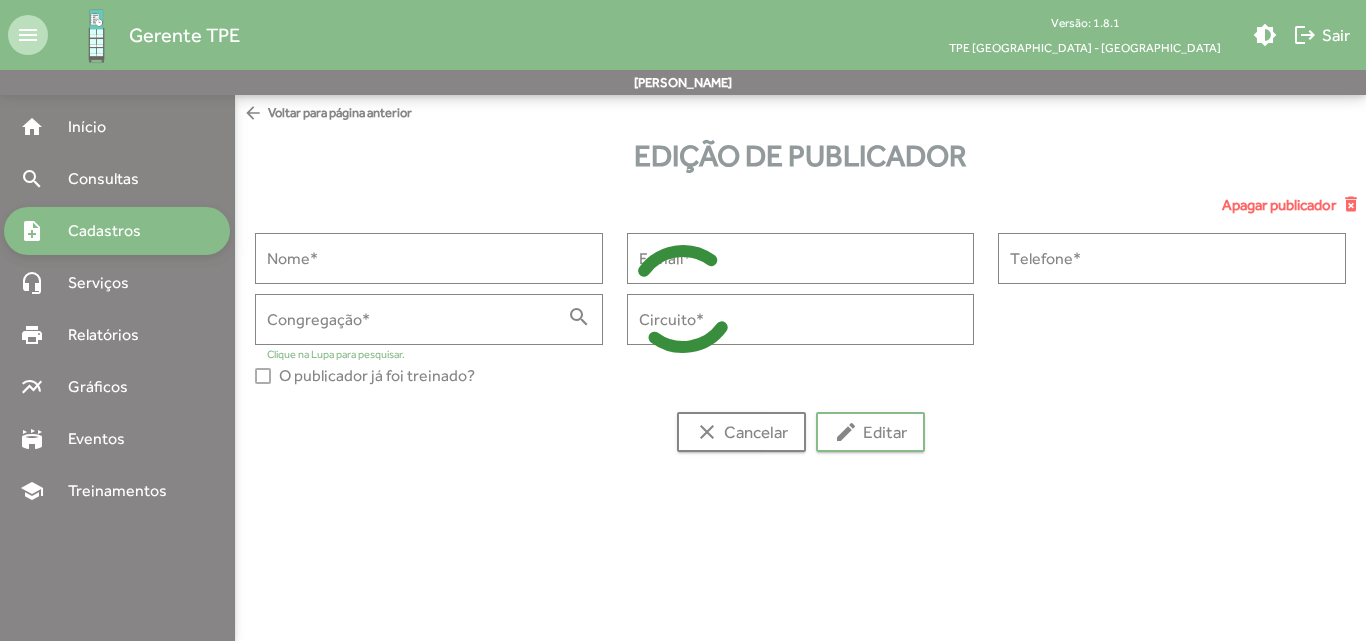 type on "**********" 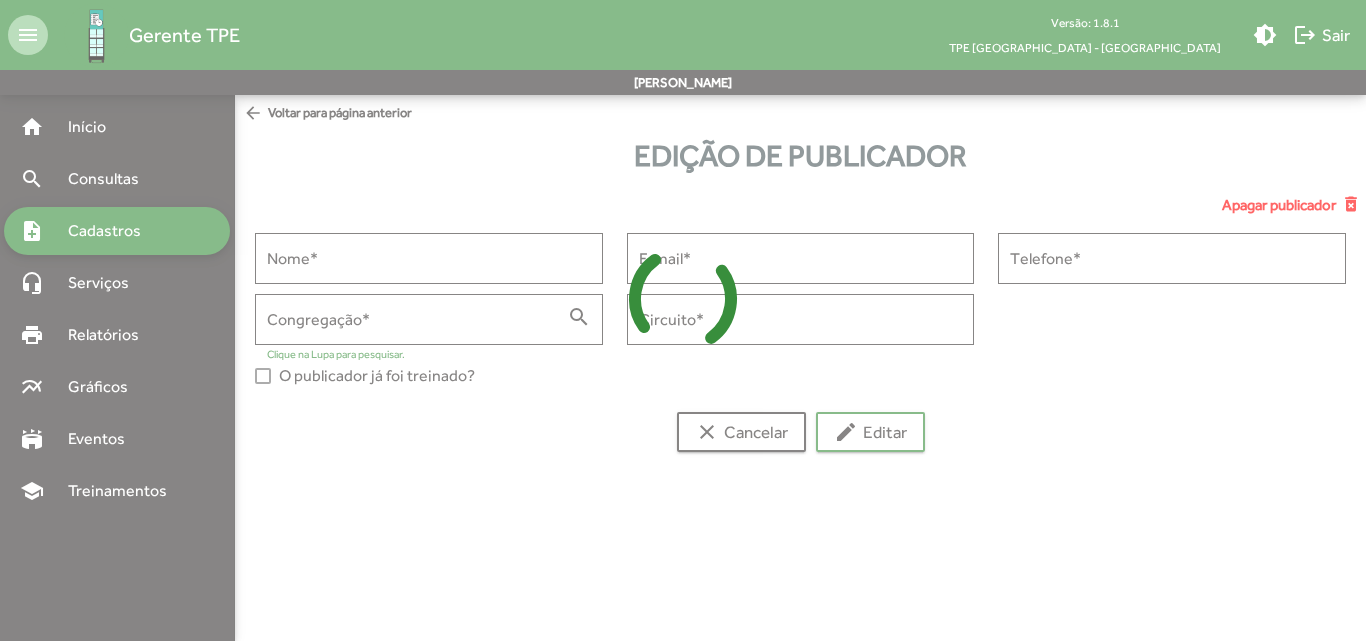 type on "**********" 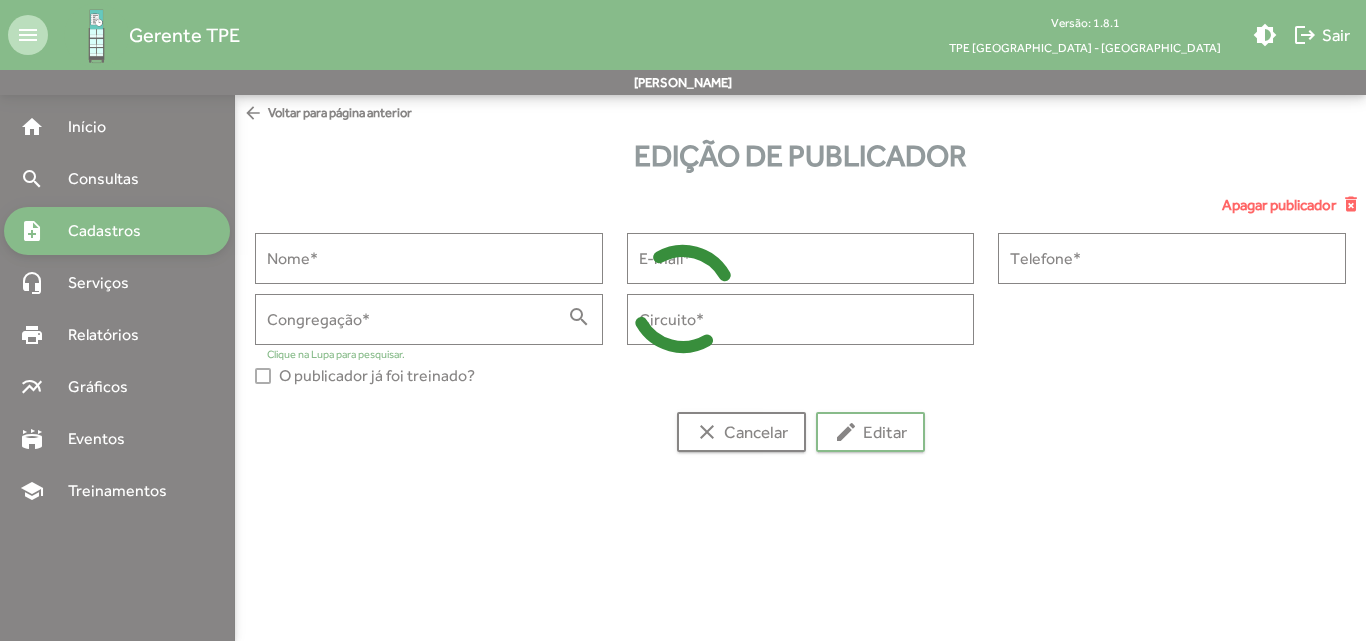 type on "******" 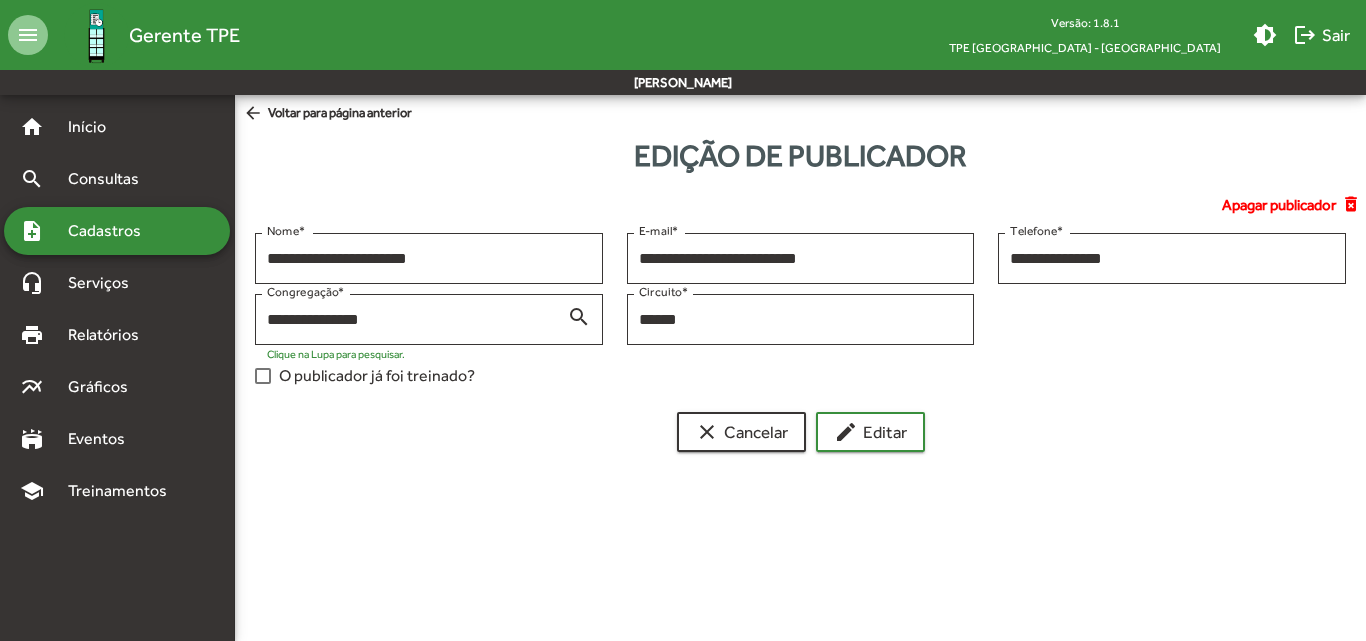 click at bounding box center [263, 376] 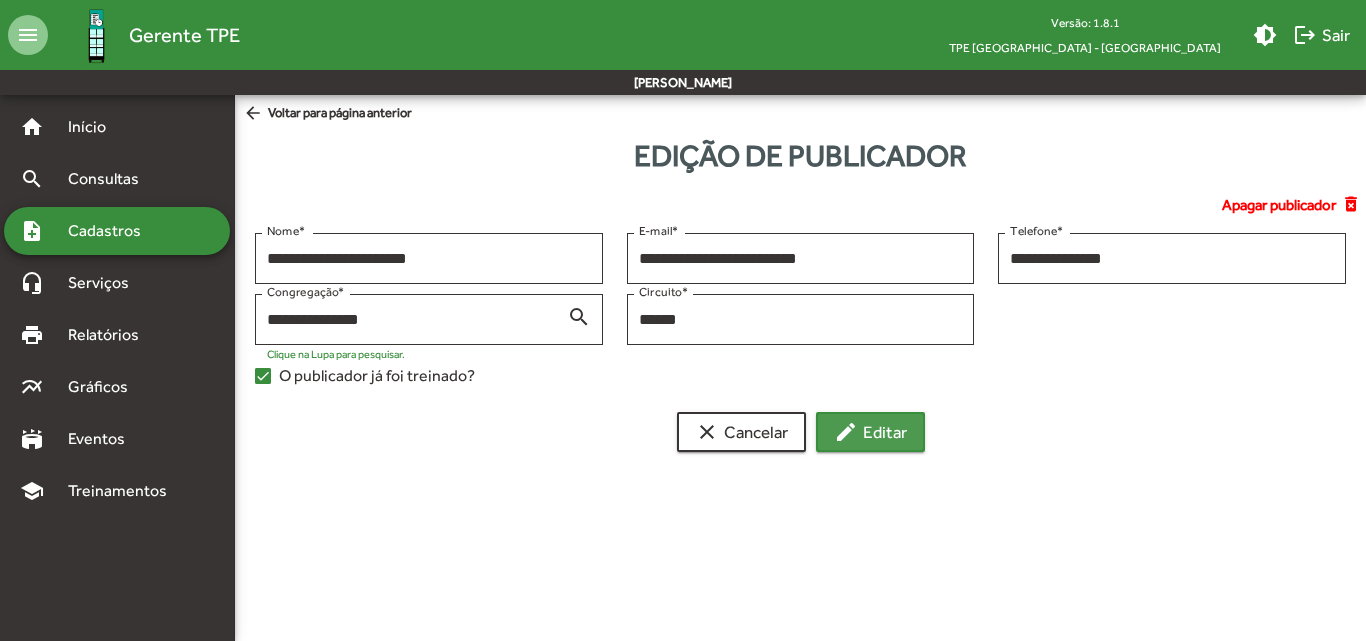 click on "edit  Editar" at bounding box center (870, 432) 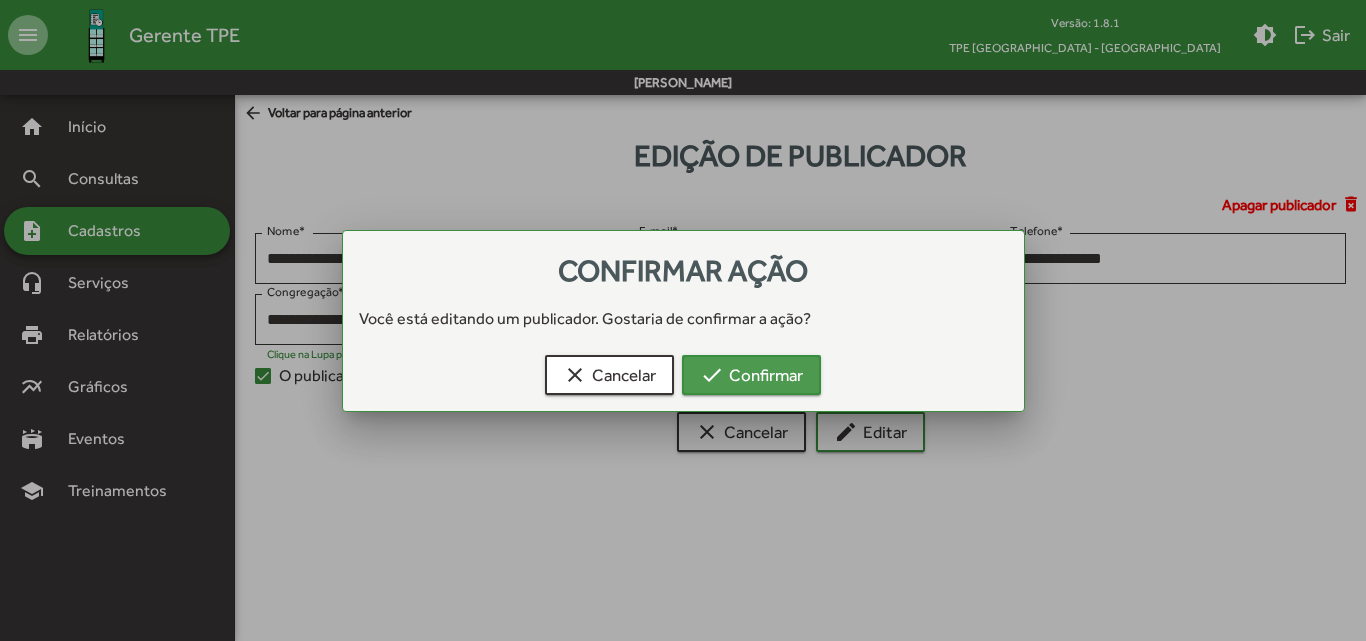 click on "check  Confirmar" at bounding box center (751, 375) 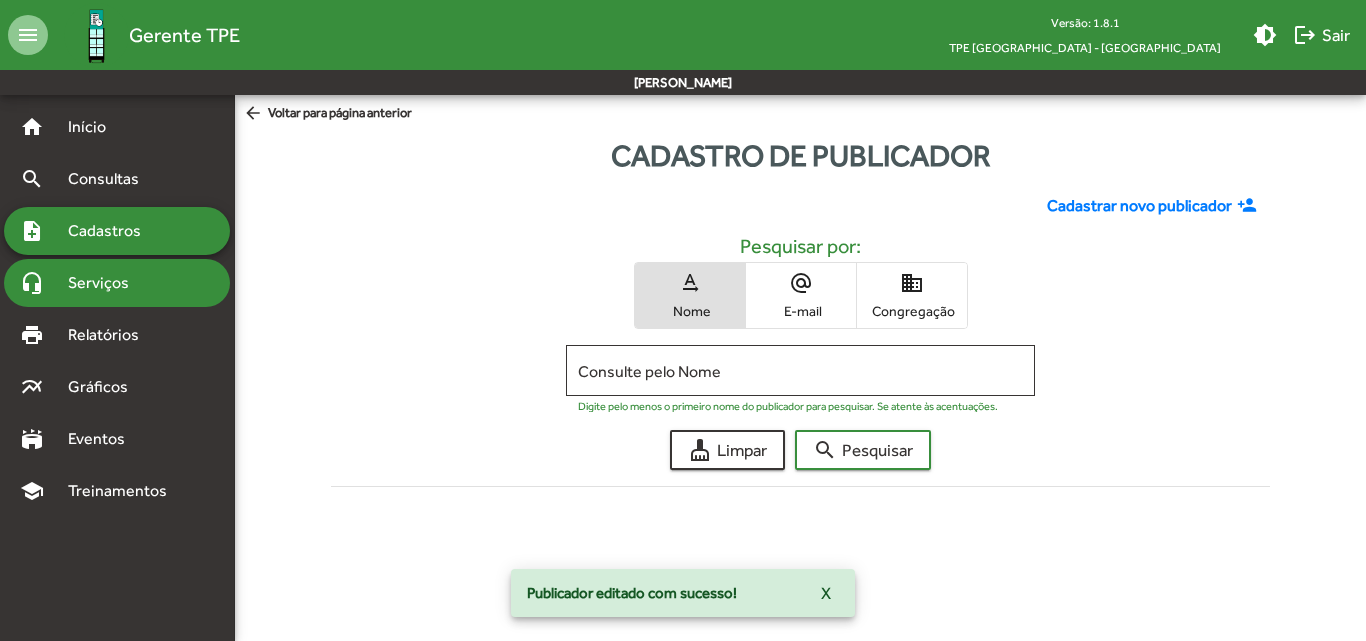 click on "Serviços" at bounding box center (106, 283) 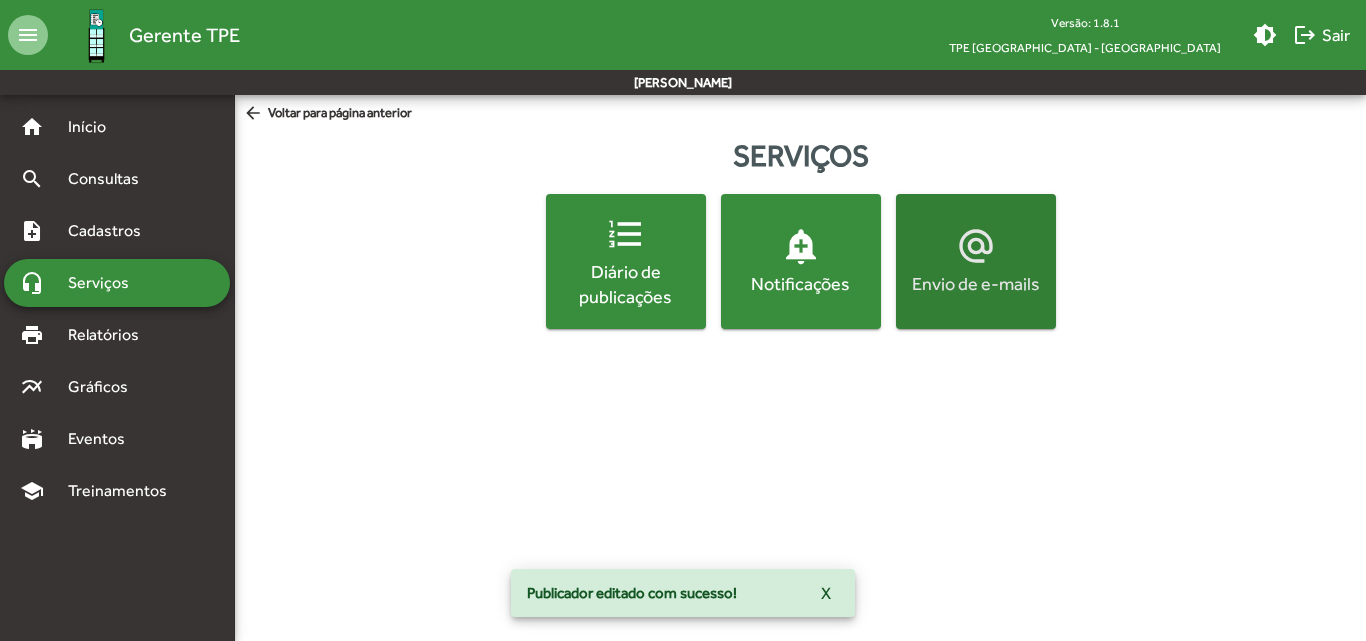 click on "alternate_email  Envio de e-mails" 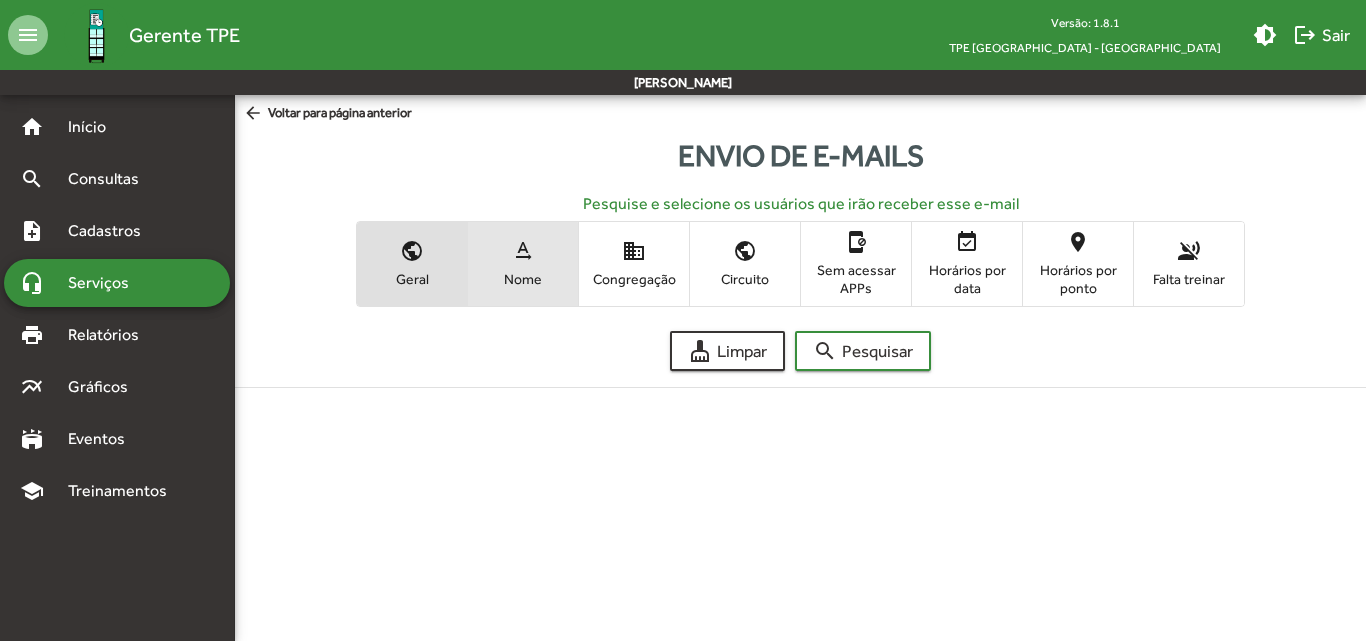 click on "Nome" at bounding box center (523, 279) 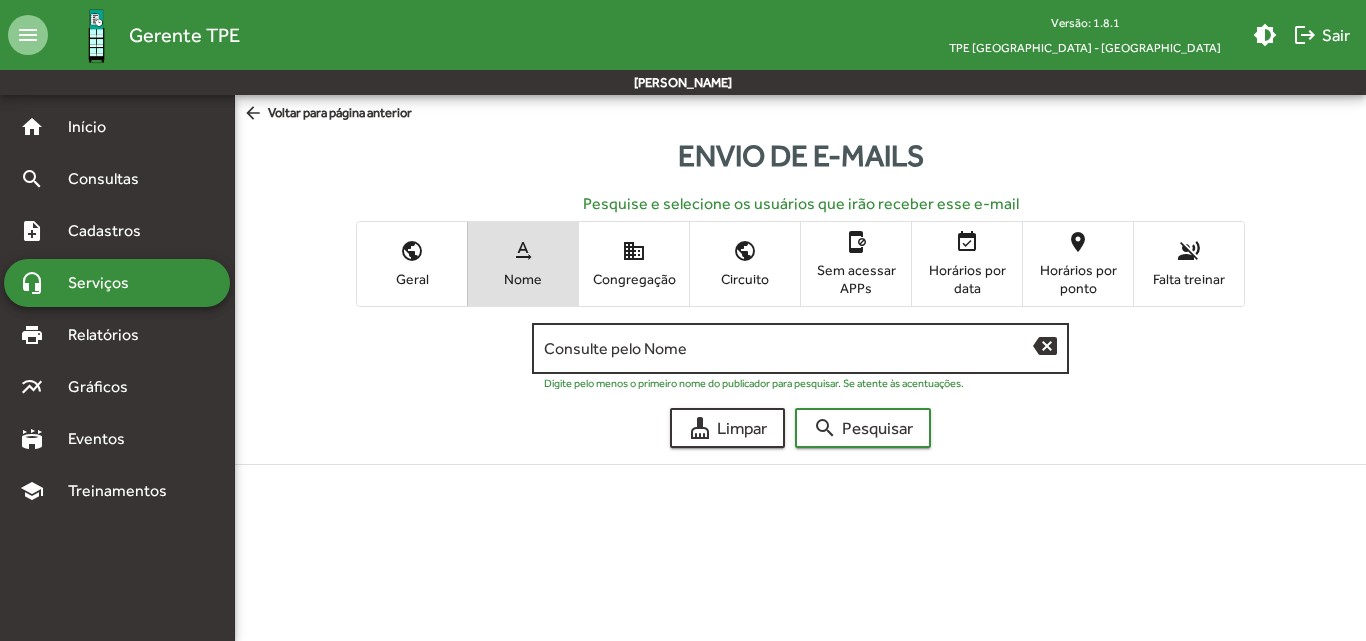 click on "Consulte pelo Nome" at bounding box center (789, 349) 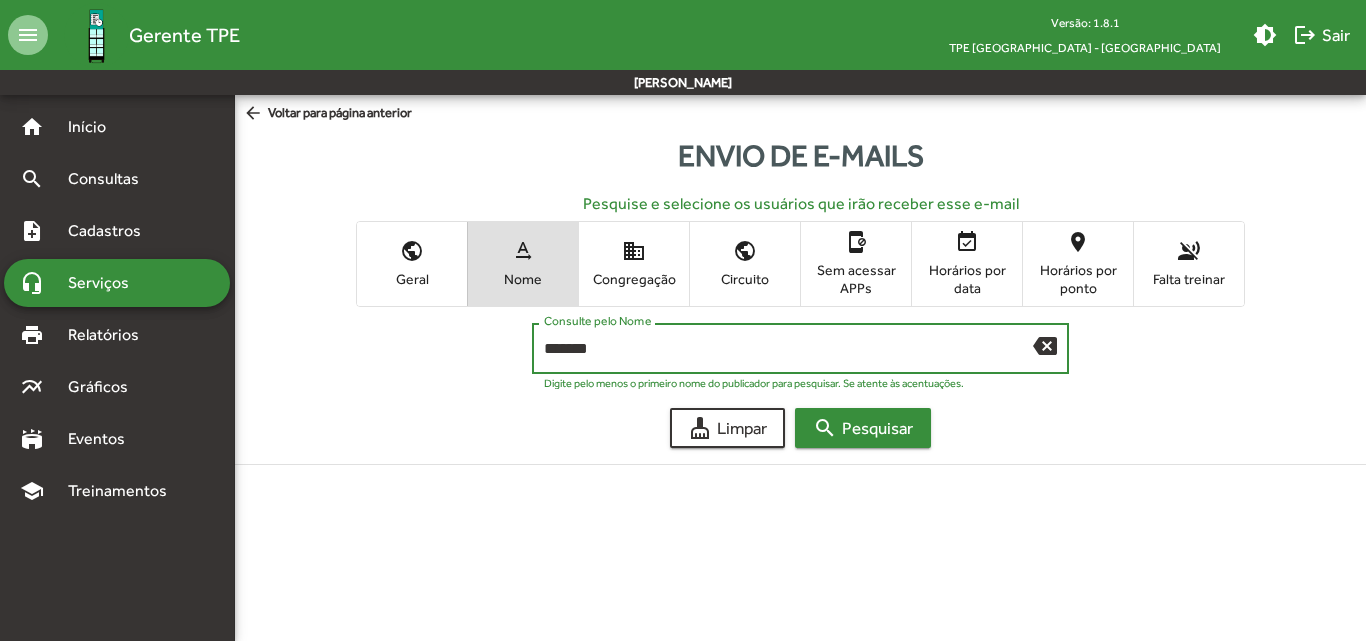 type on "*******" 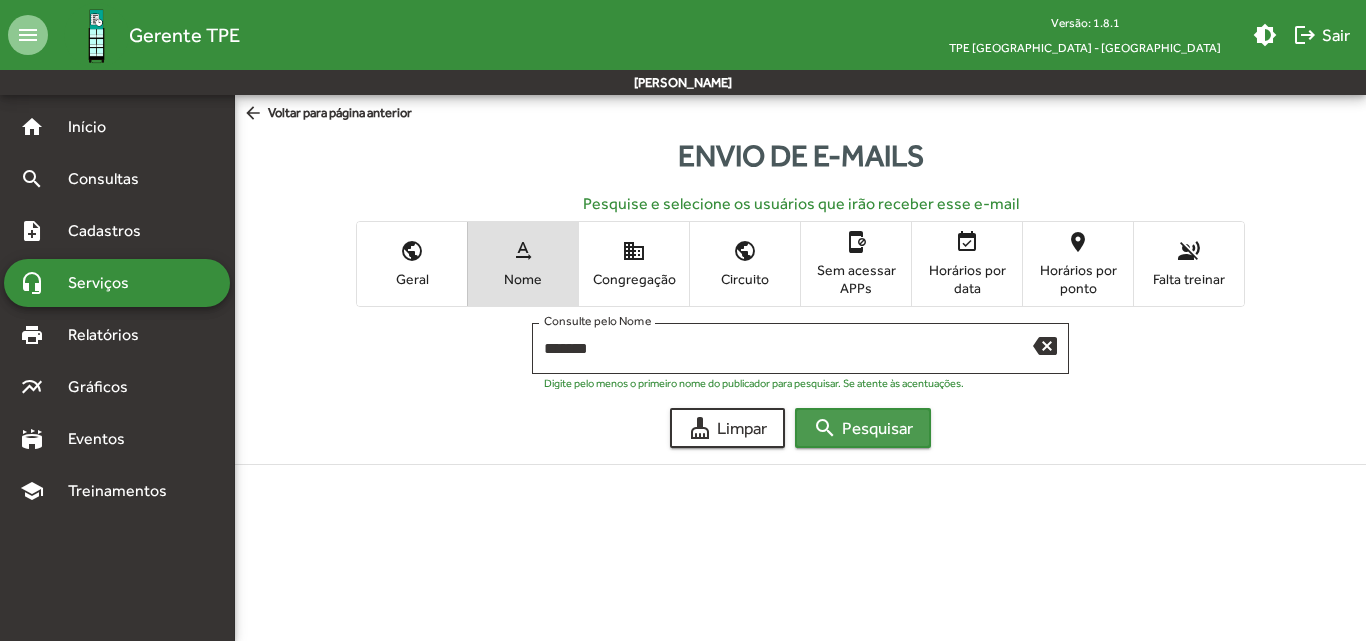 click on "search" 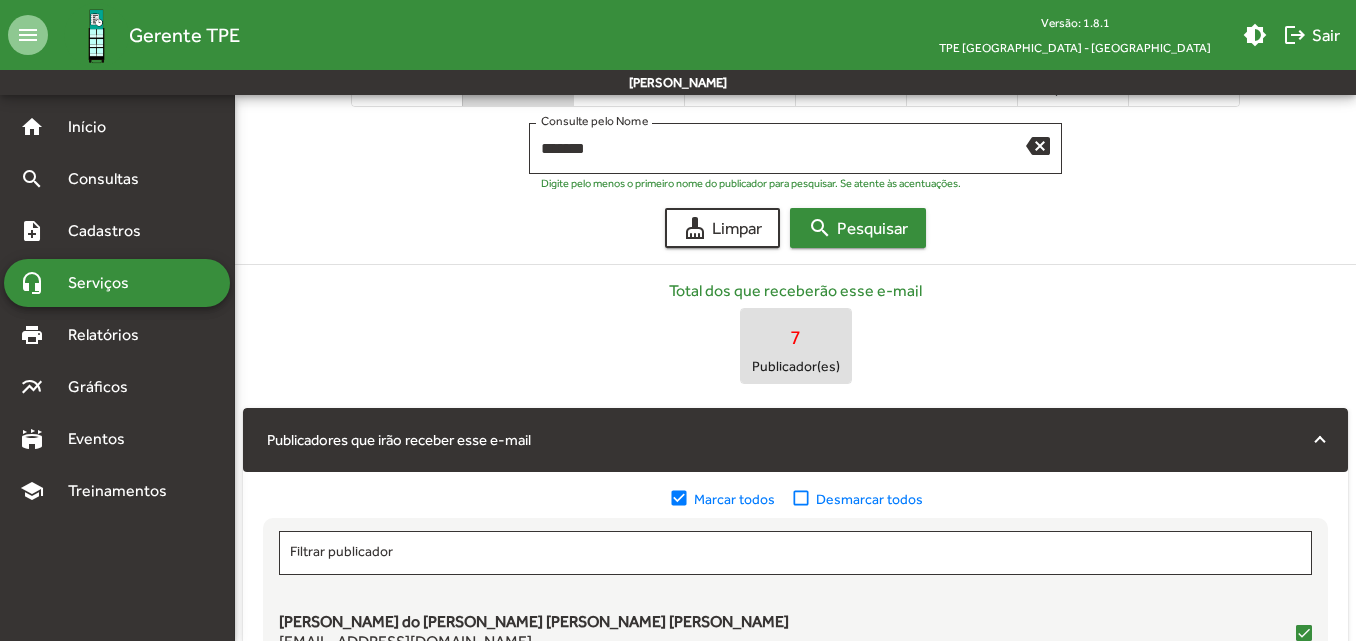 scroll, scrollTop: 400, scrollLeft: 0, axis: vertical 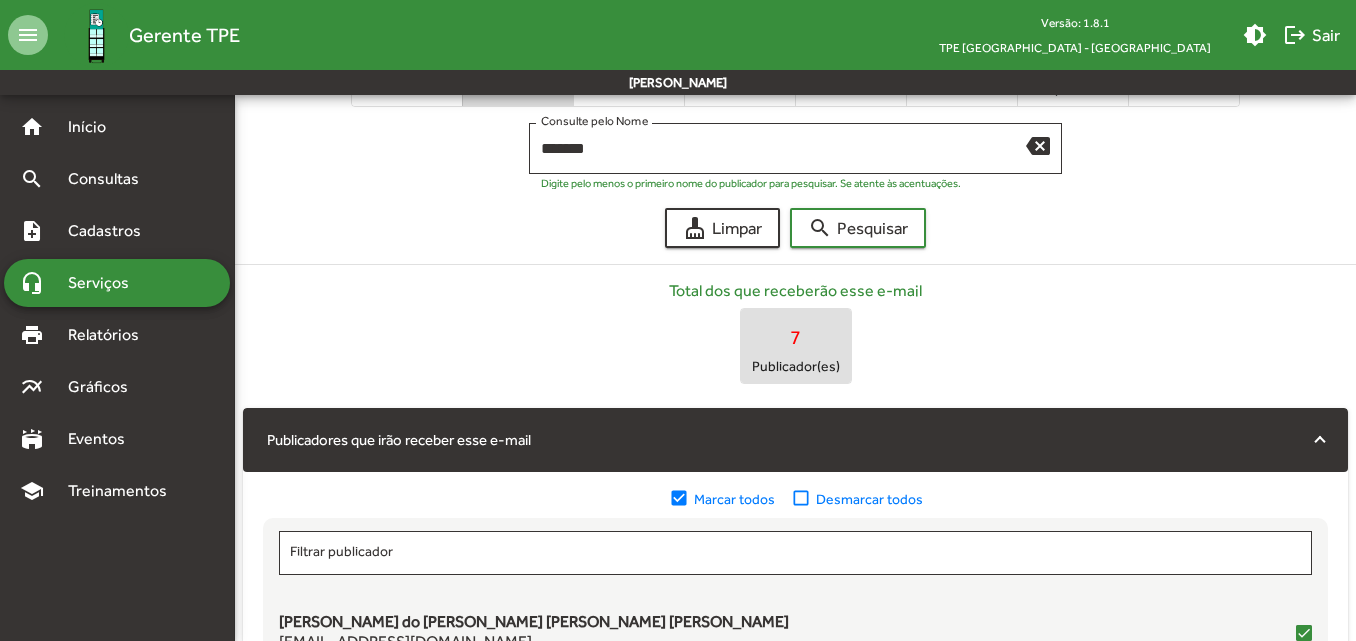 click on "check_box_outline_blank" at bounding box center [803, 499] 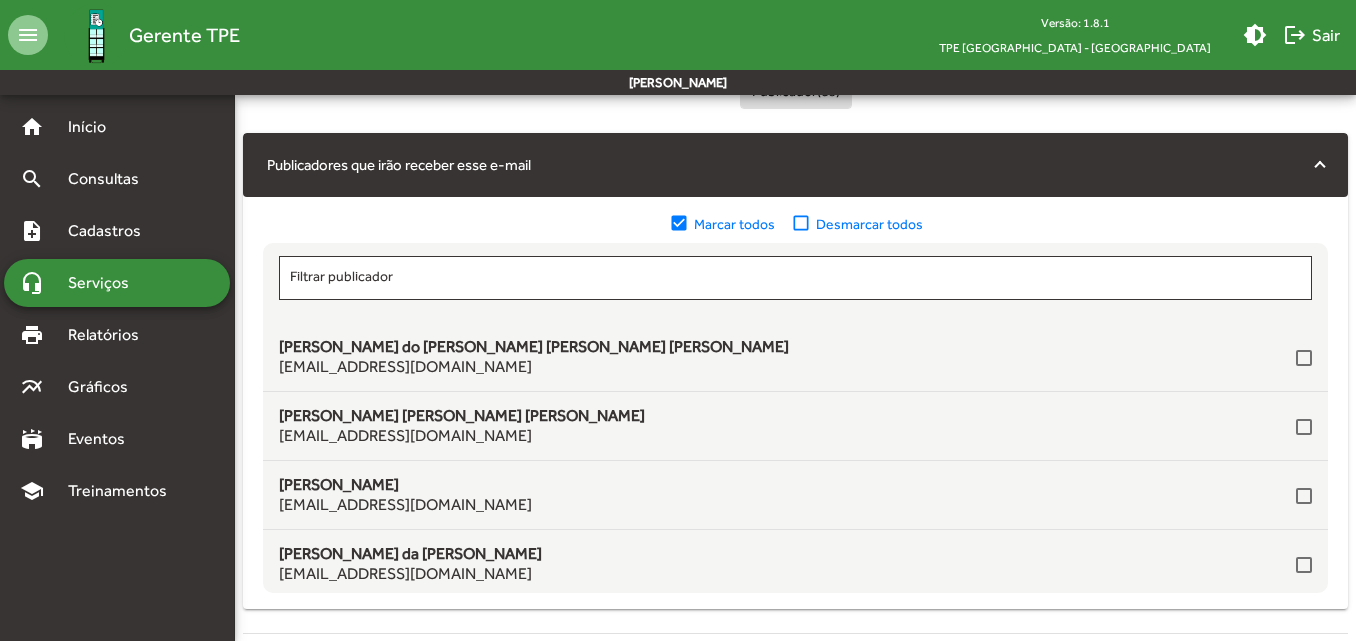 scroll, scrollTop: 600, scrollLeft: 0, axis: vertical 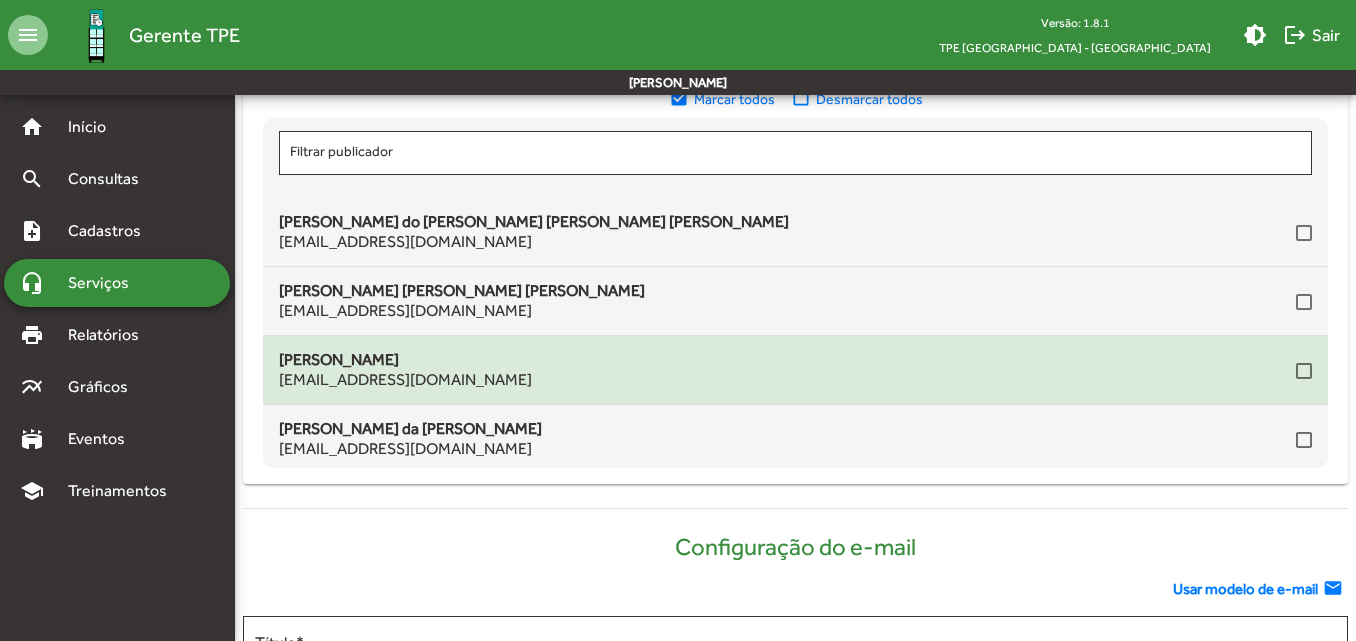 click at bounding box center (1304, 371) 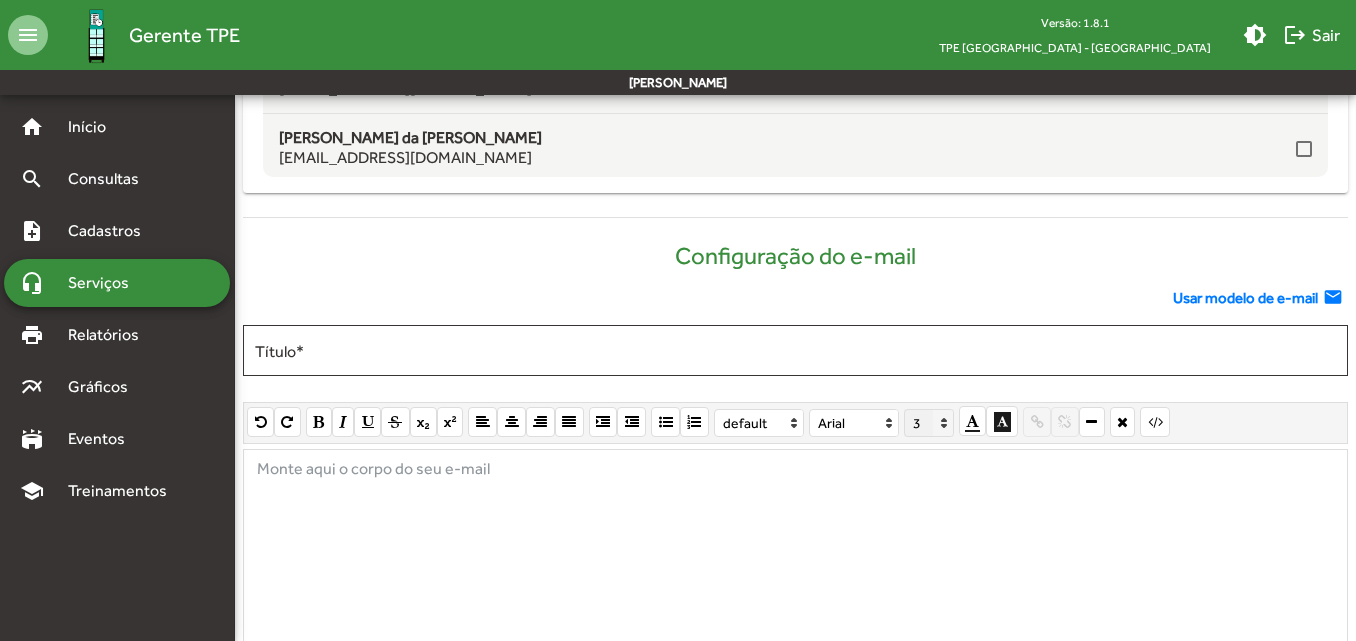 scroll, scrollTop: 1000, scrollLeft: 0, axis: vertical 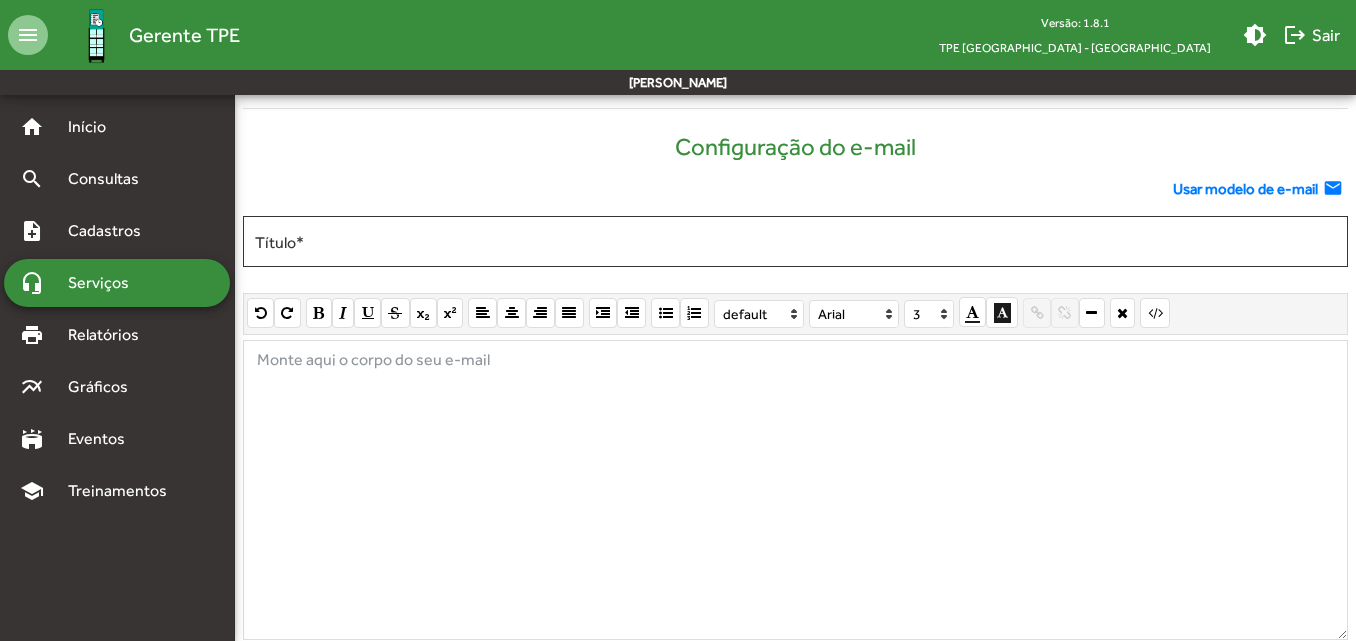 click on "Usar modelo de e-mail" 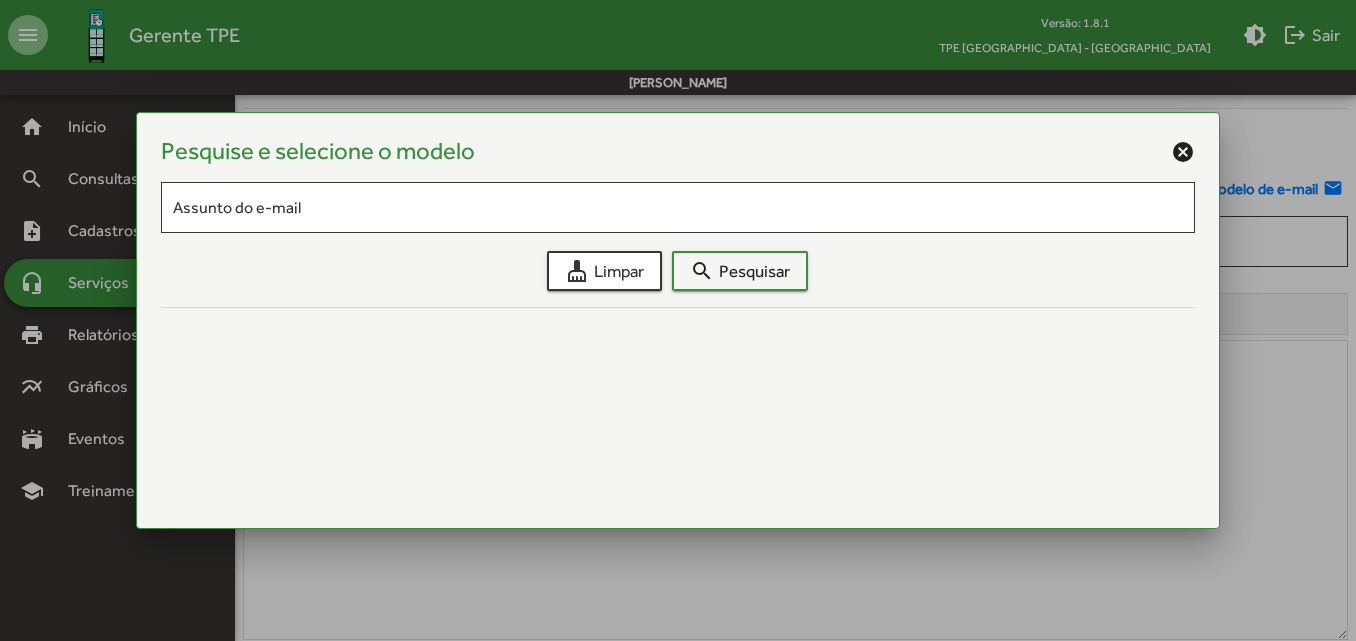 scroll, scrollTop: 0, scrollLeft: 0, axis: both 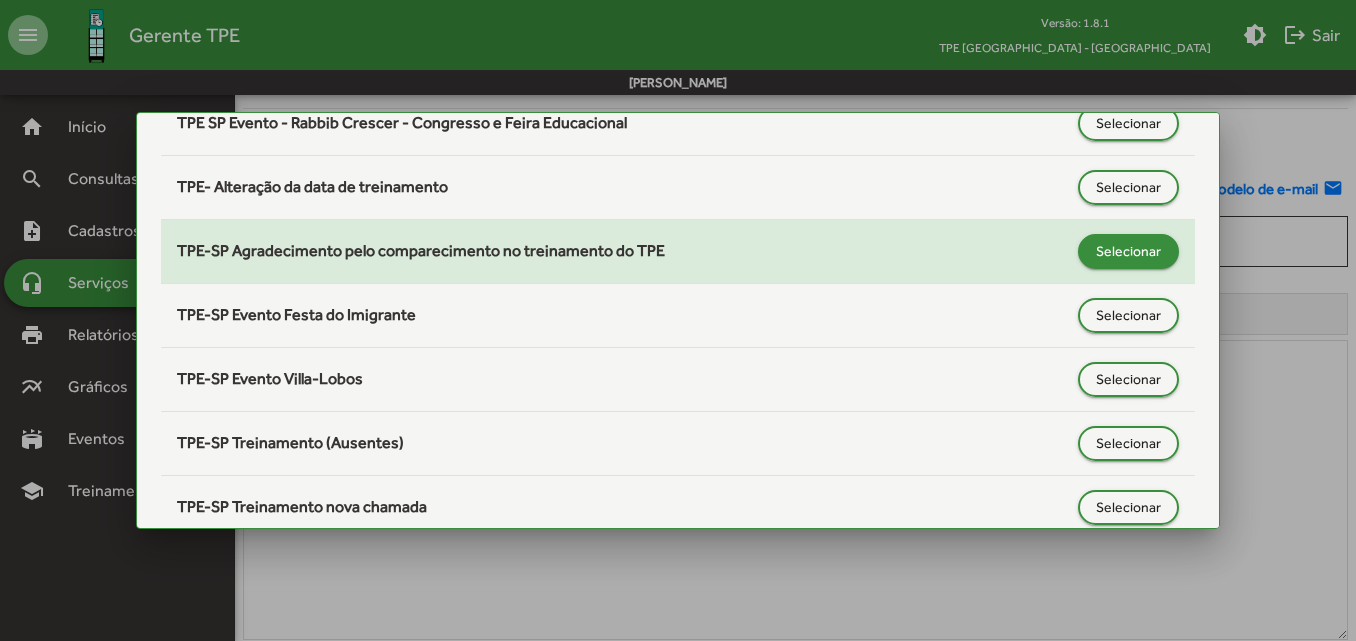 click on "Selecionar" 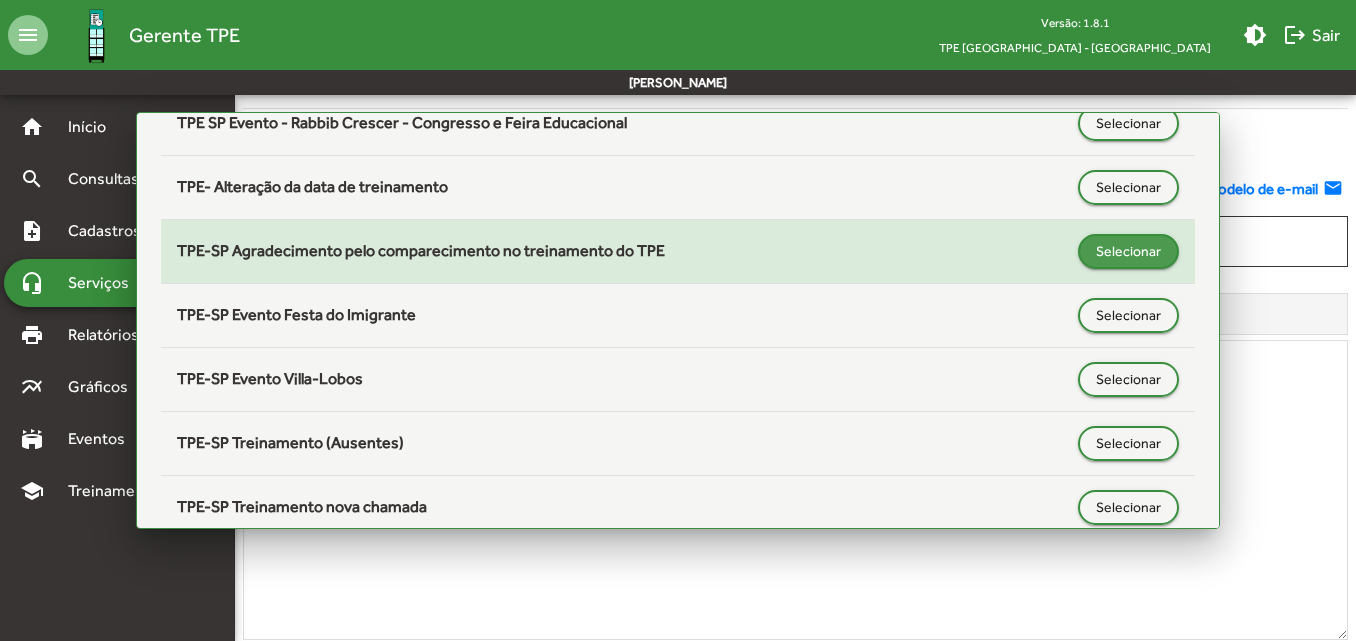 type on "**********" 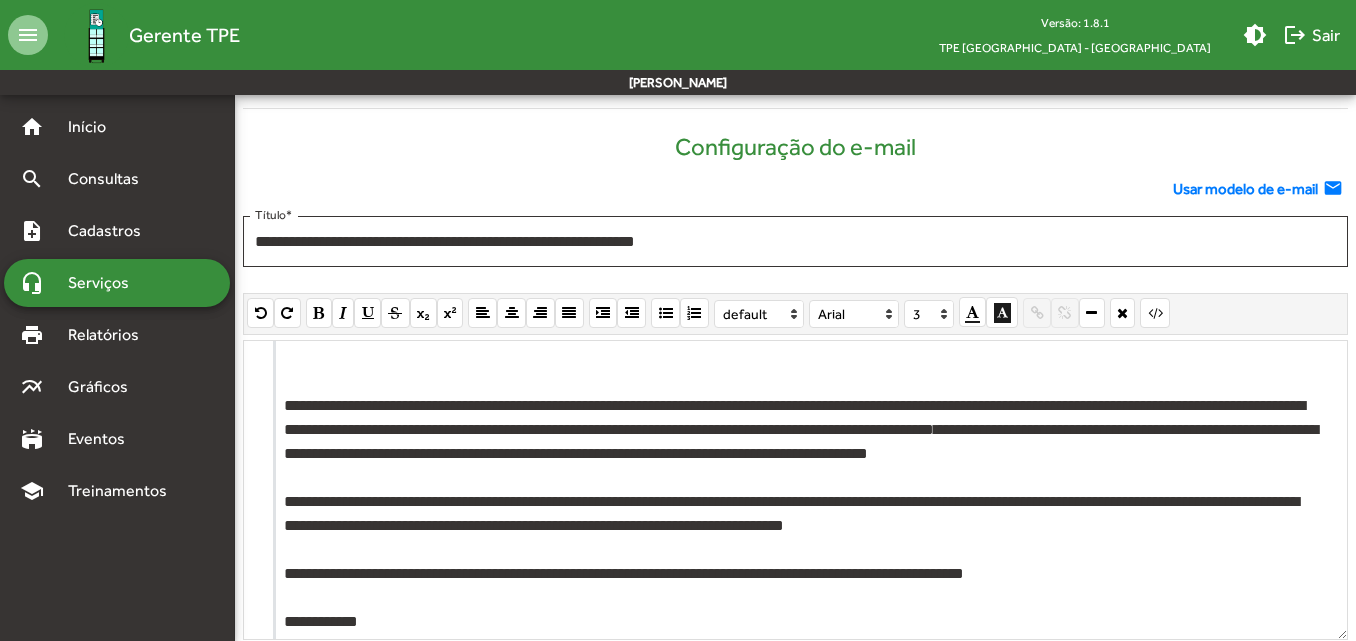 scroll, scrollTop: 174, scrollLeft: 0, axis: vertical 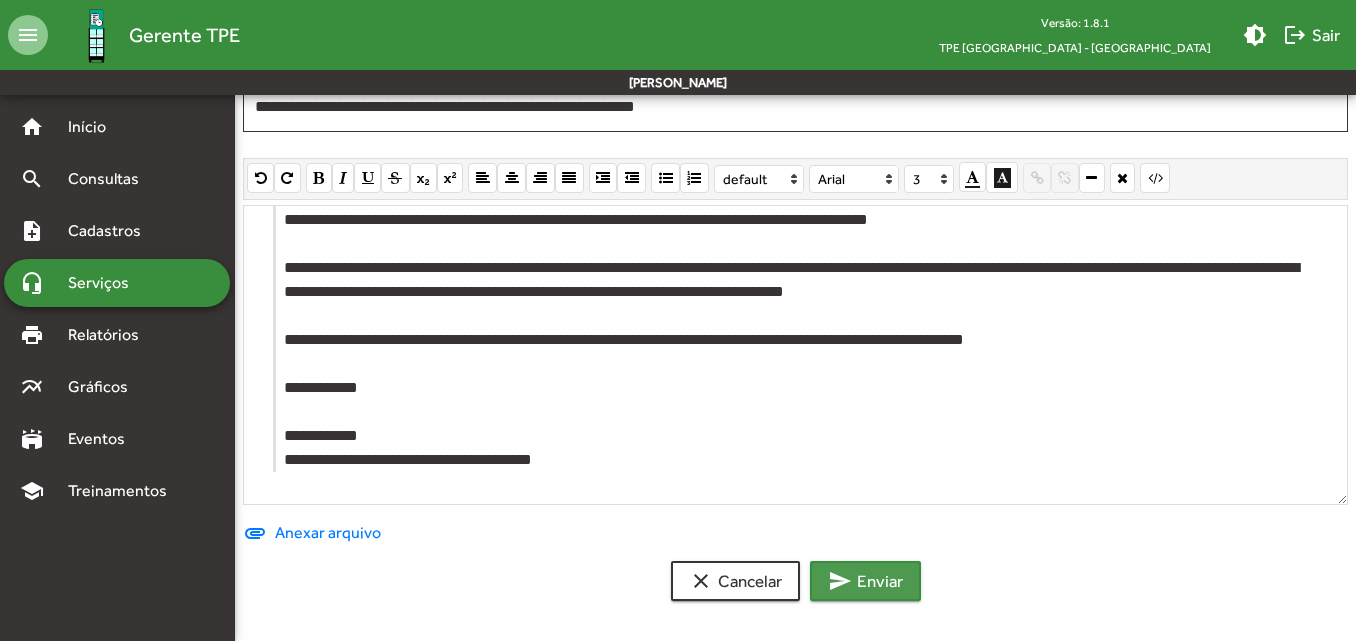 click on "send  Enviar" 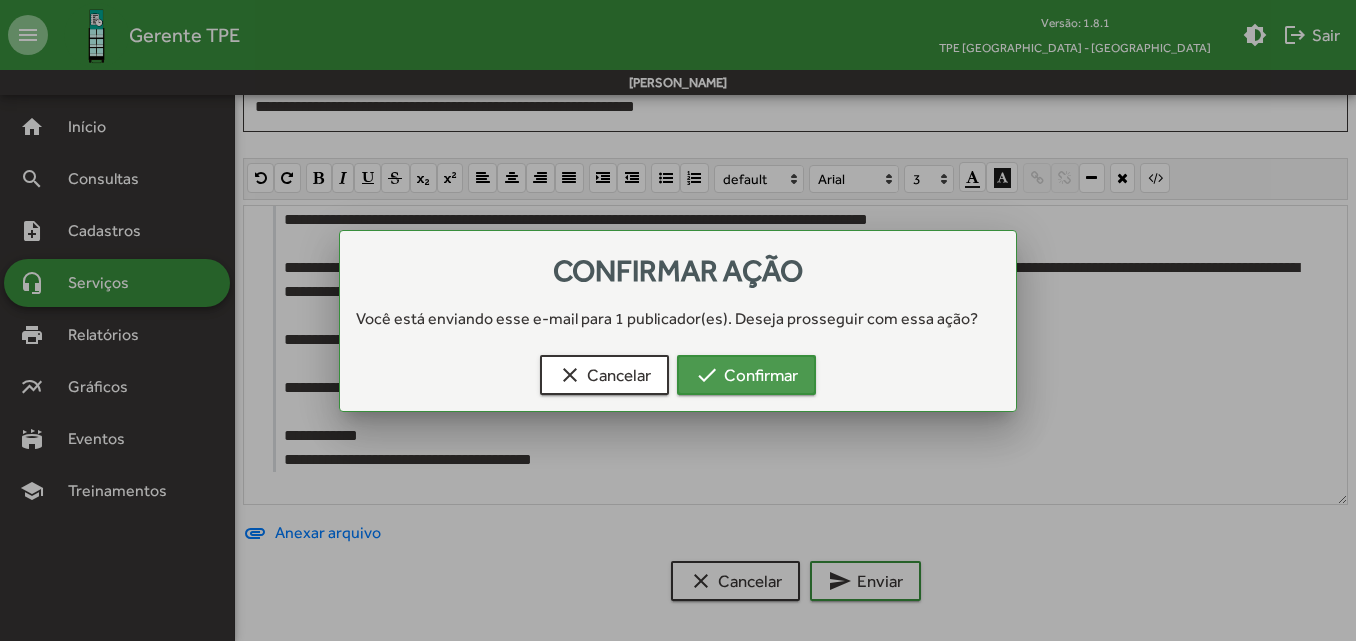 click on "check  Confirmar" at bounding box center (746, 375) 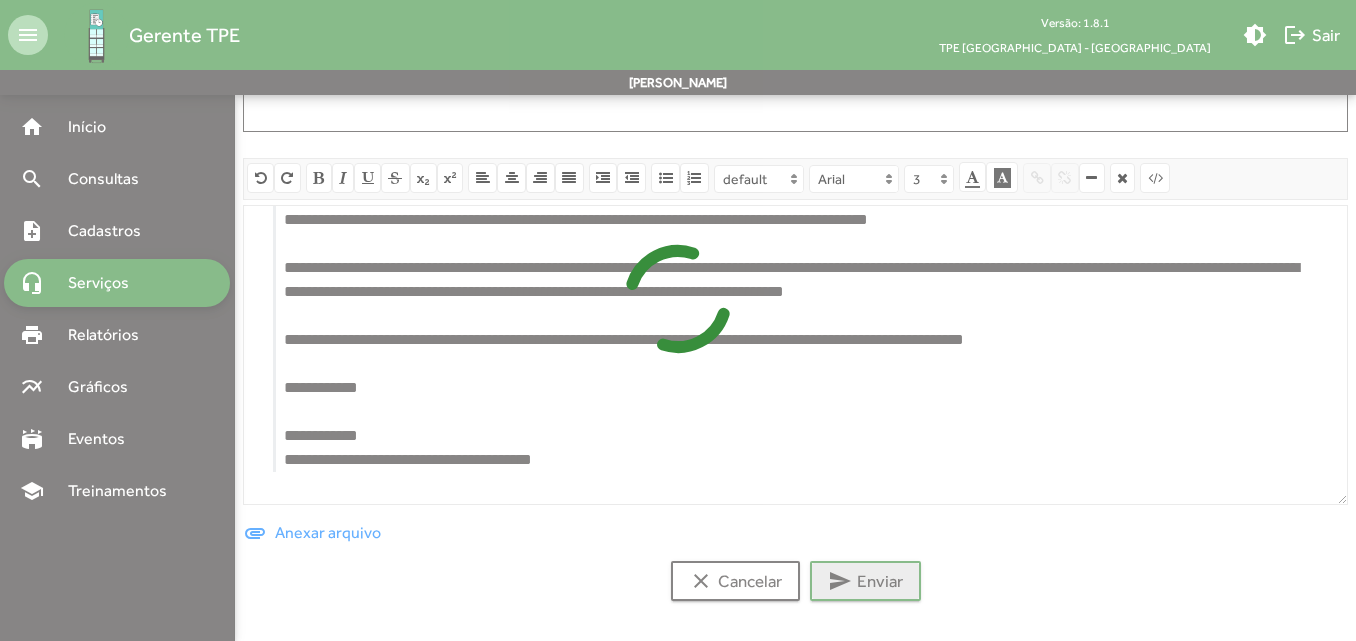 scroll, scrollTop: 0, scrollLeft: 0, axis: both 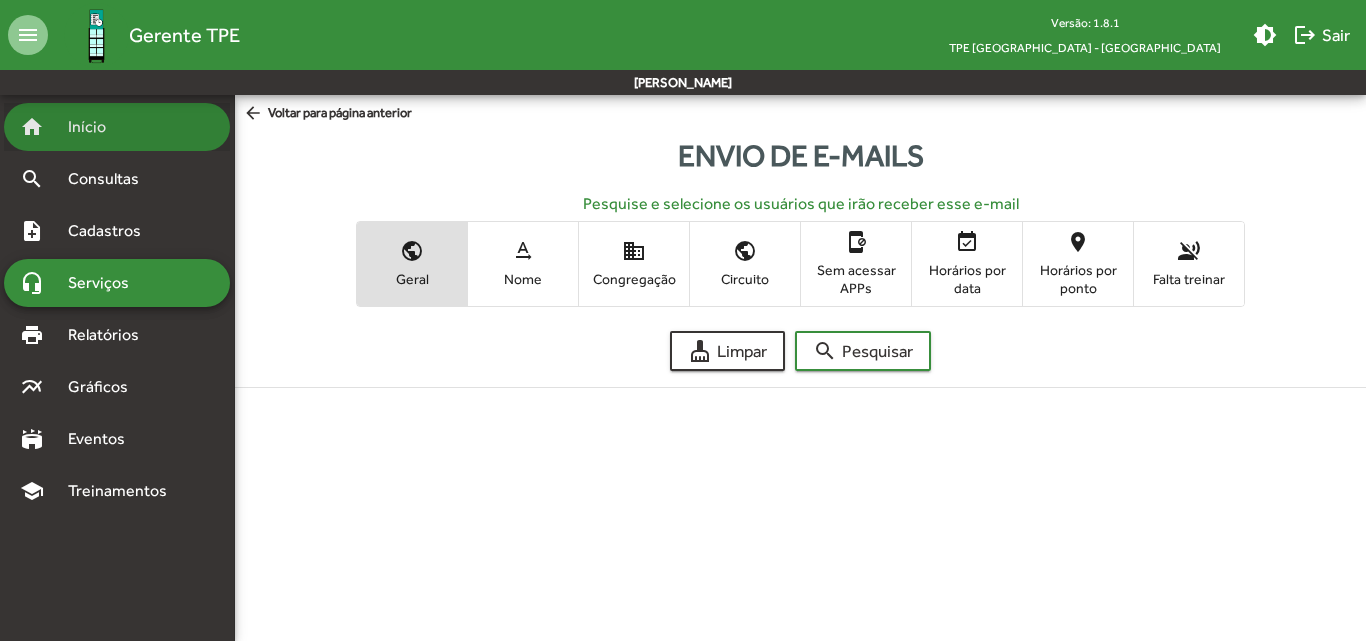 click on "Início" at bounding box center [95, 127] 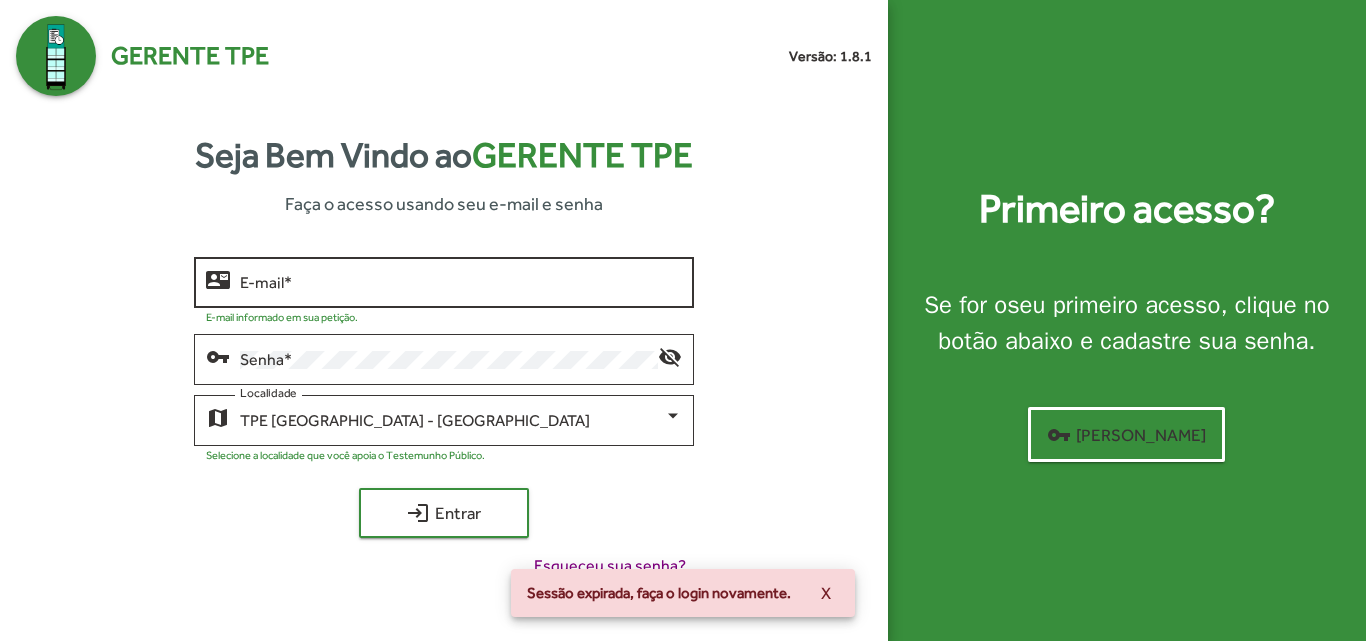 click on "E-mail   *" 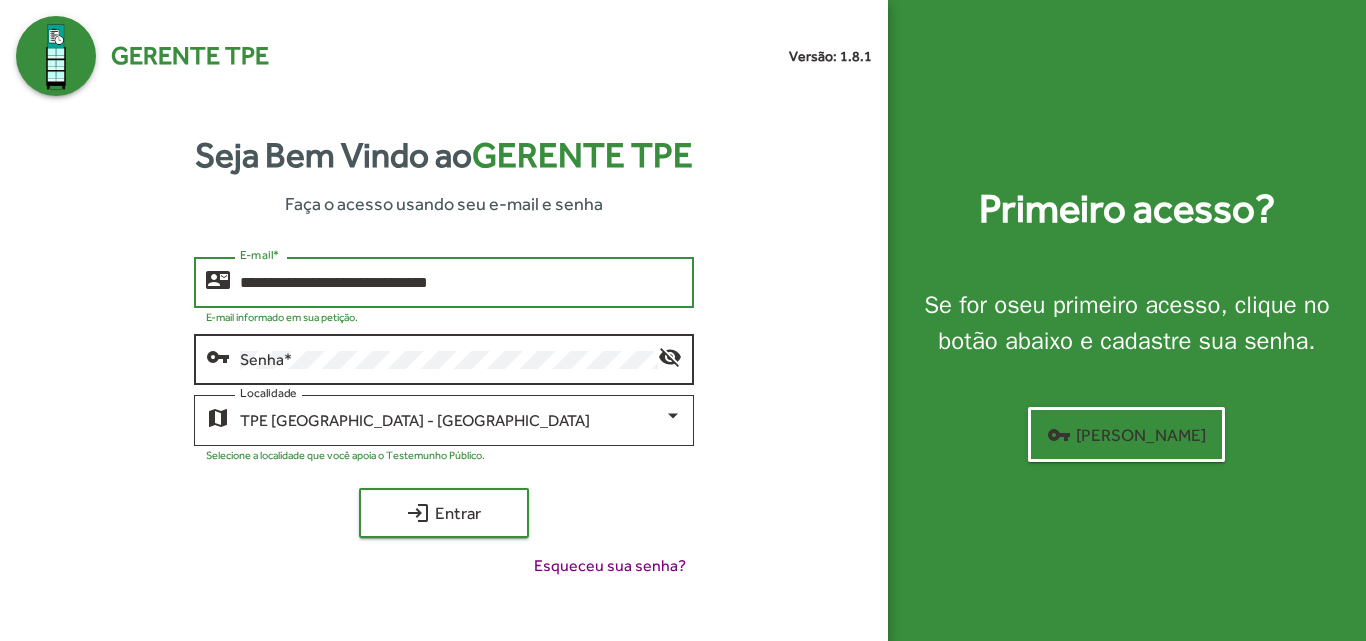 type on "**********" 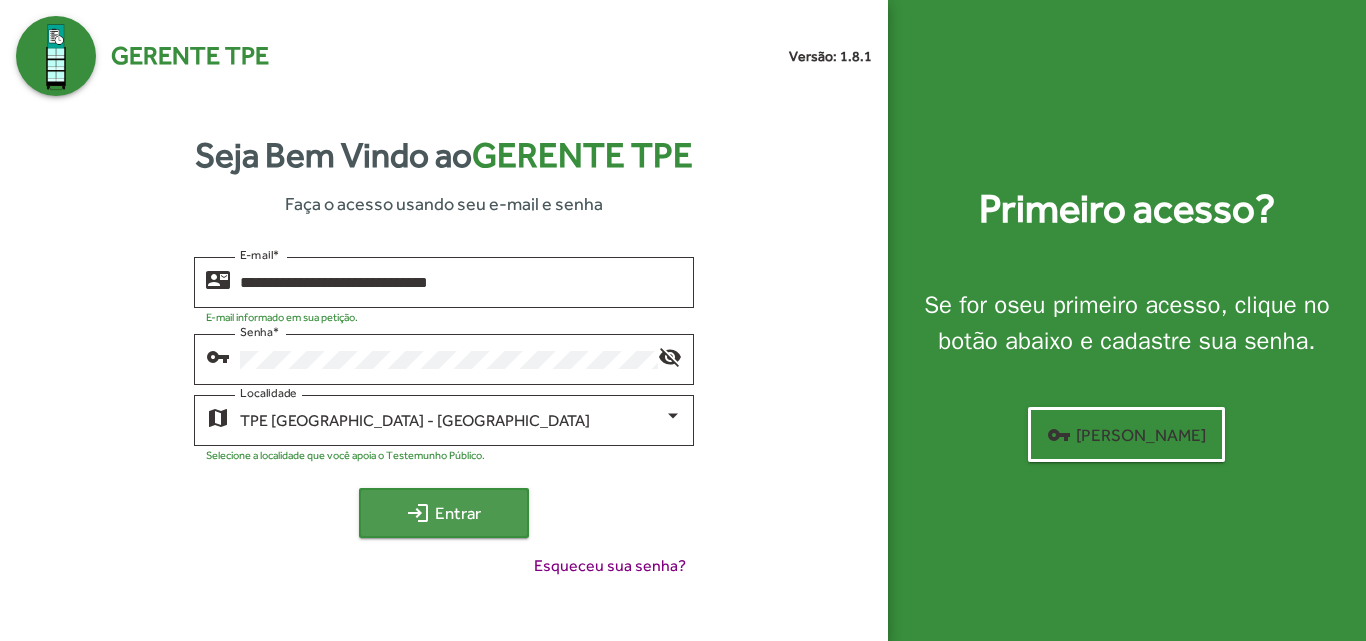 click on "login  Entrar" 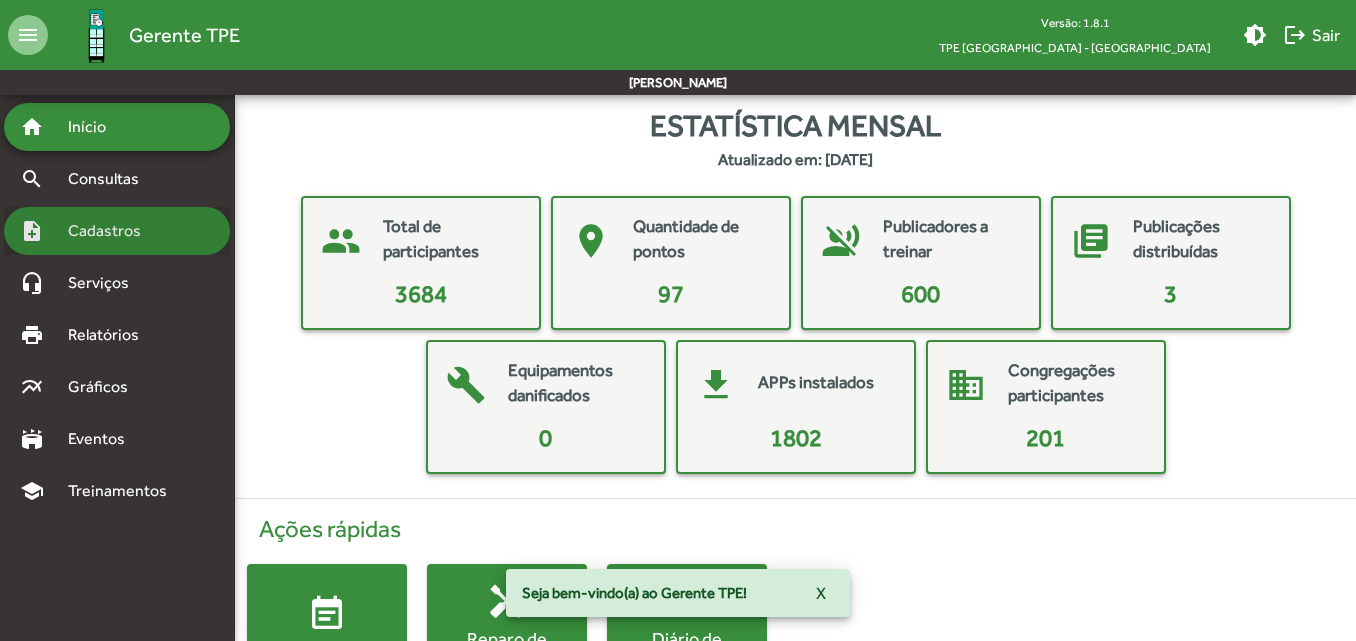 click on "Cadastros" at bounding box center [111, 231] 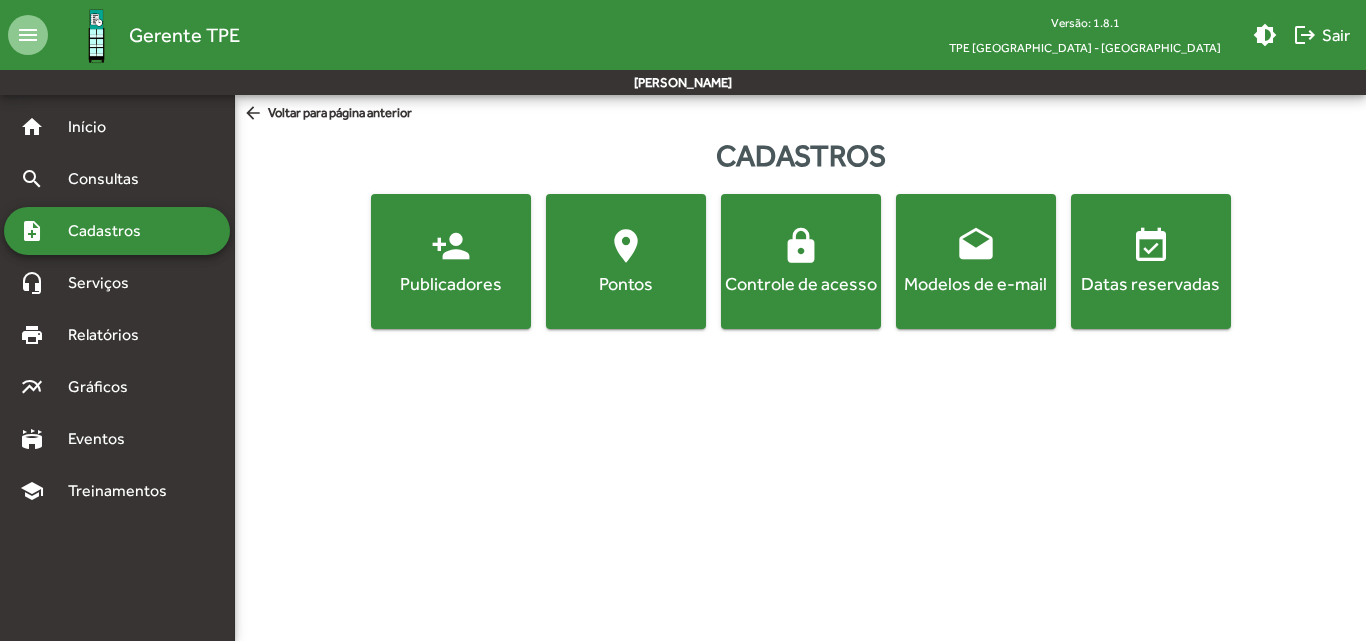 click on "Publicadores" 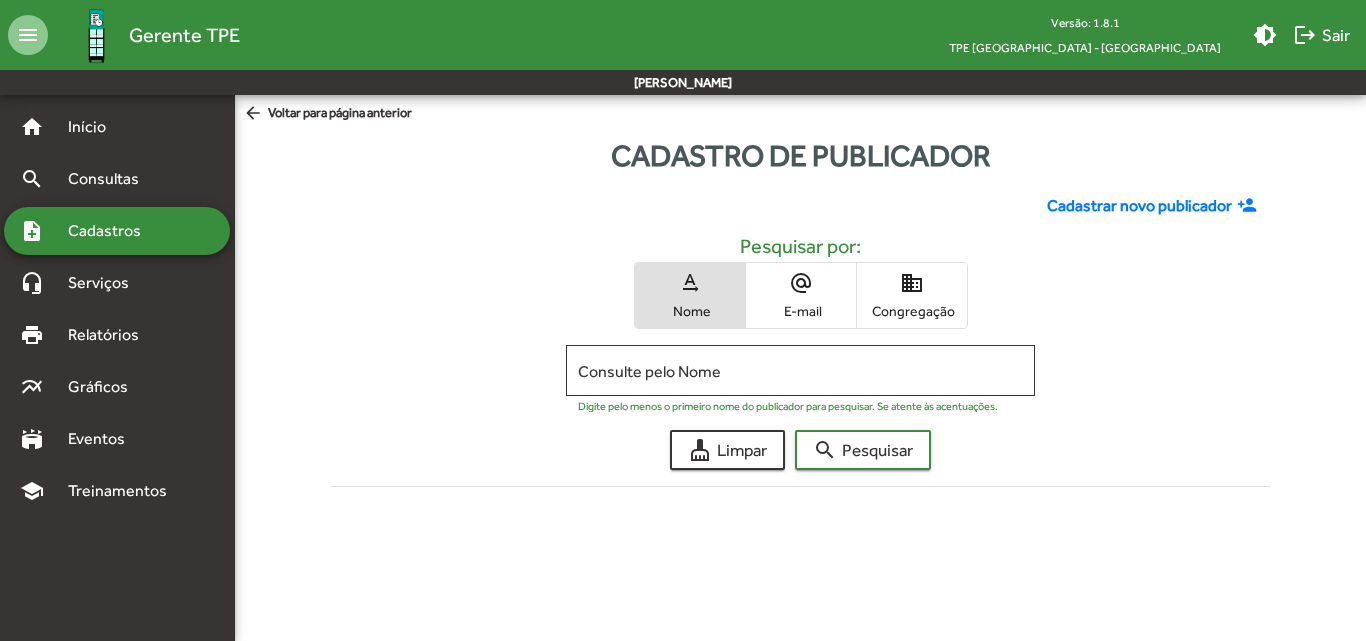 click on "Digite pelo menos o primeiro nome do publicador para pesquisar. Se atente às acentuações." 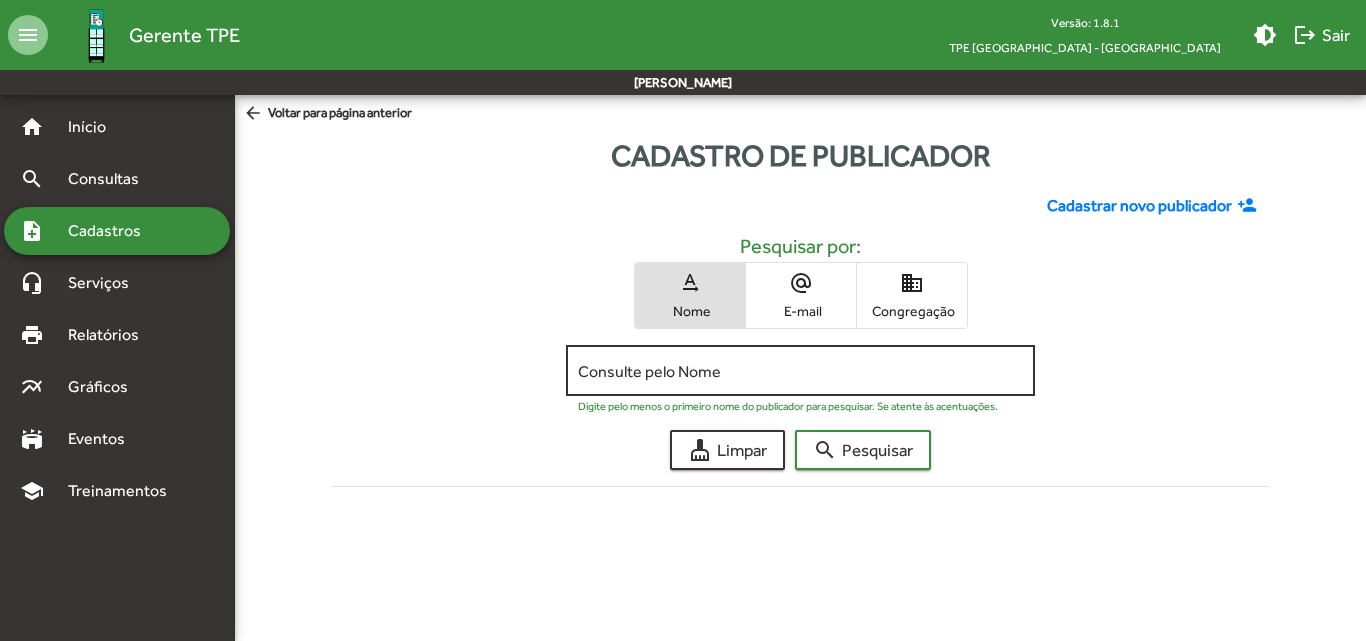 click on "Consulte pelo Nome" at bounding box center [800, 371] 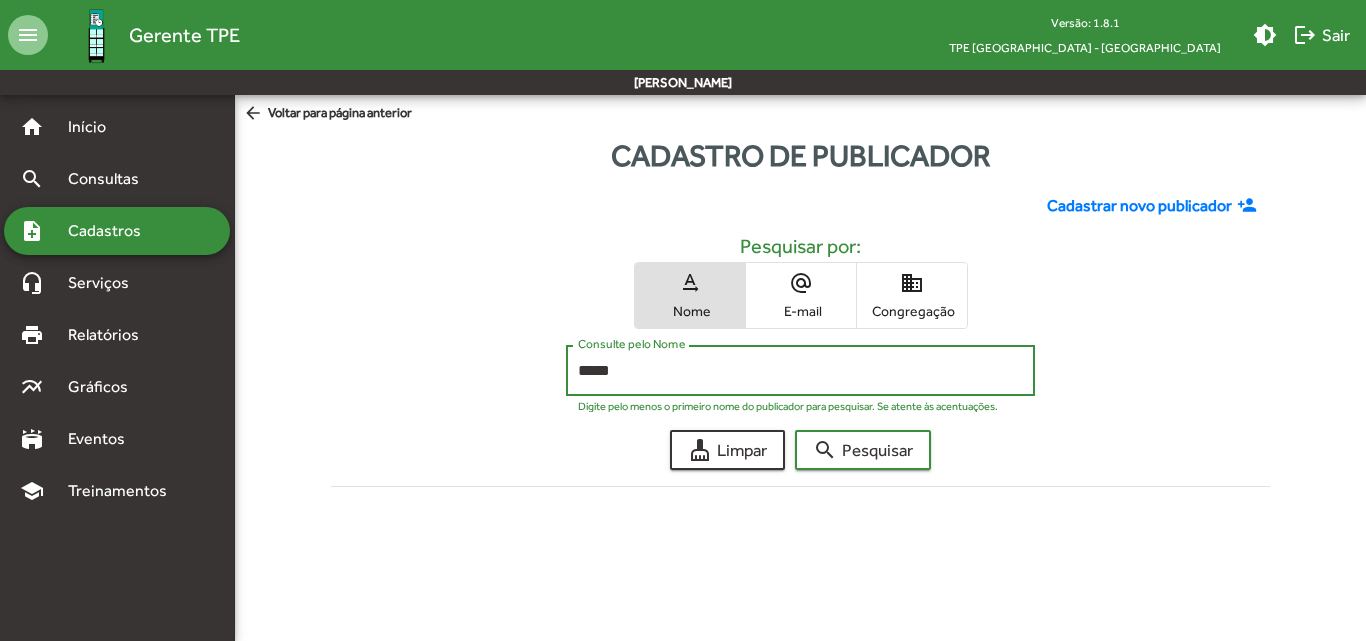 type on "*****" 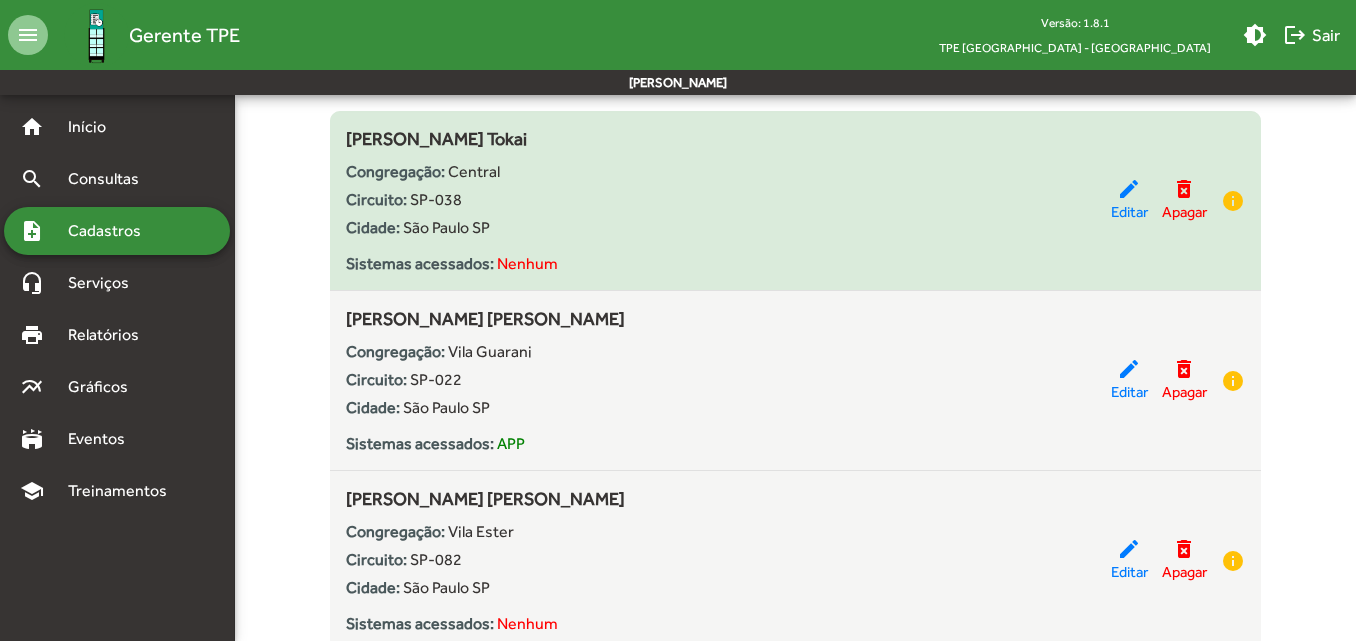scroll, scrollTop: 400, scrollLeft: 0, axis: vertical 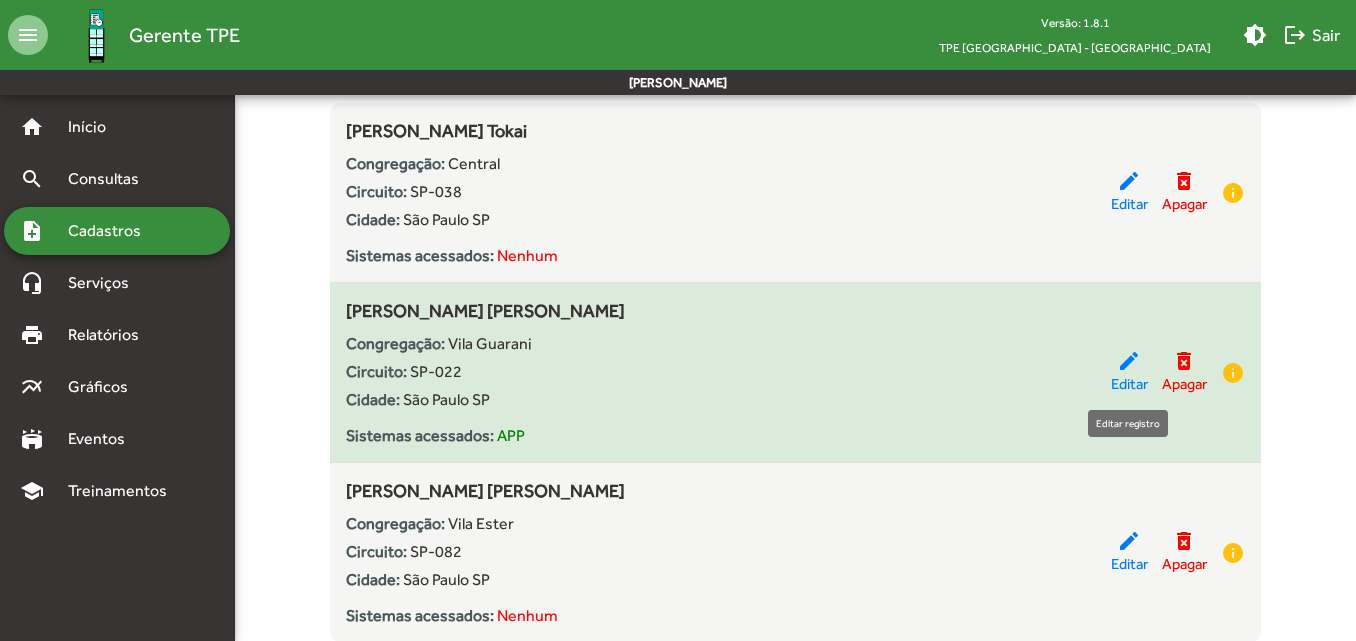click on "edit" 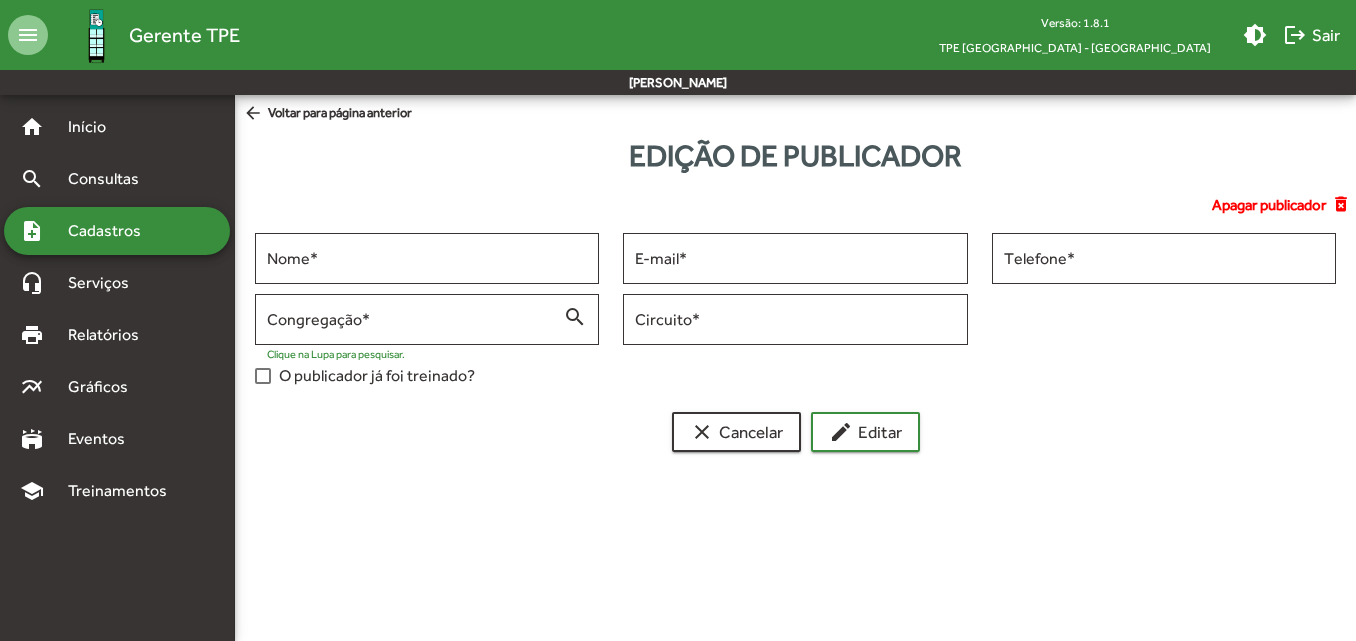scroll, scrollTop: 0, scrollLeft: 0, axis: both 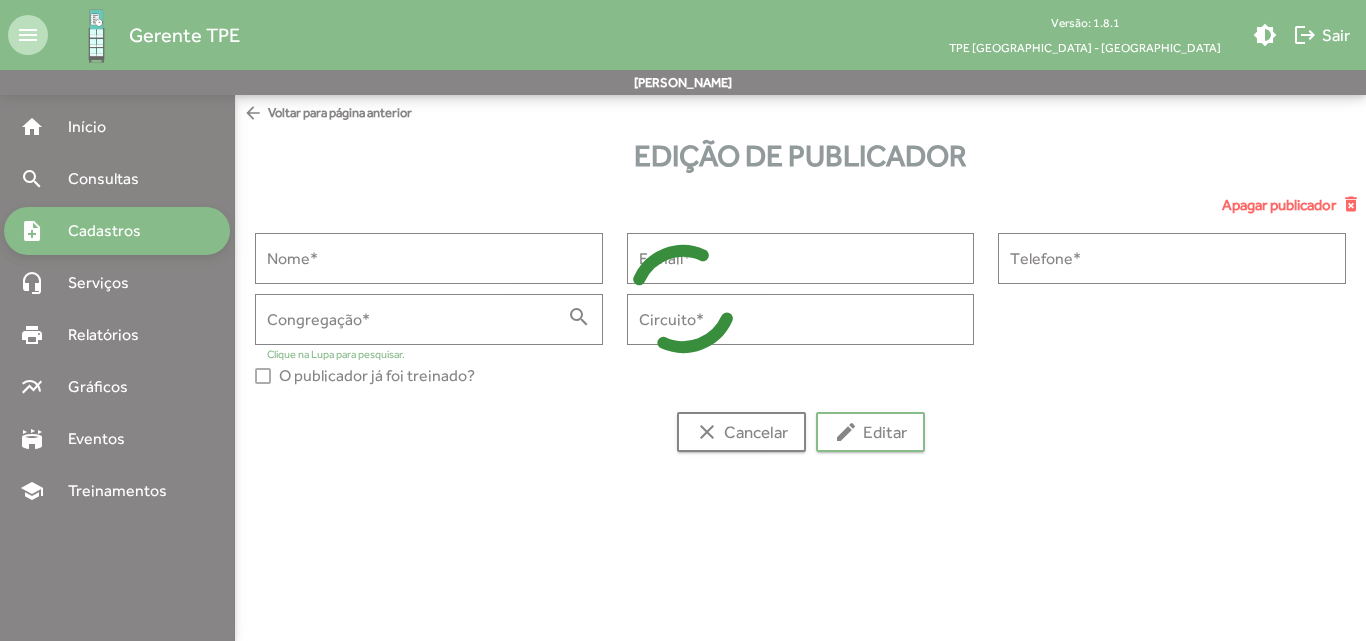 type on "**********" 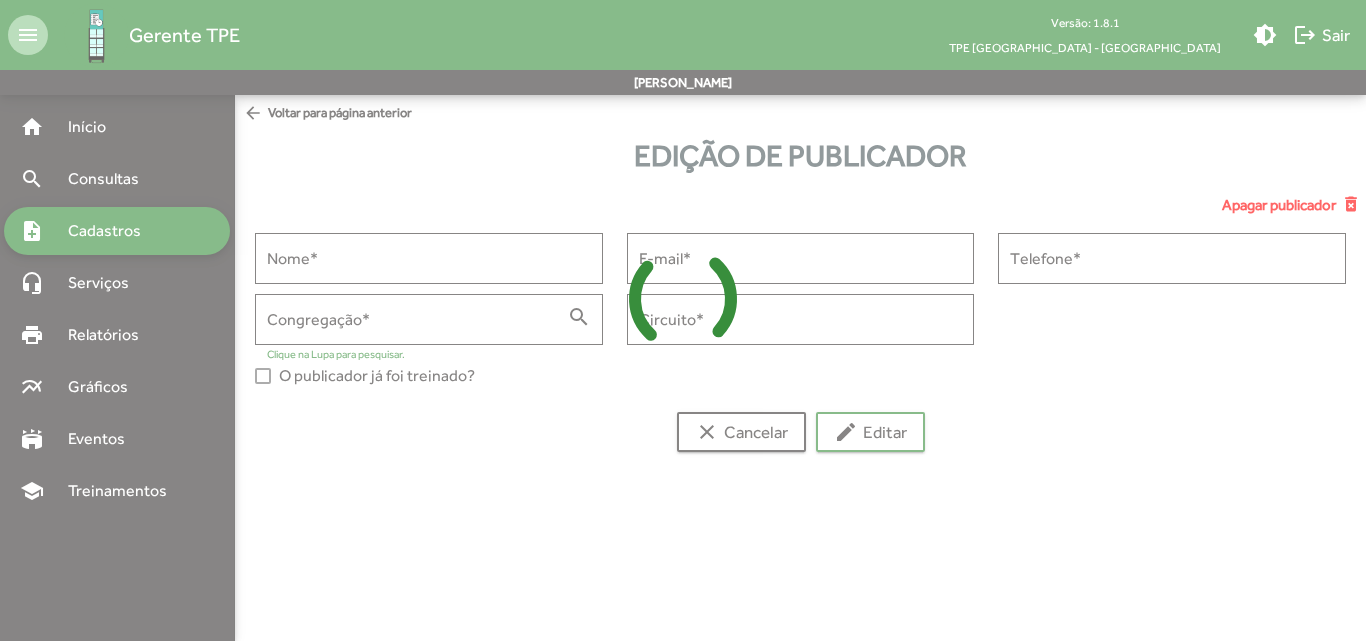type on "**********" 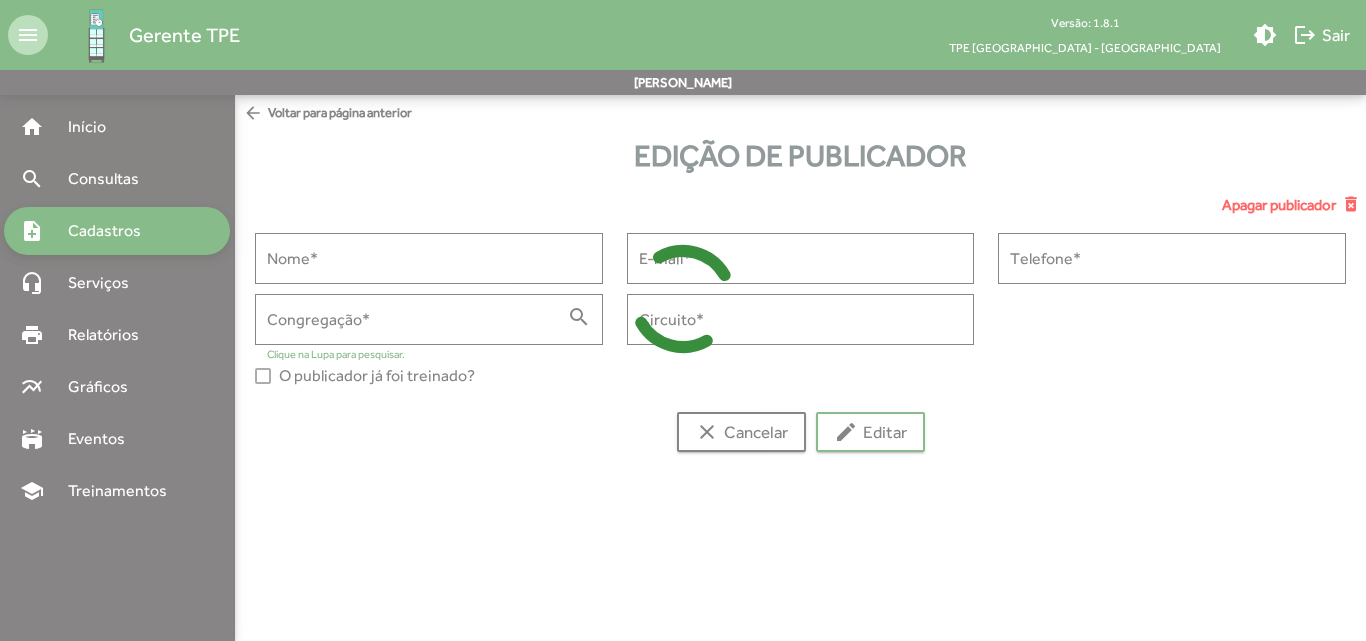 type on "**********" 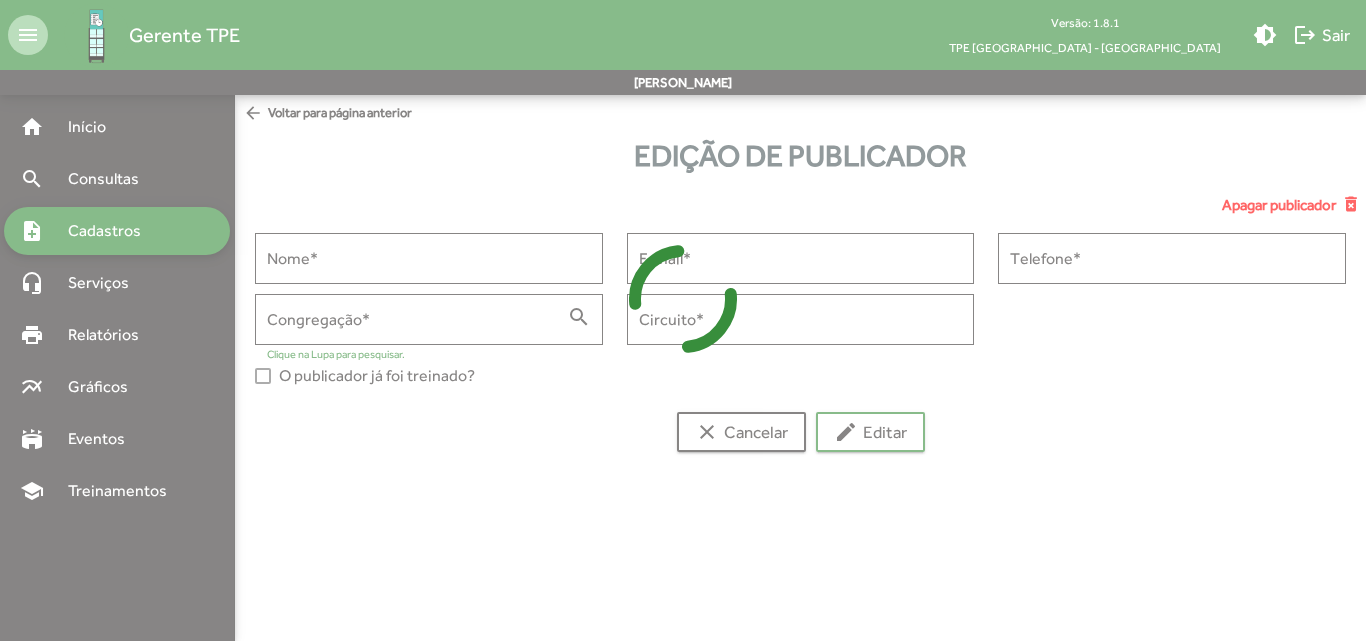 type on "**********" 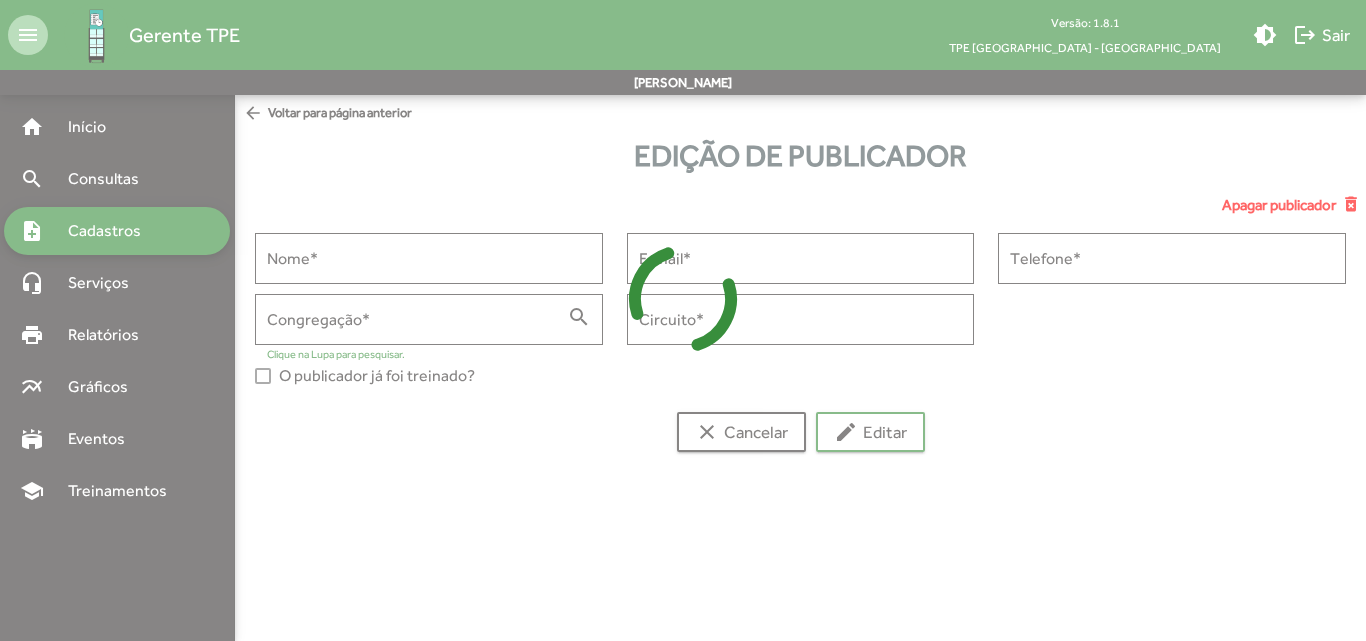 type on "******" 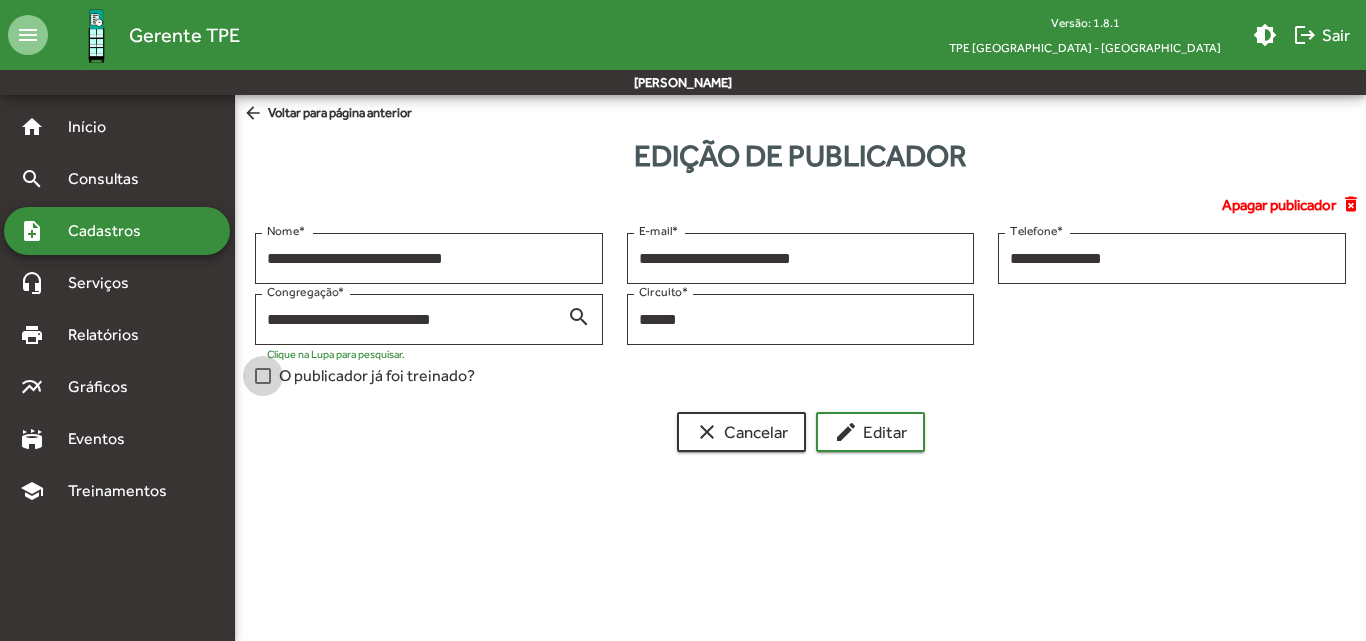 click at bounding box center [263, 376] 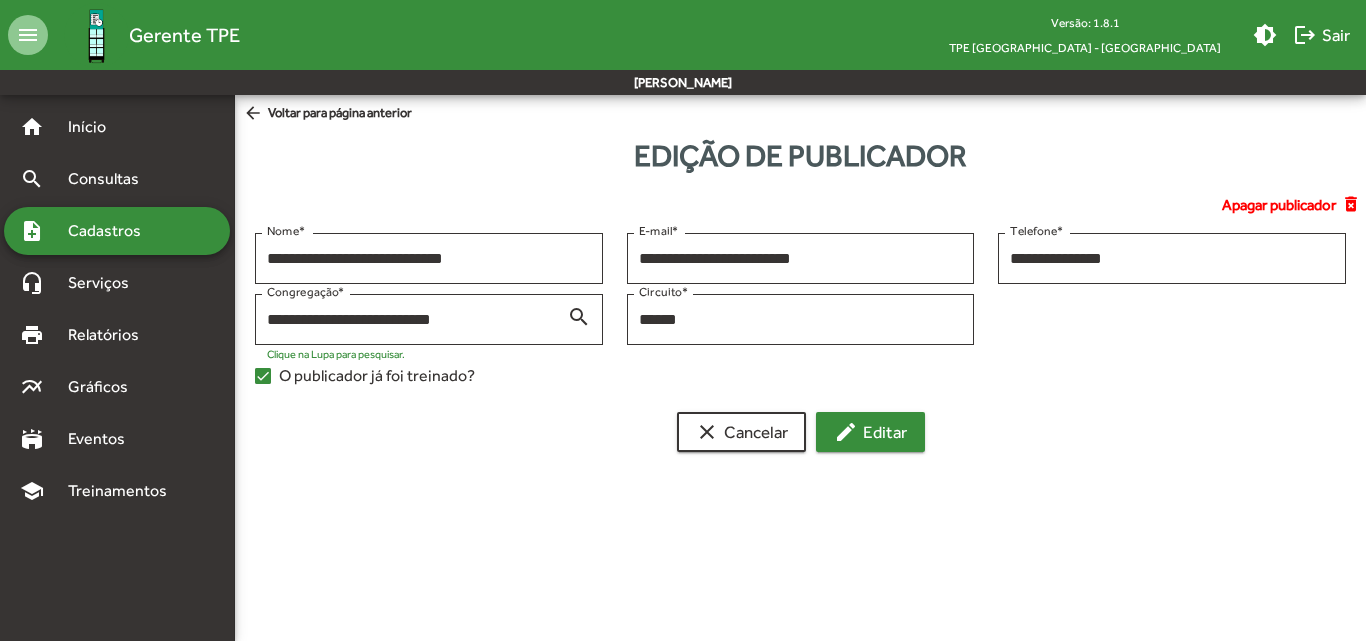 click on "edit  Editar" at bounding box center [870, 432] 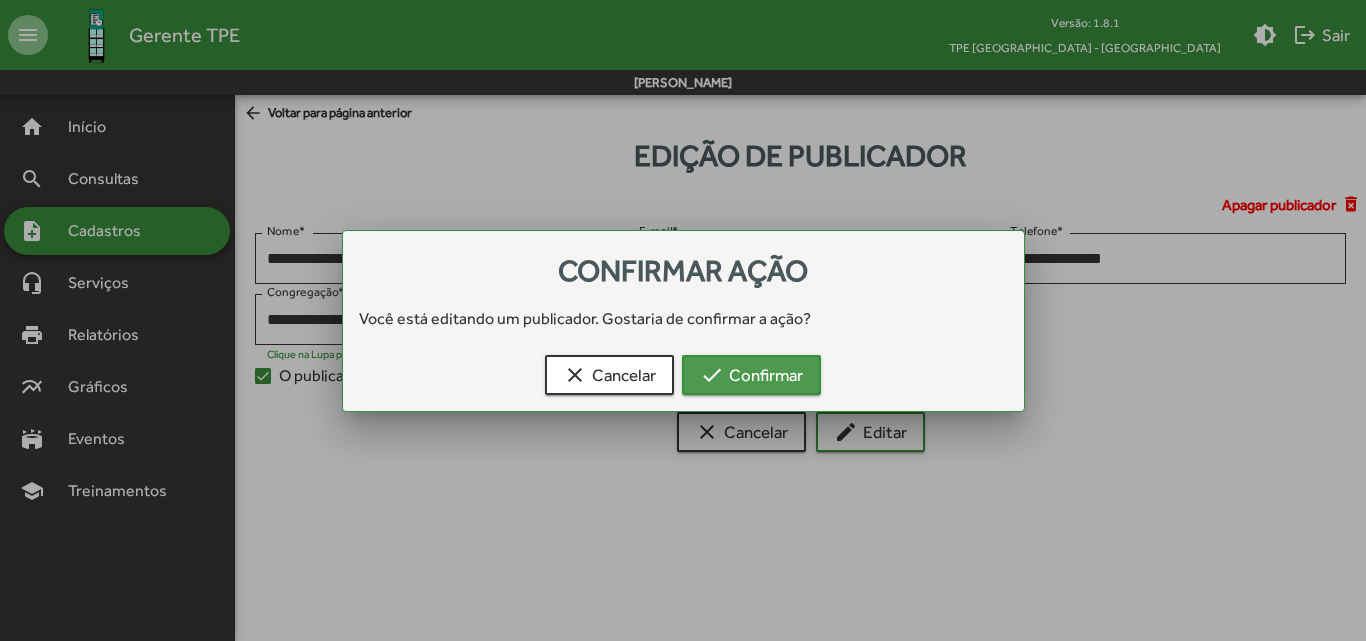 click on "check  Confirmar" at bounding box center (751, 375) 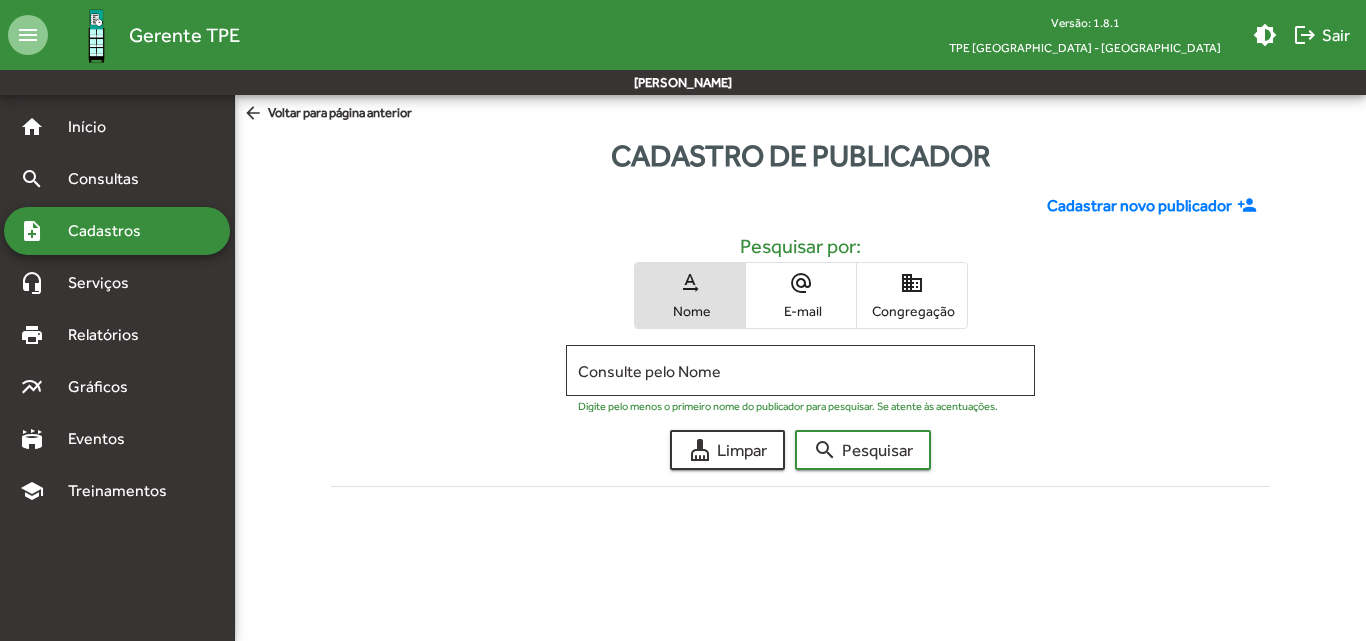 click on "Nome" at bounding box center (690, 311) 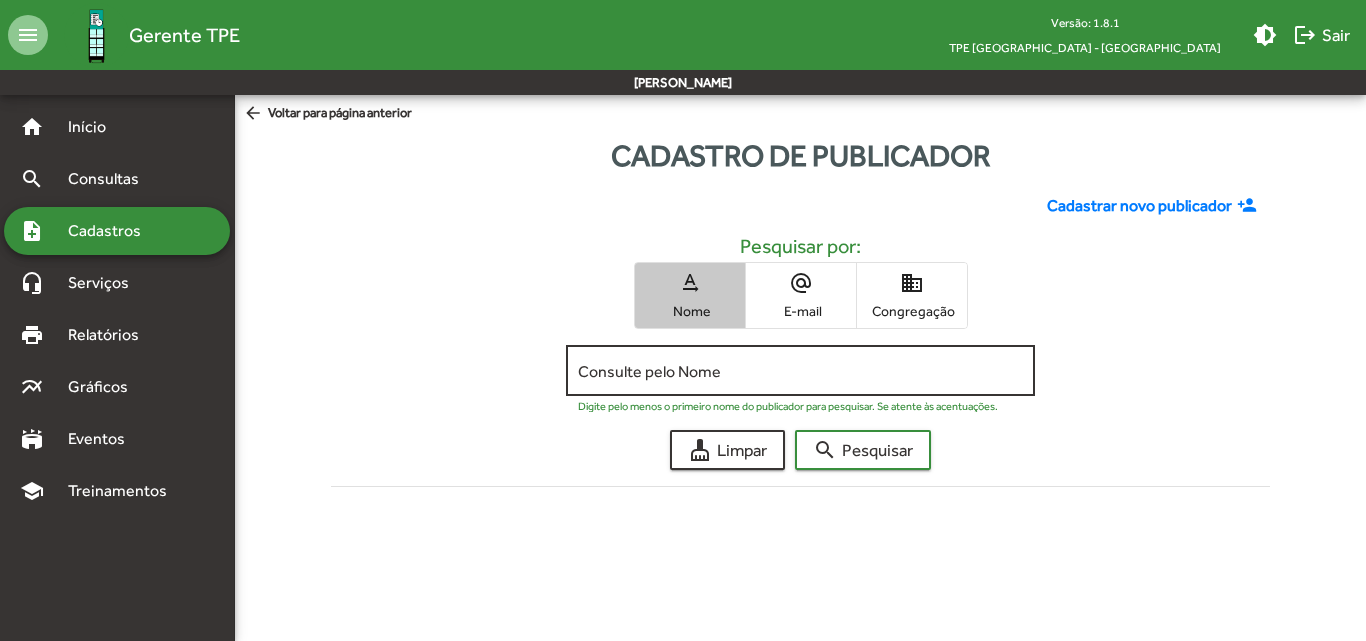 click on "Consulte pelo Nome" at bounding box center (800, 371) 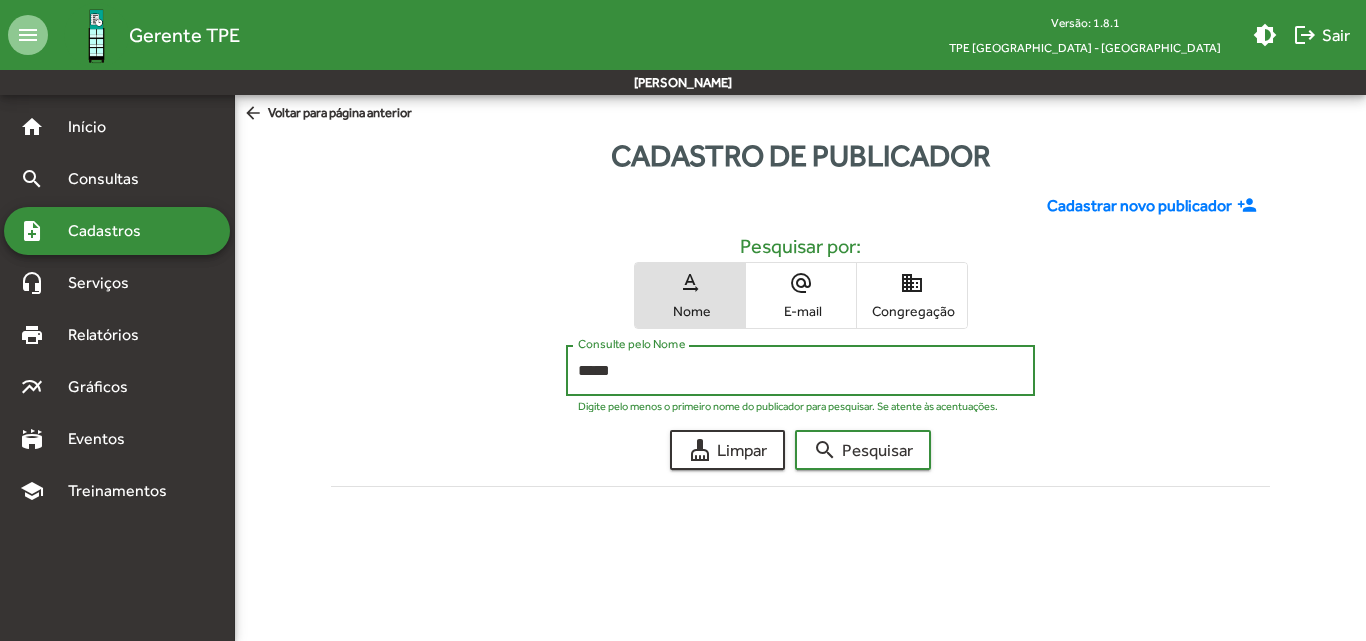 click on "search  Pesquisar" 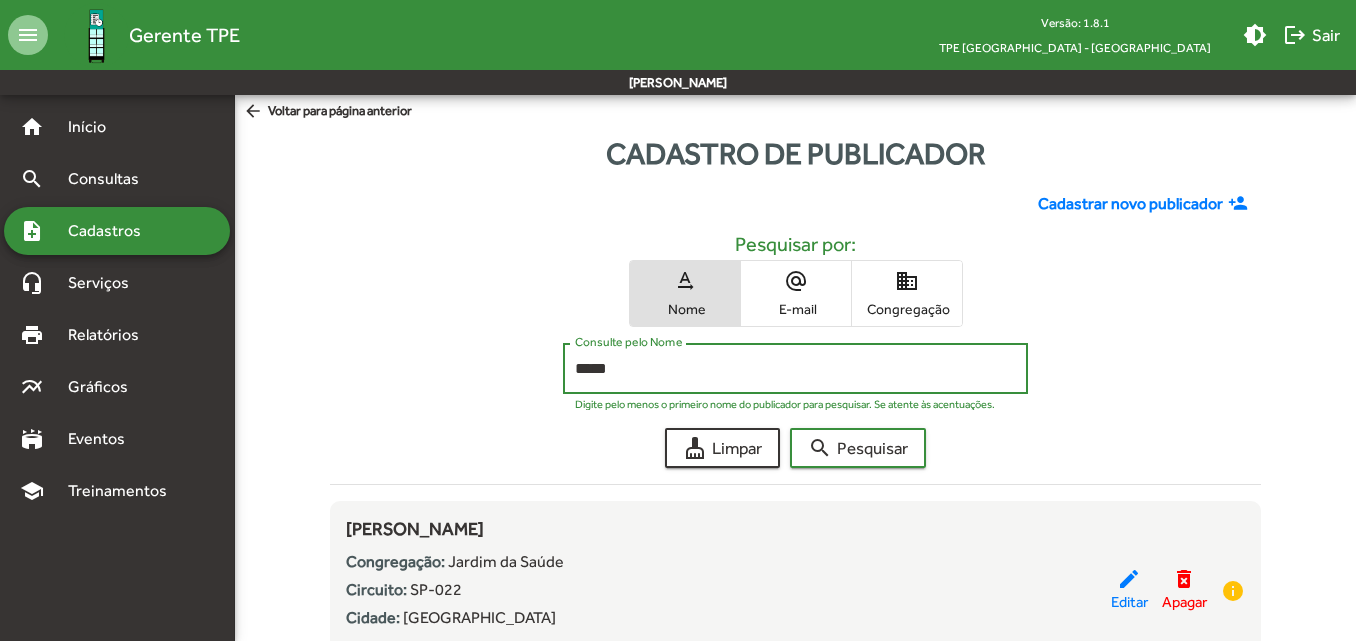 scroll, scrollTop: 0, scrollLeft: 0, axis: both 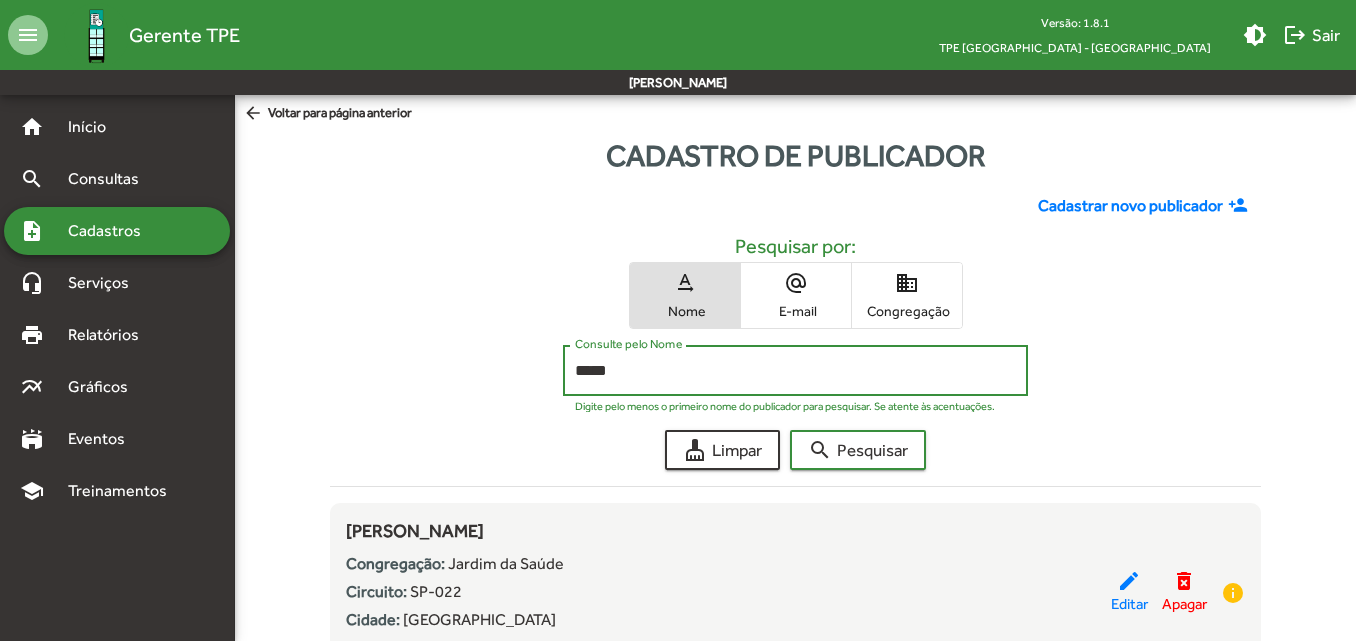 click on "*****" at bounding box center (795, 371) 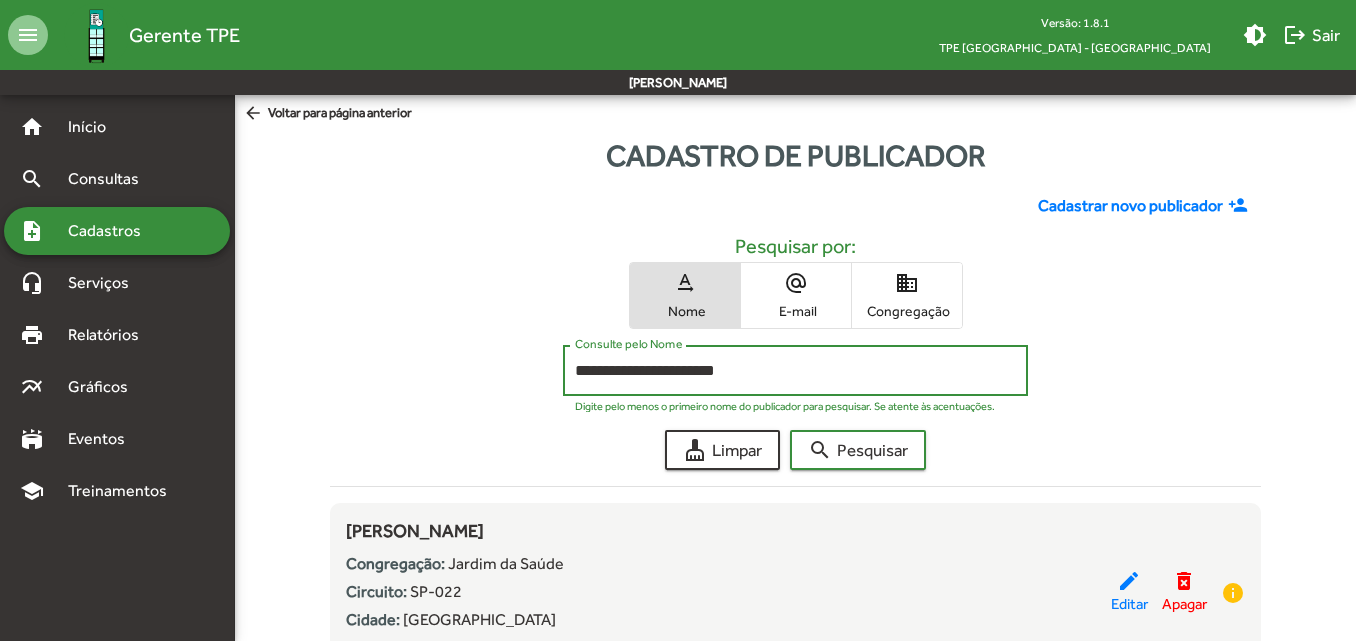 type on "**********" 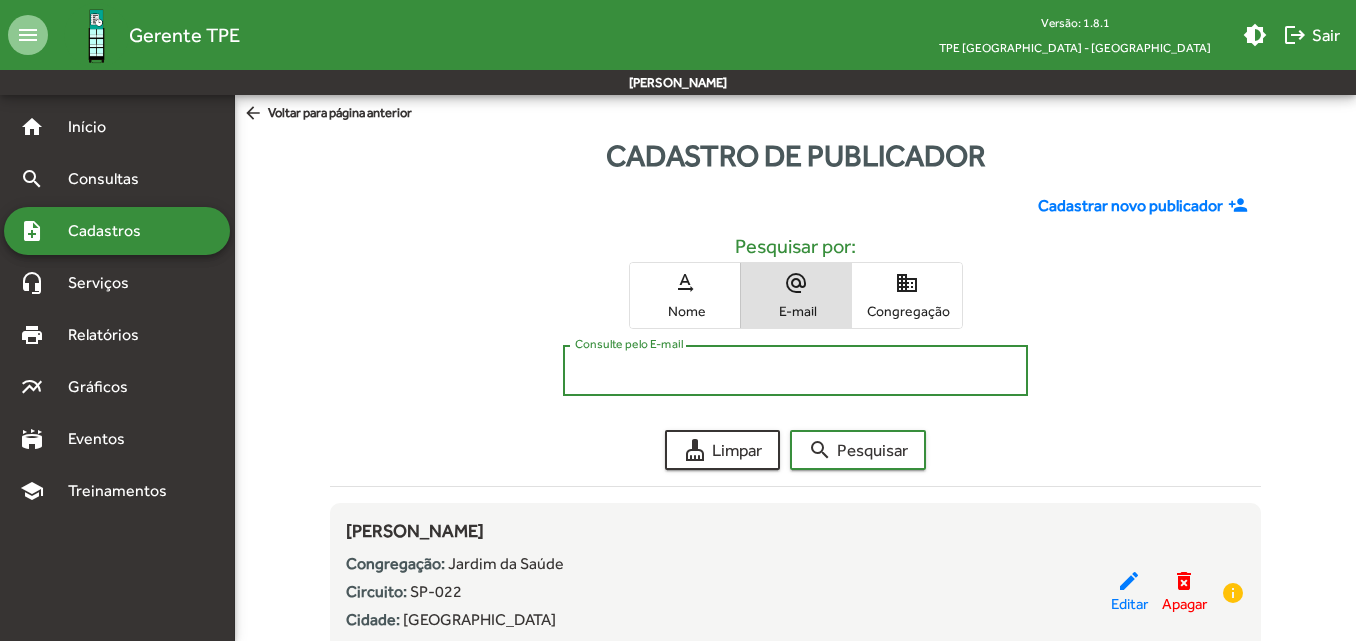 click on "Consulte pelo E-mail" at bounding box center [795, 371] 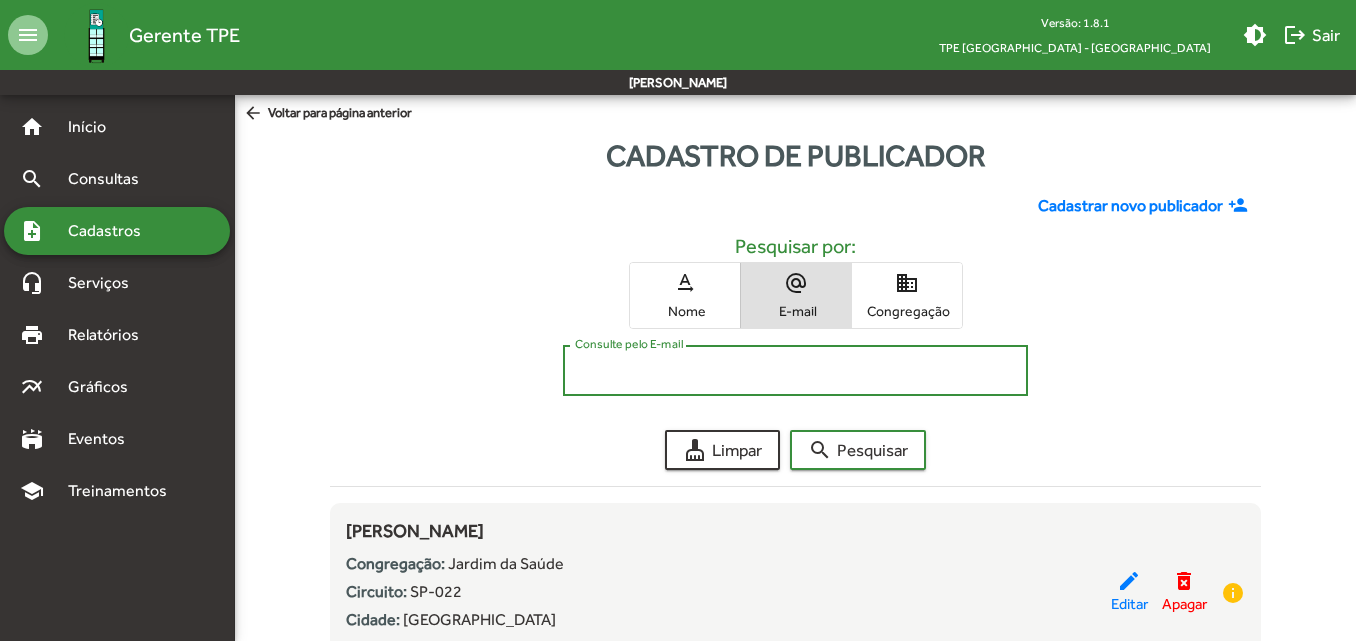 paste on "**********" 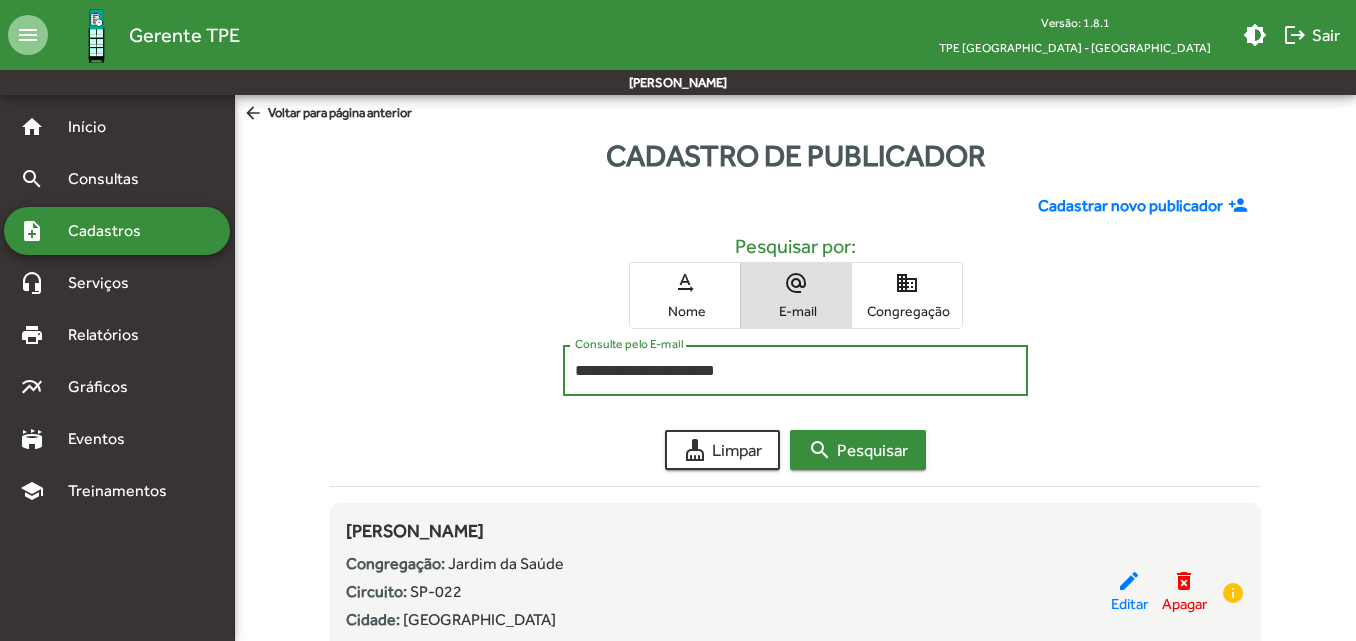 type on "**********" 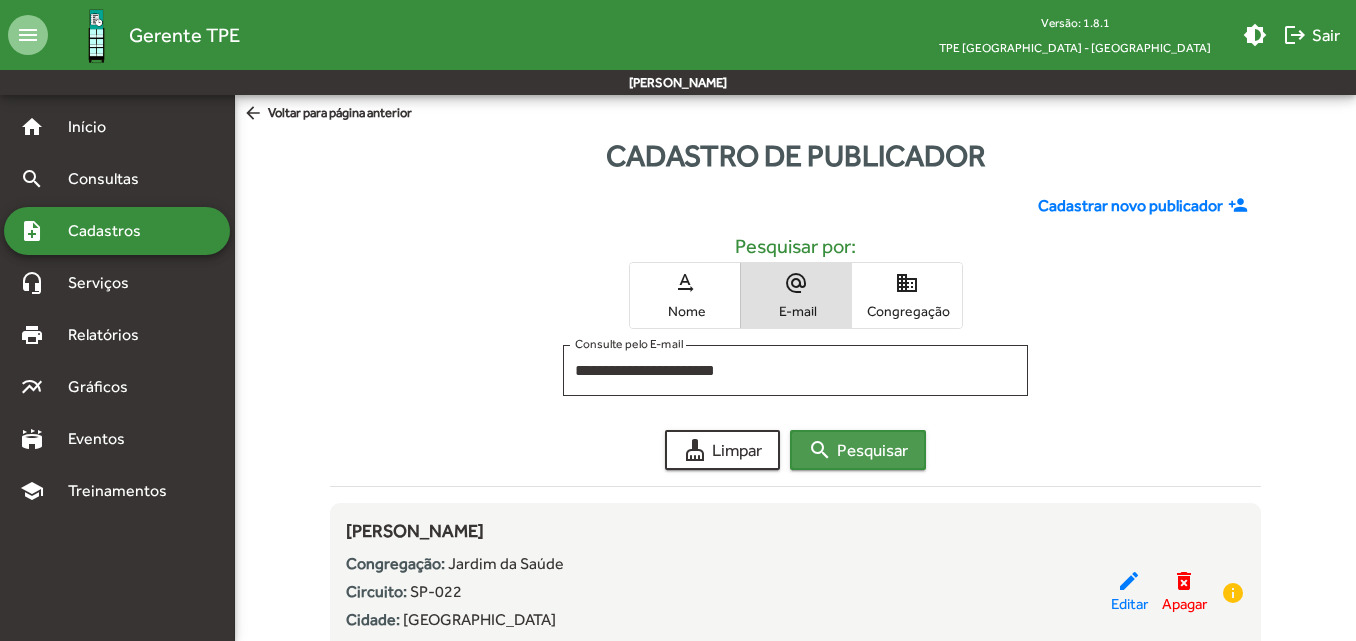 click on "search  Pesquisar" 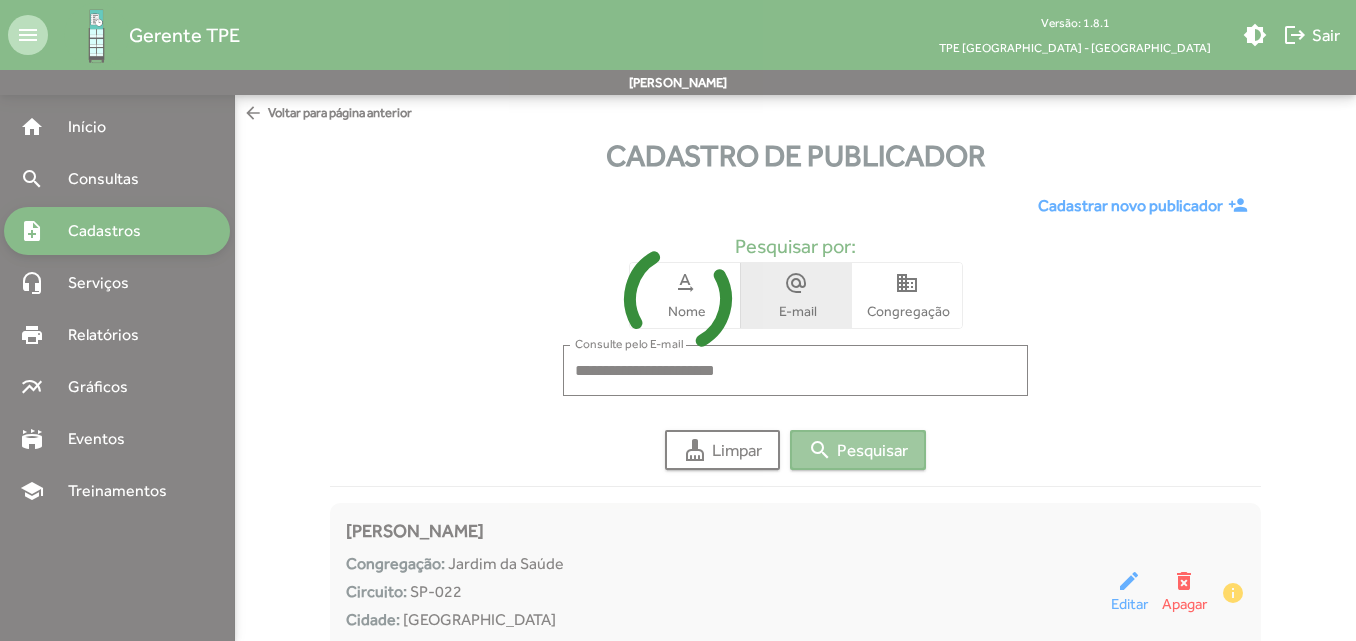 click on "**********" at bounding box center (678, 600) 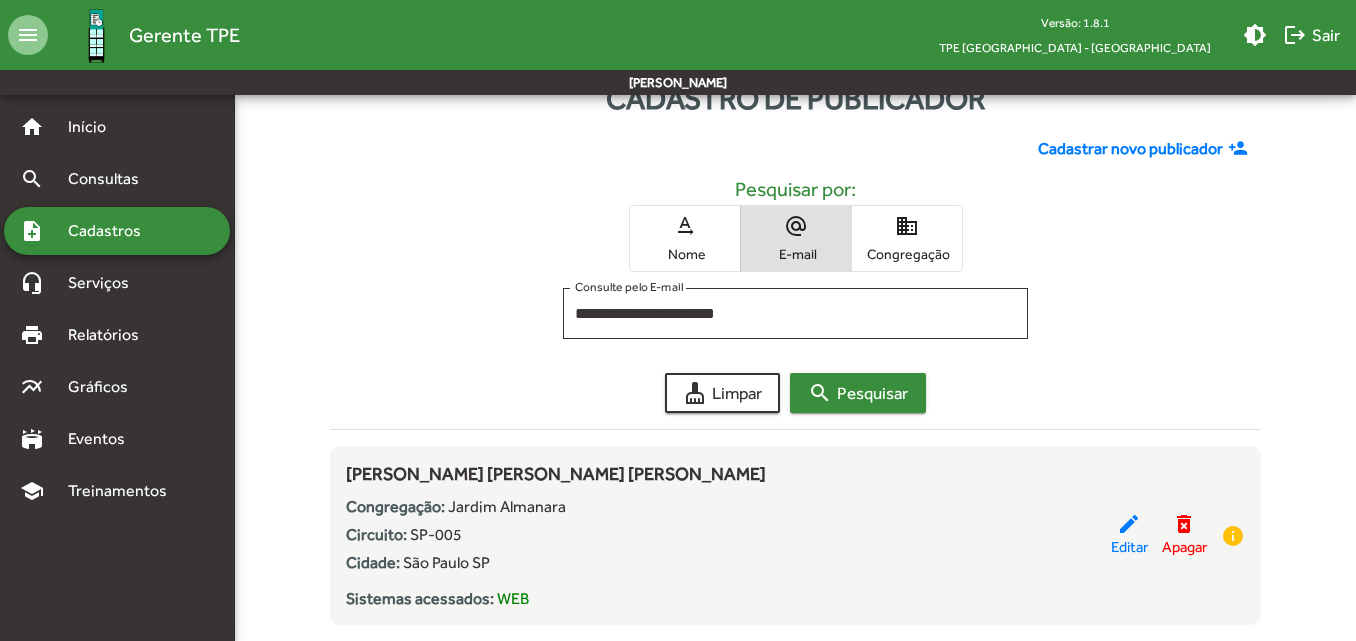 scroll, scrollTop: 105, scrollLeft: 0, axis: vertical 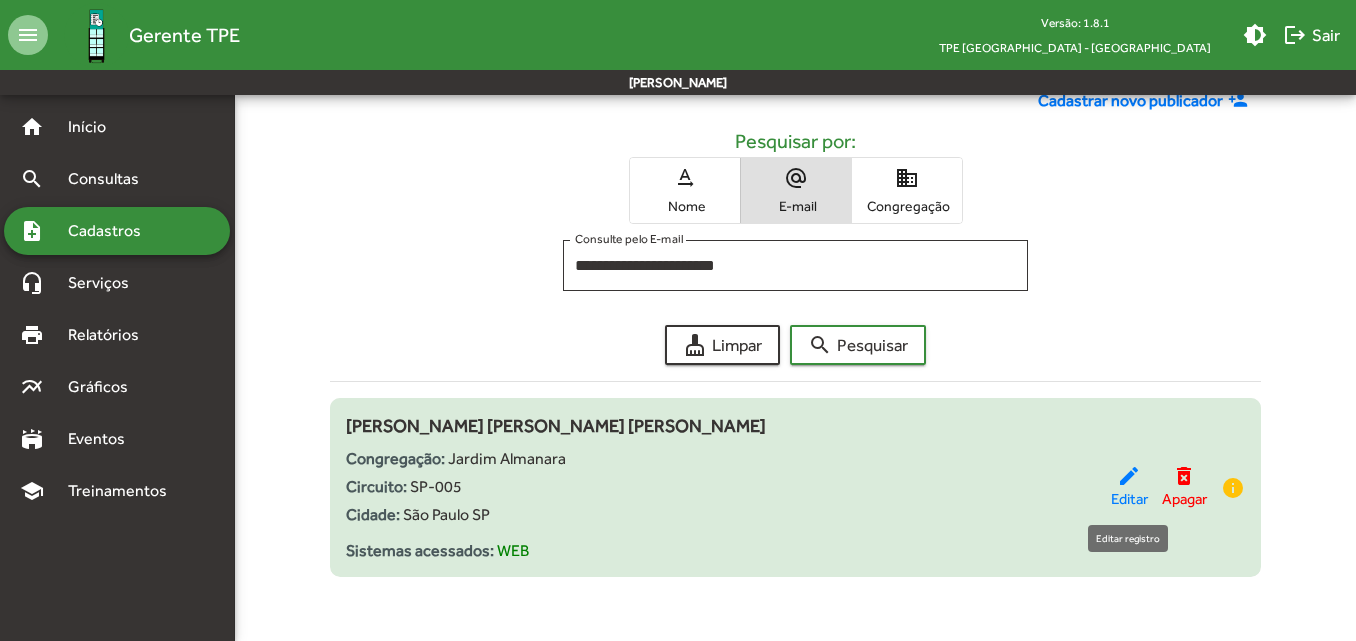 click on "edit" 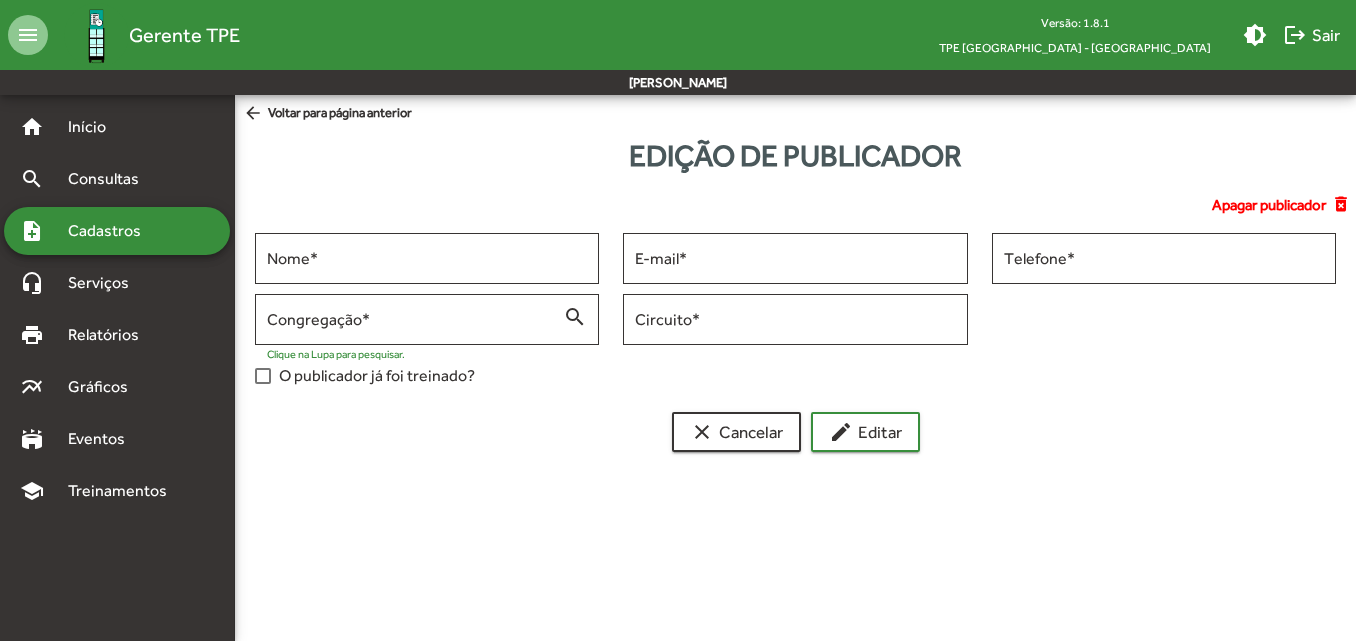 scroll, scrollTop: 0, scrollLeft: 0, axis: both 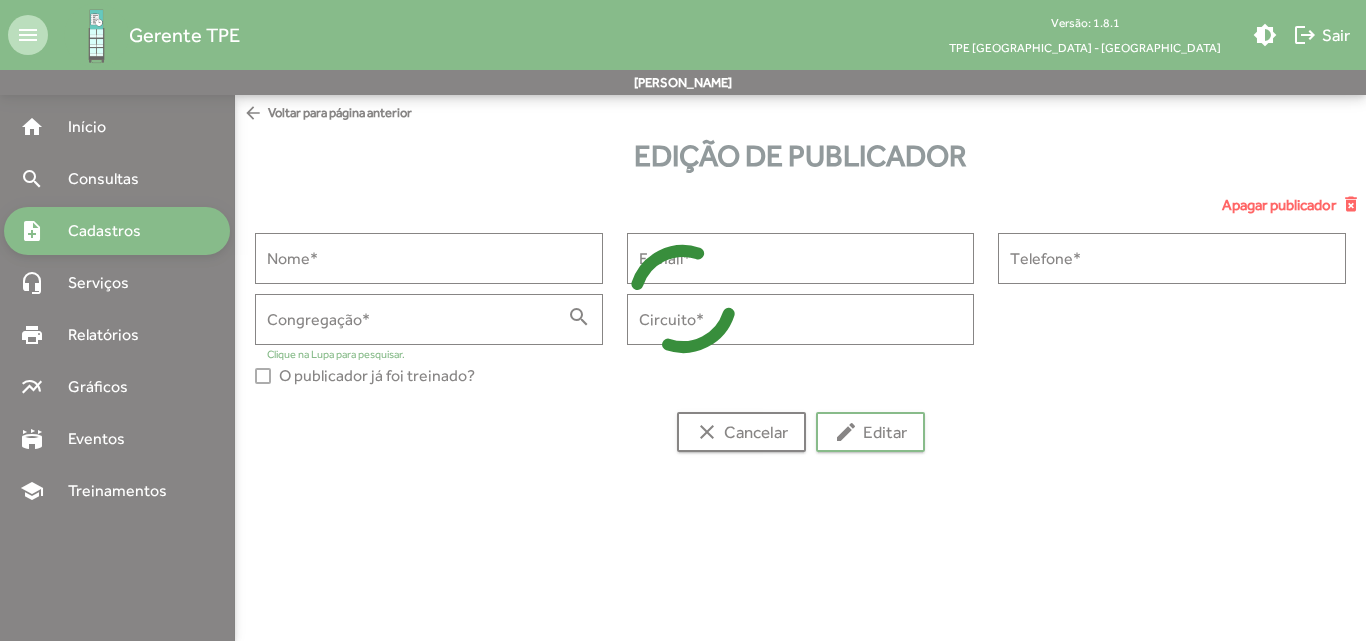 type on "**********" 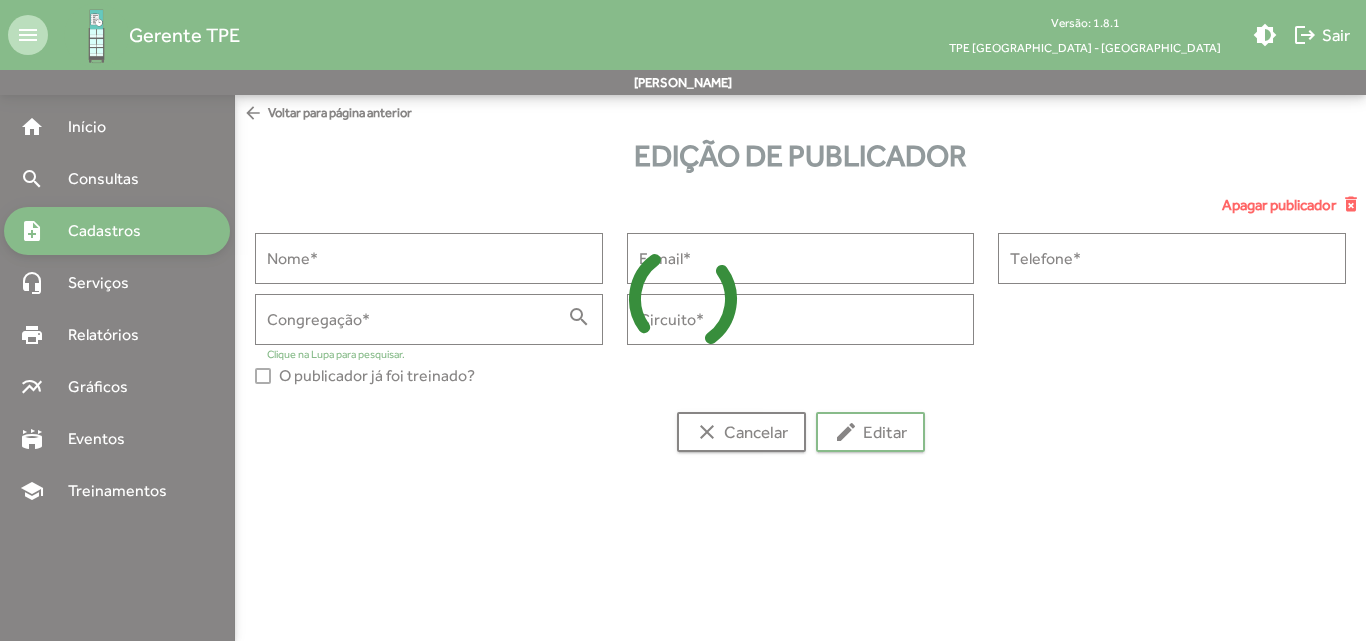 type on "**********" 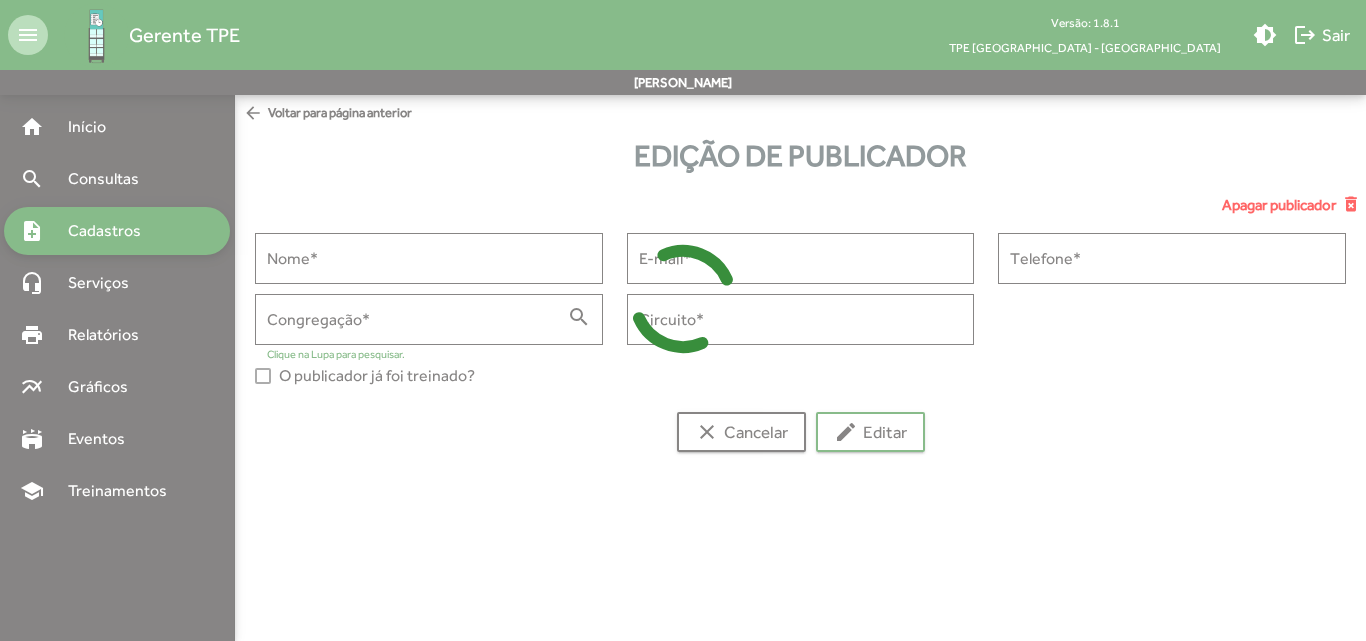type on "**********" 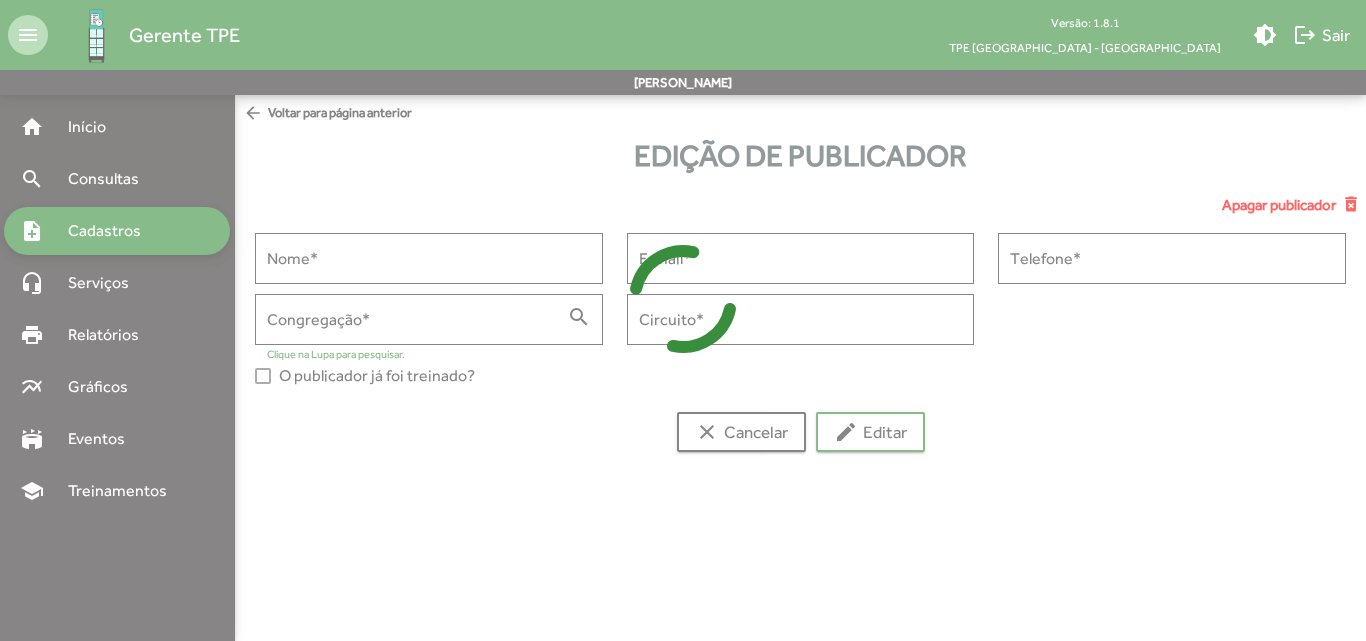 type on "**********" 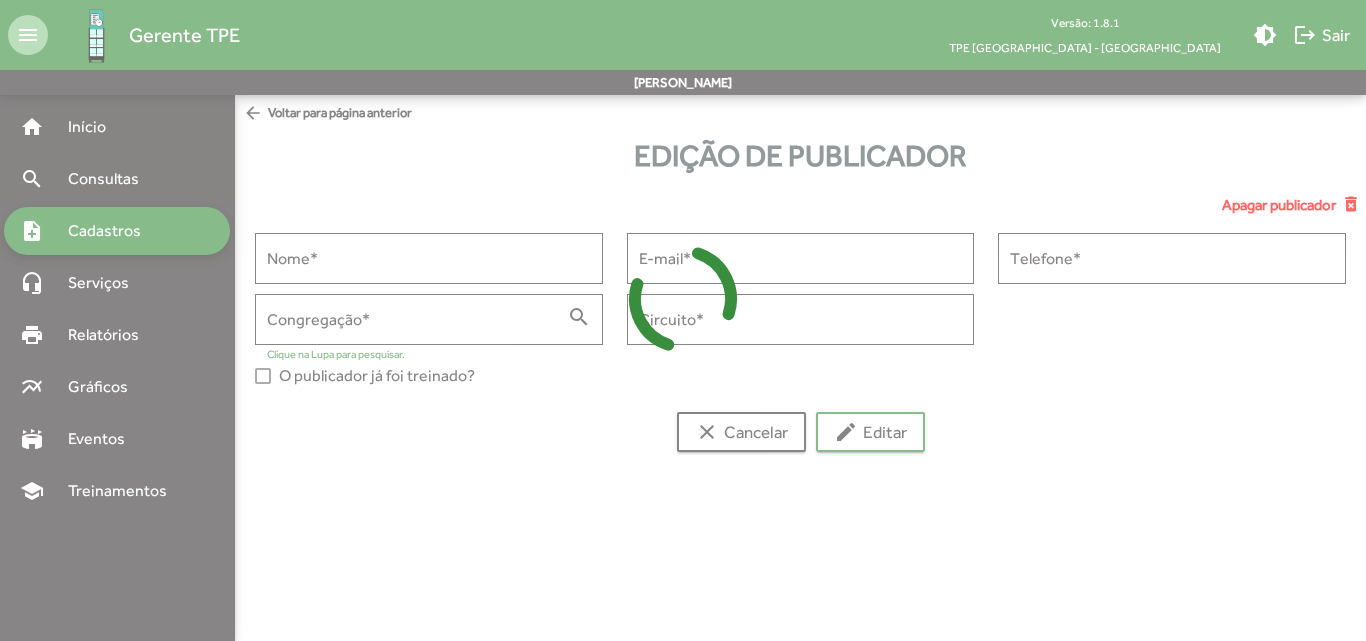 type on "******" 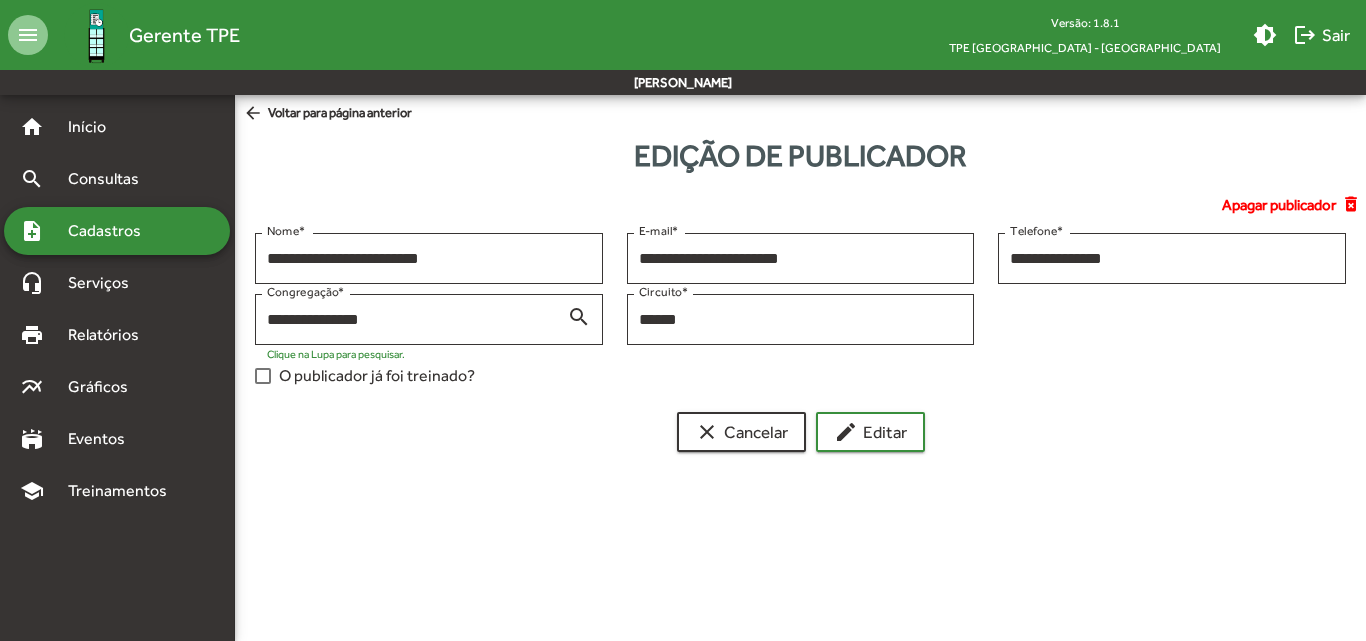 click at bounding box center [263, 376] 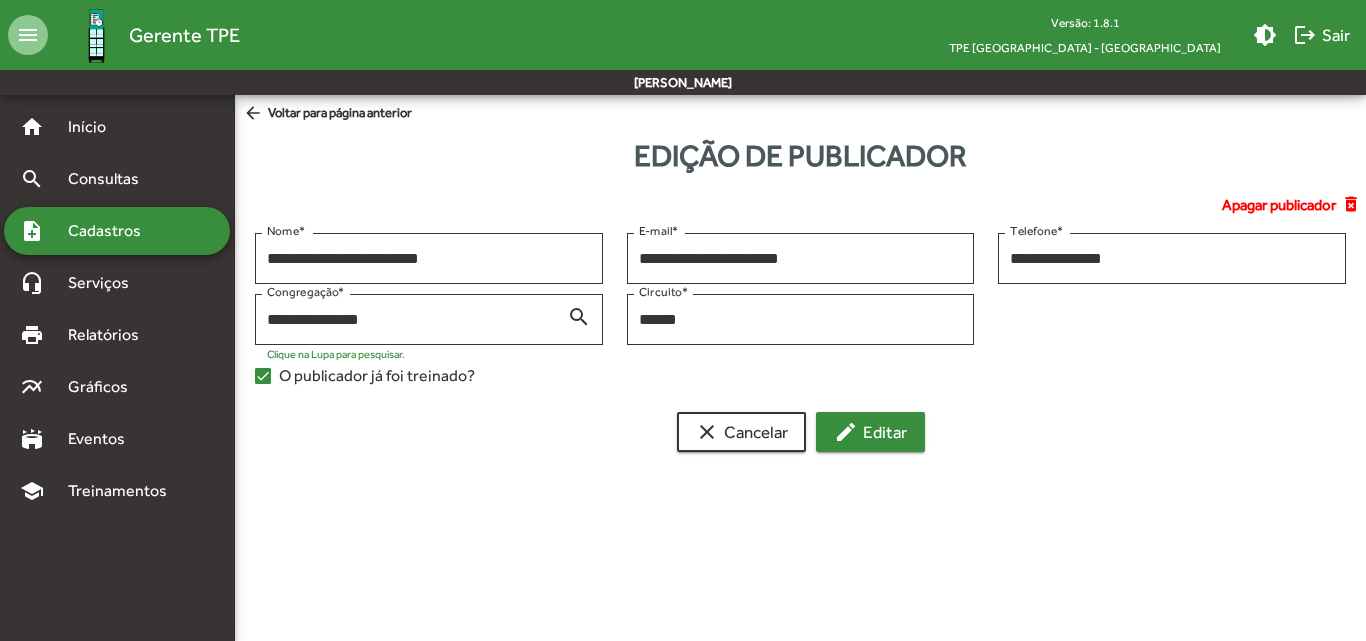 click on "edit  Editar" at bounding box center [870, 432] 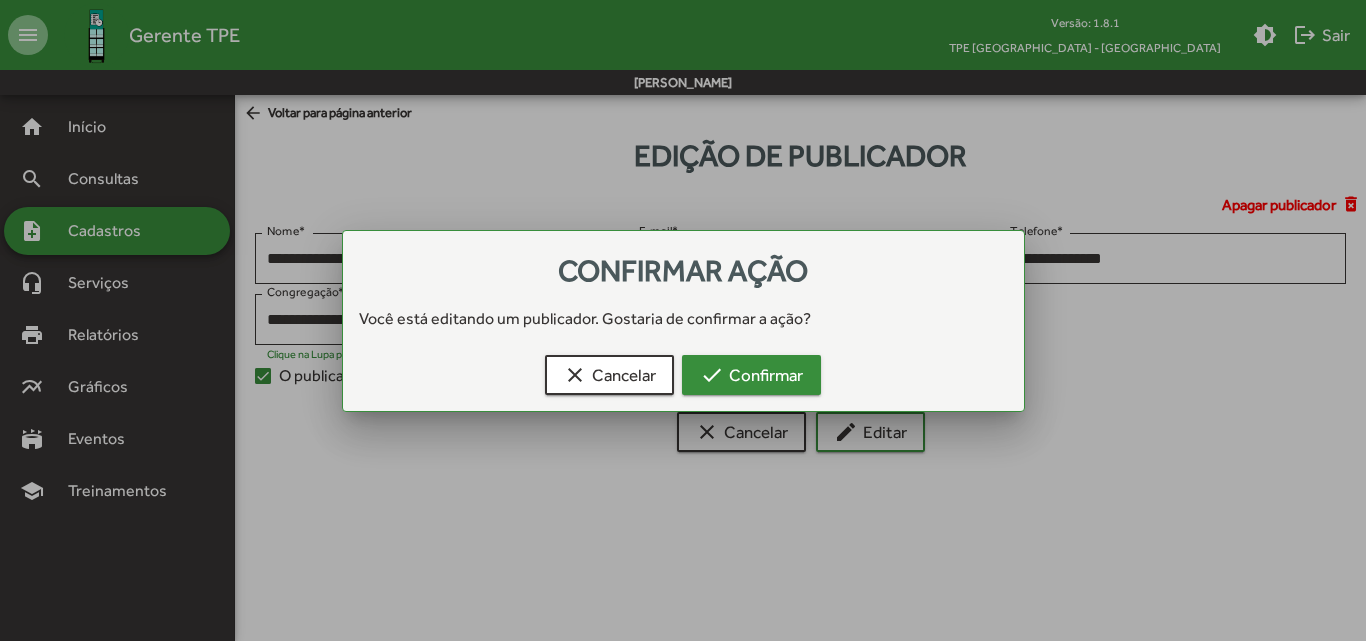 click on "check  Confirmar" at bounding box center [751, 375] 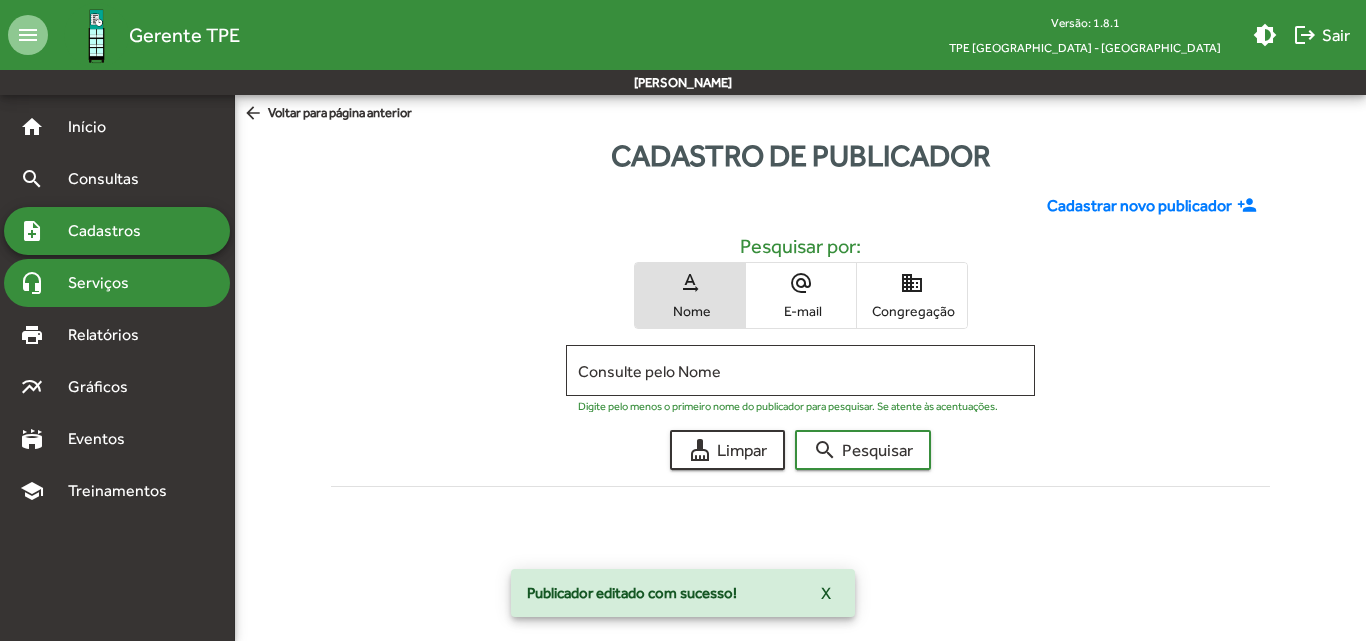 click on "Serviços" at bounding box center (106, 283) 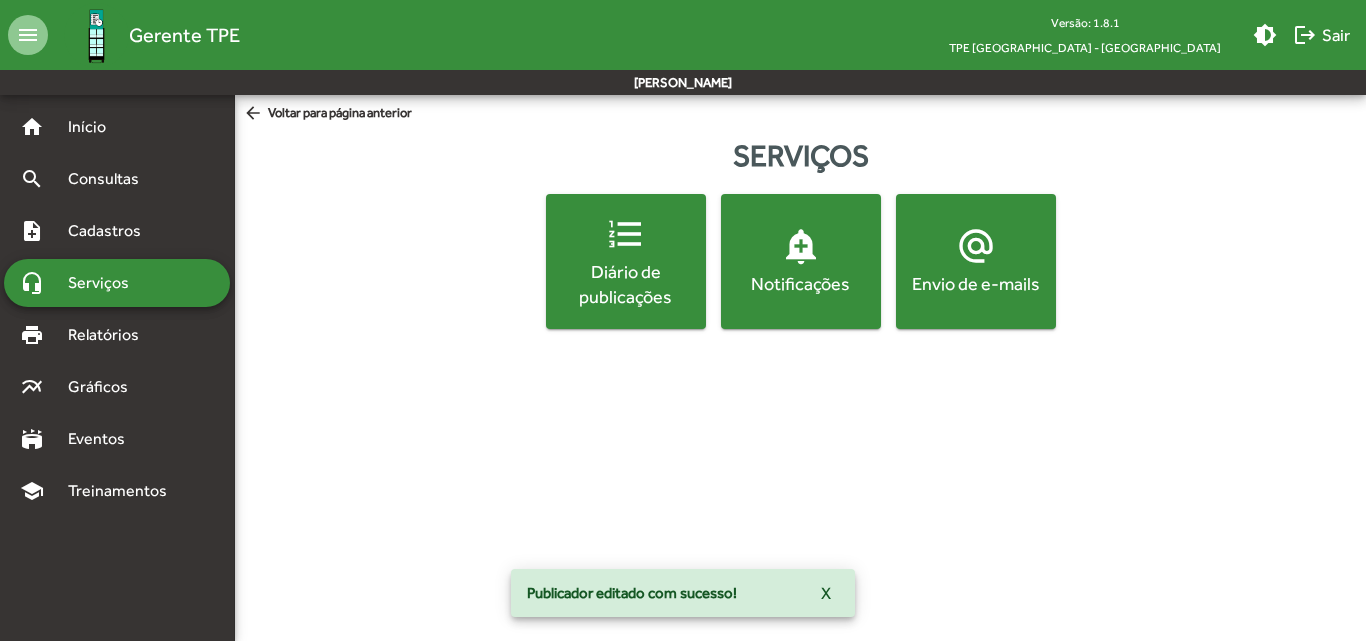 click on "alternate_email  Envio de e-mails" 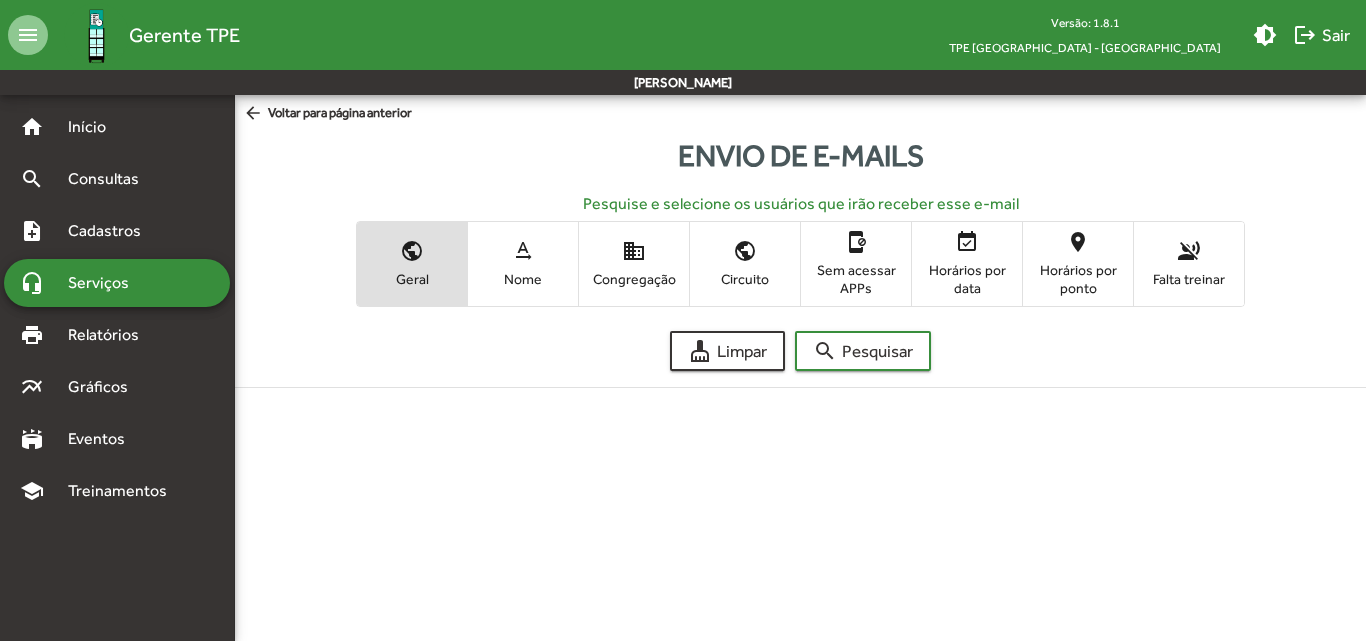 click on "Nome" at bounding box center [523, 279] 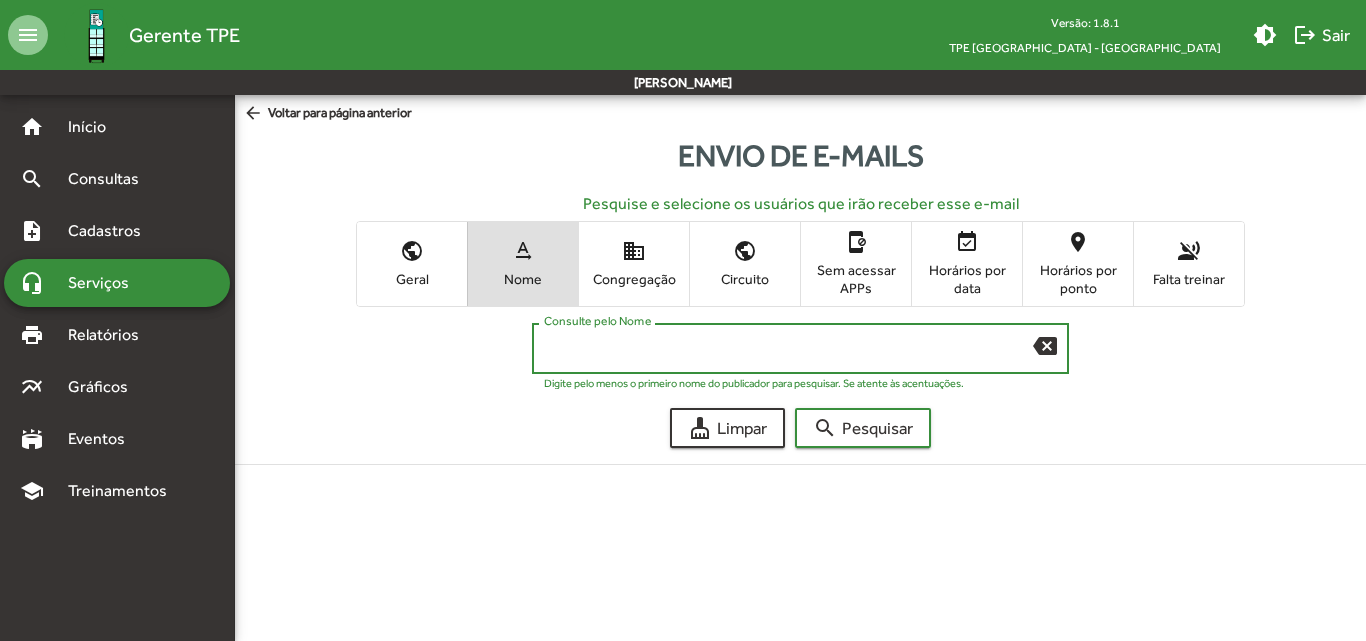 click on "Consulte pelo Nome" at bounding box center (789, 349) 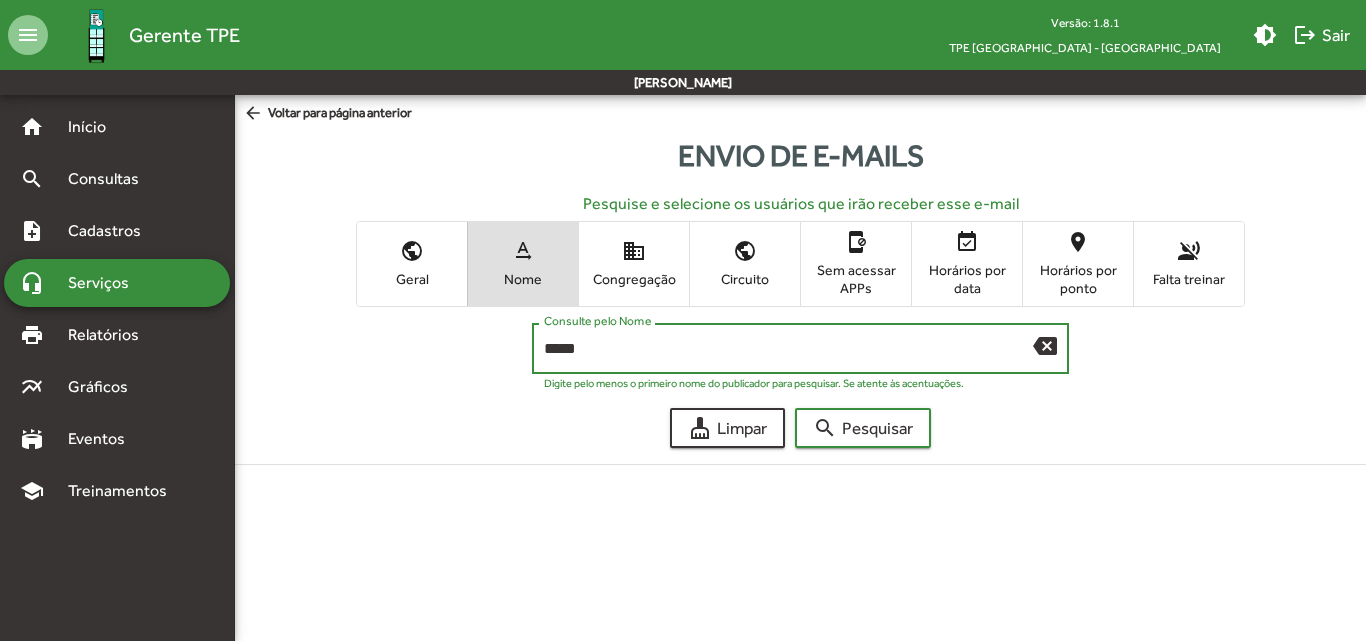 type on "*****" 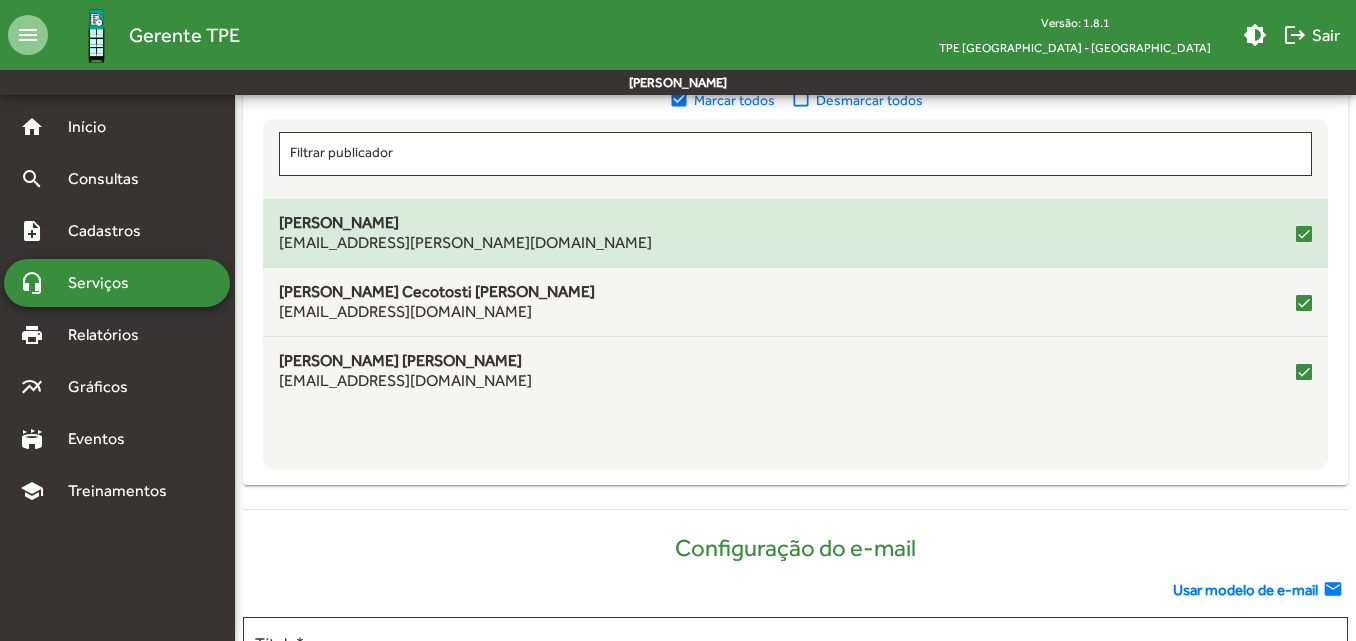scroll, scrollTop: 600, scrollLeft: 0, axis: vertical 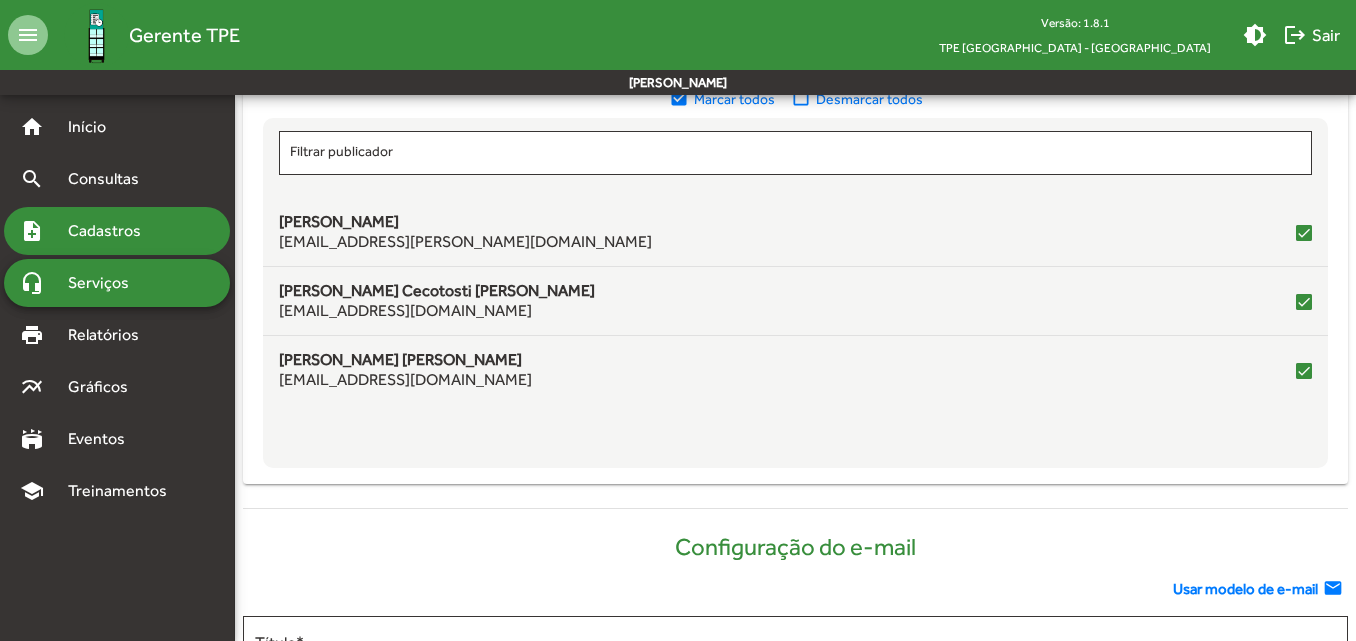 click on "Cadastros" at bounding box center (111, 231) 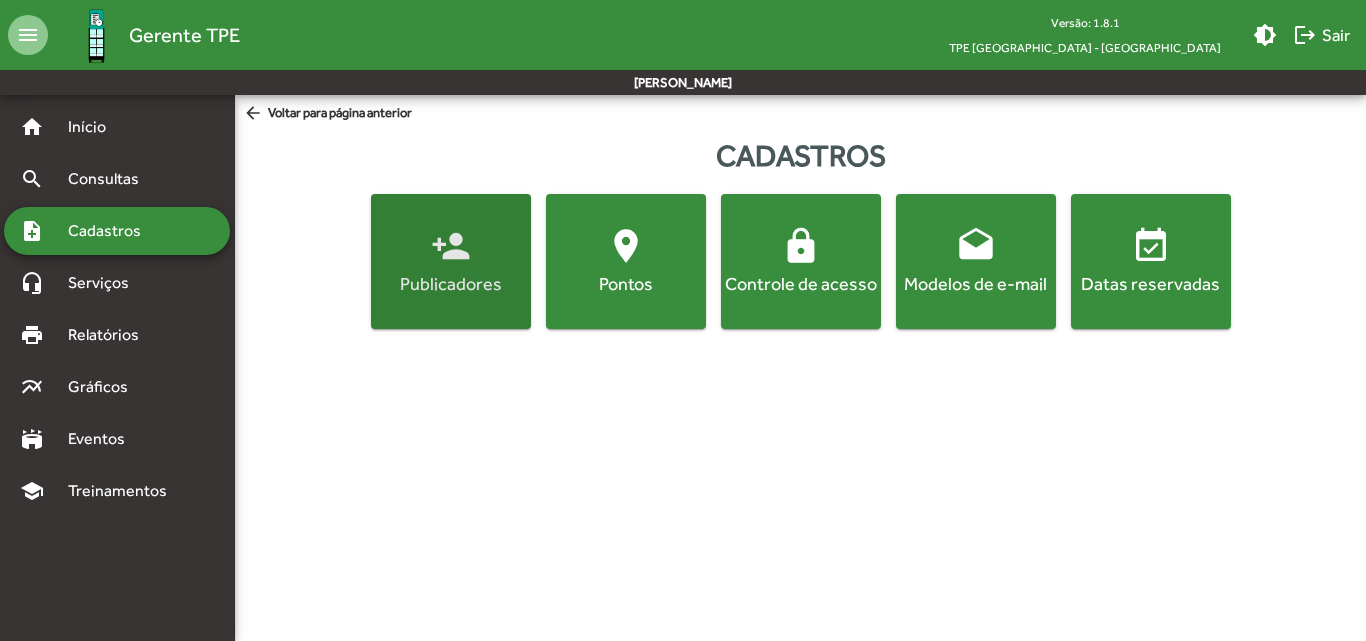 click on "Publicadores" 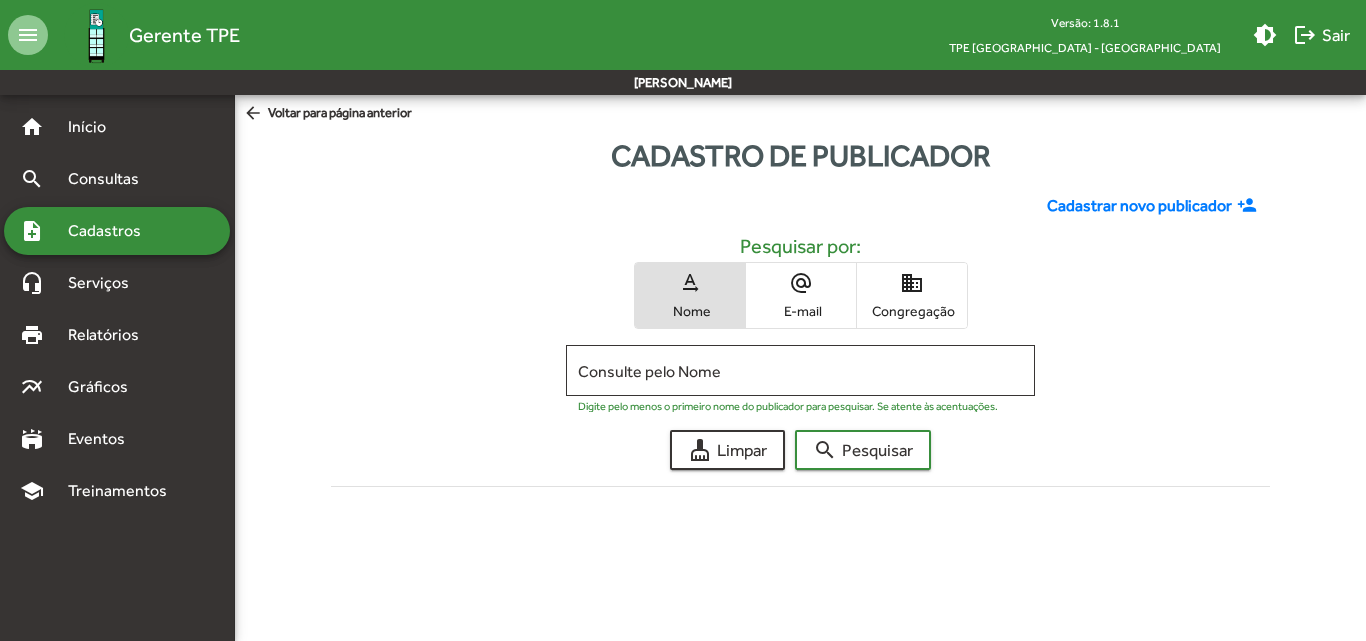 click on "Nome" at bounding box center (690, 311) 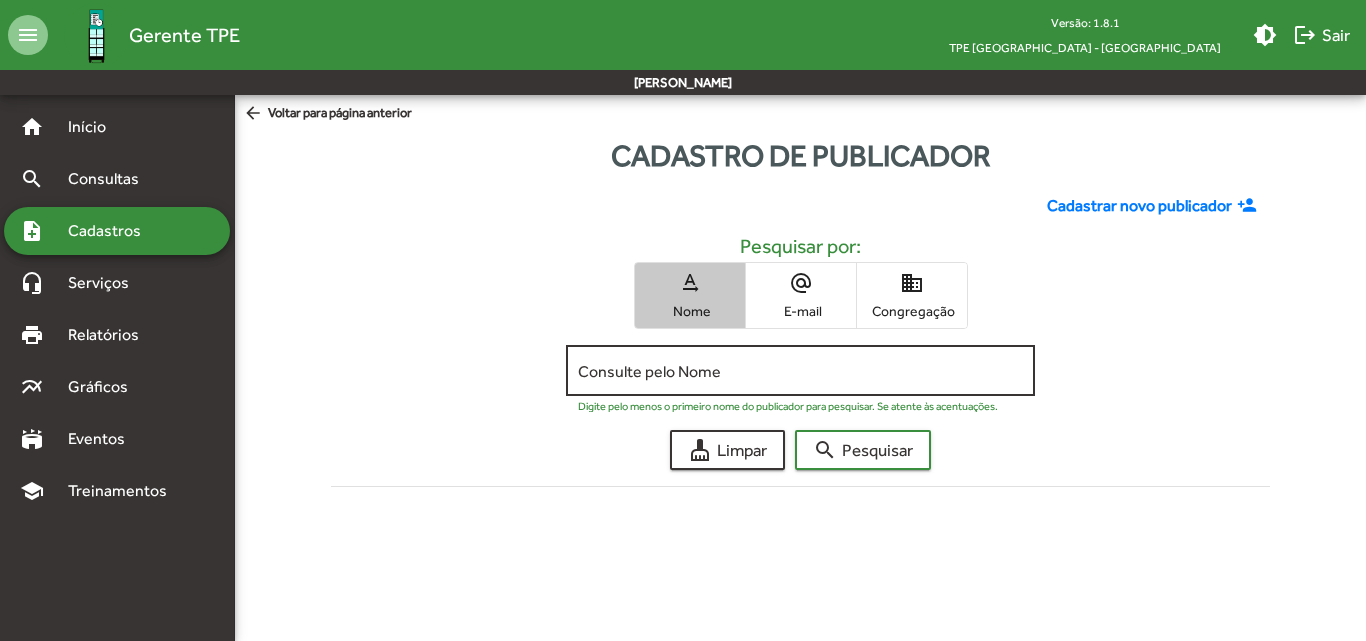 click on "Consulte pelo Nome" 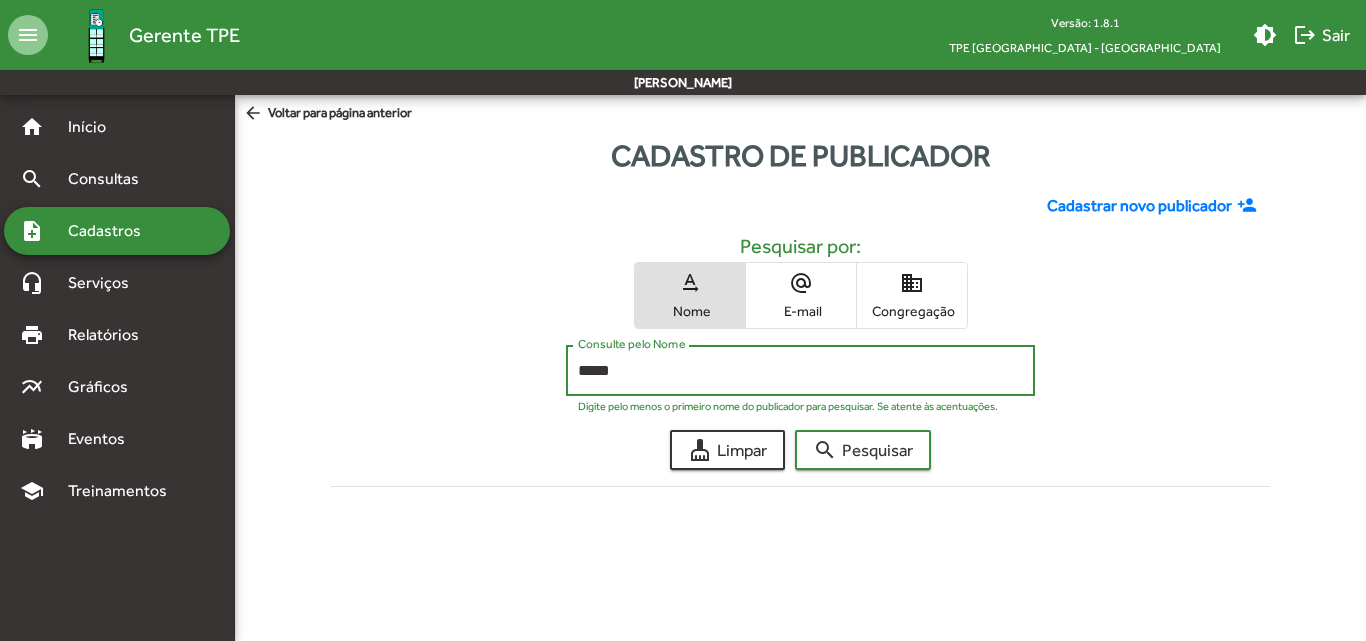 type on "*****" 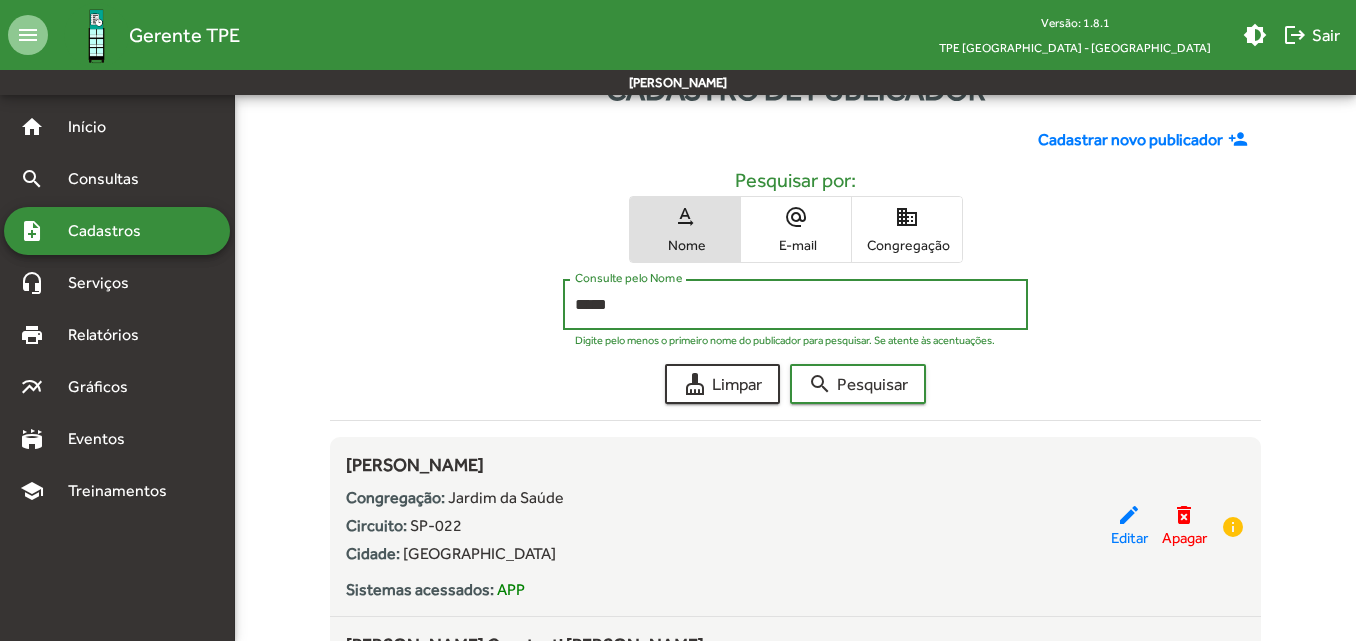 scroll, scrollTop: 65, scrollLeft: 0, axis: vertical 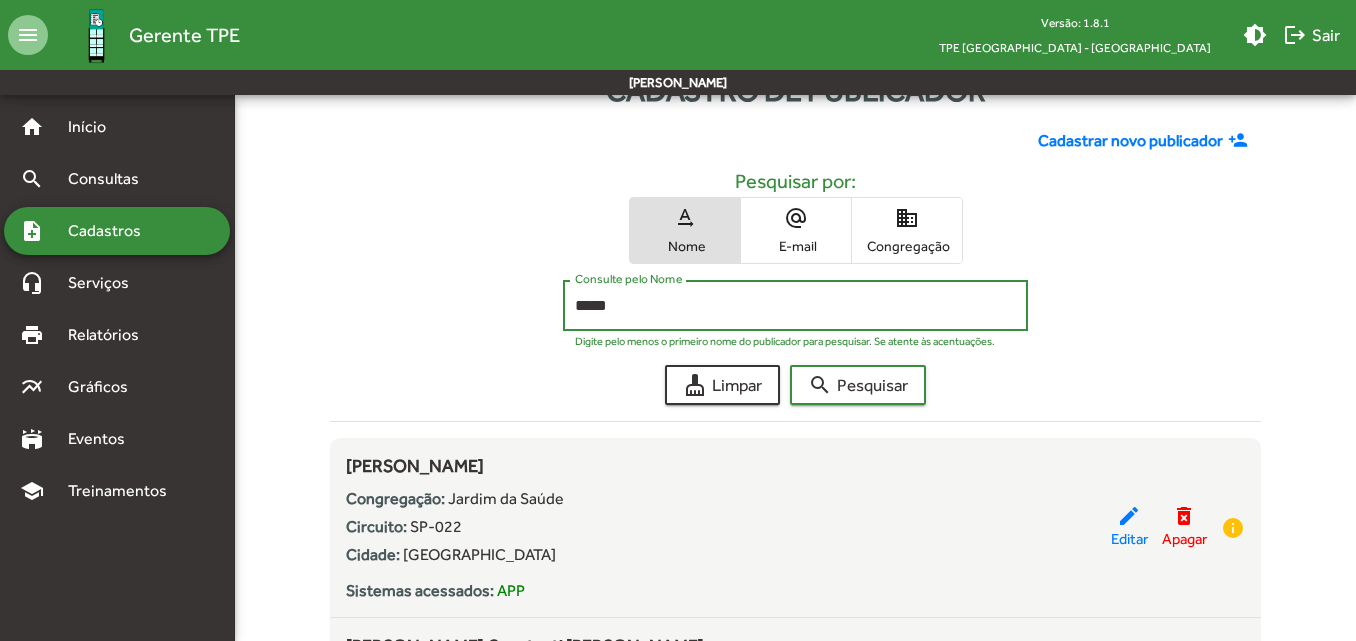 click on "alternate_email E-mail" at bounding box center [796, 230] 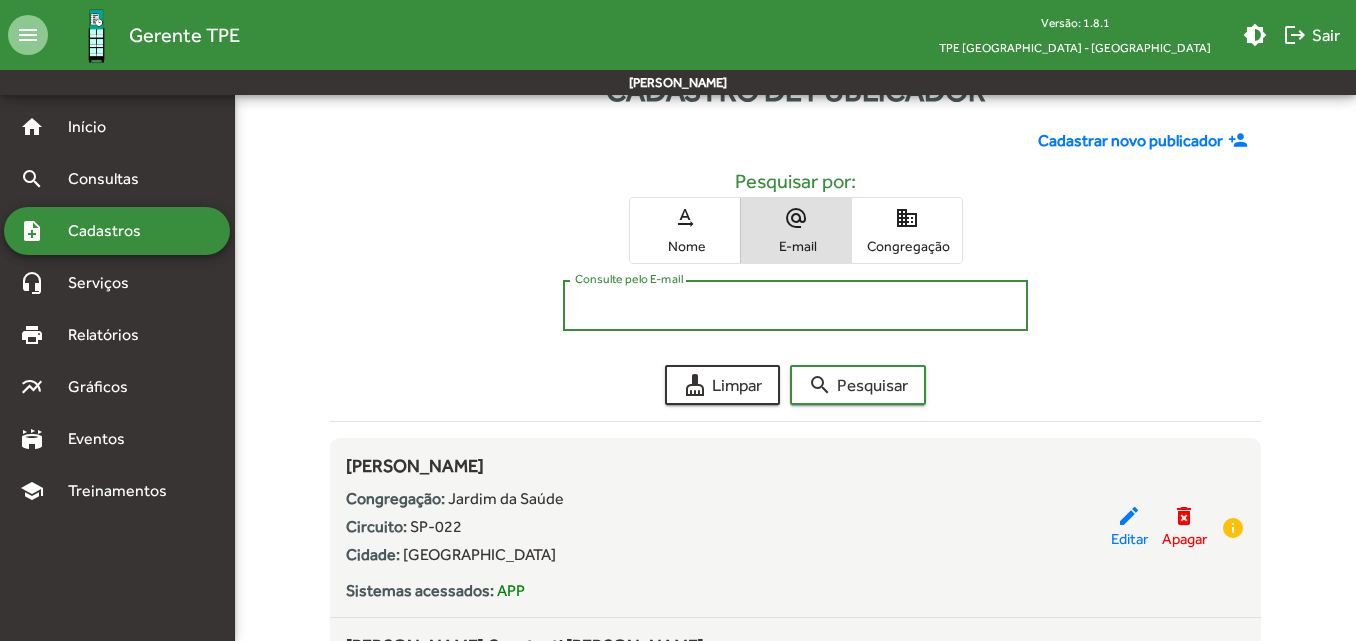 click on "Consulte pelo E-mail" at bounding box center [795, 306] 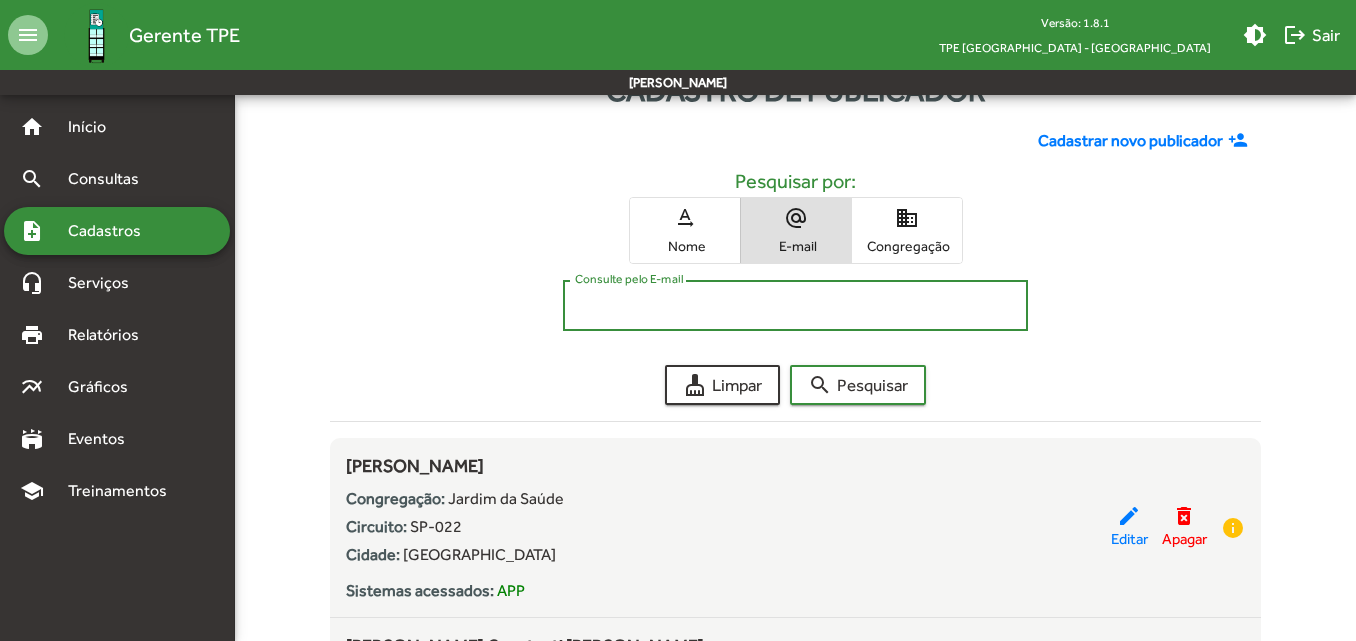 paste on "**********" 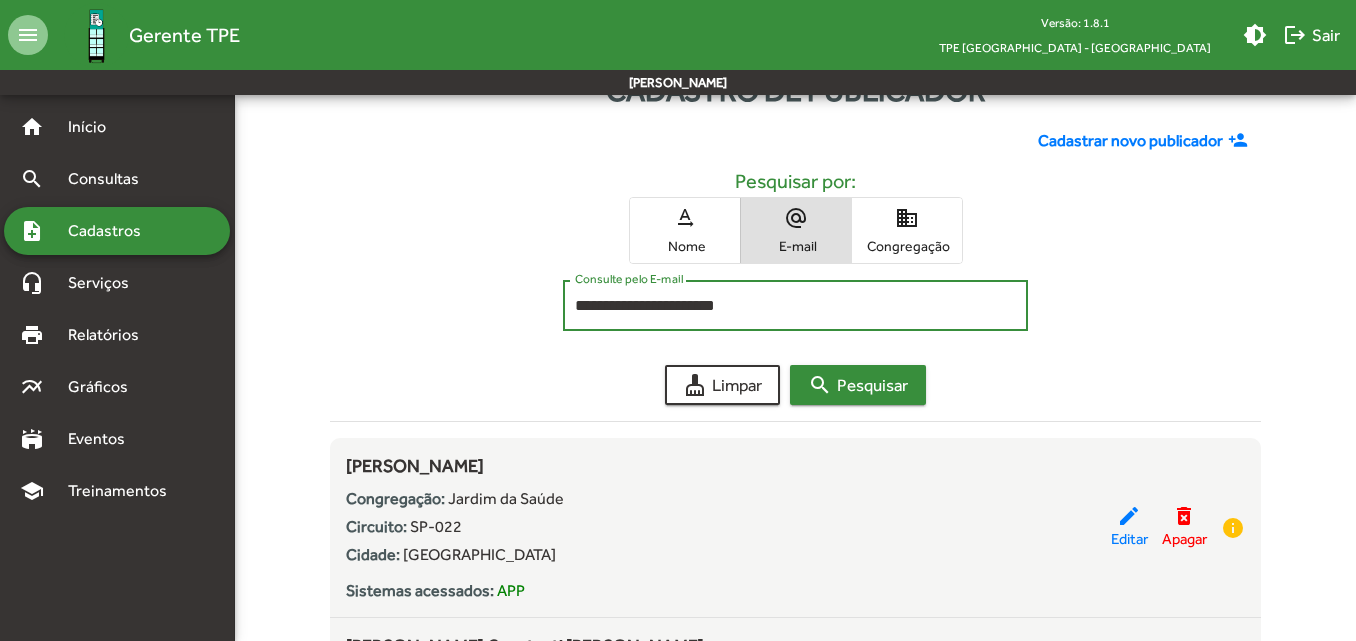 type on "**********" 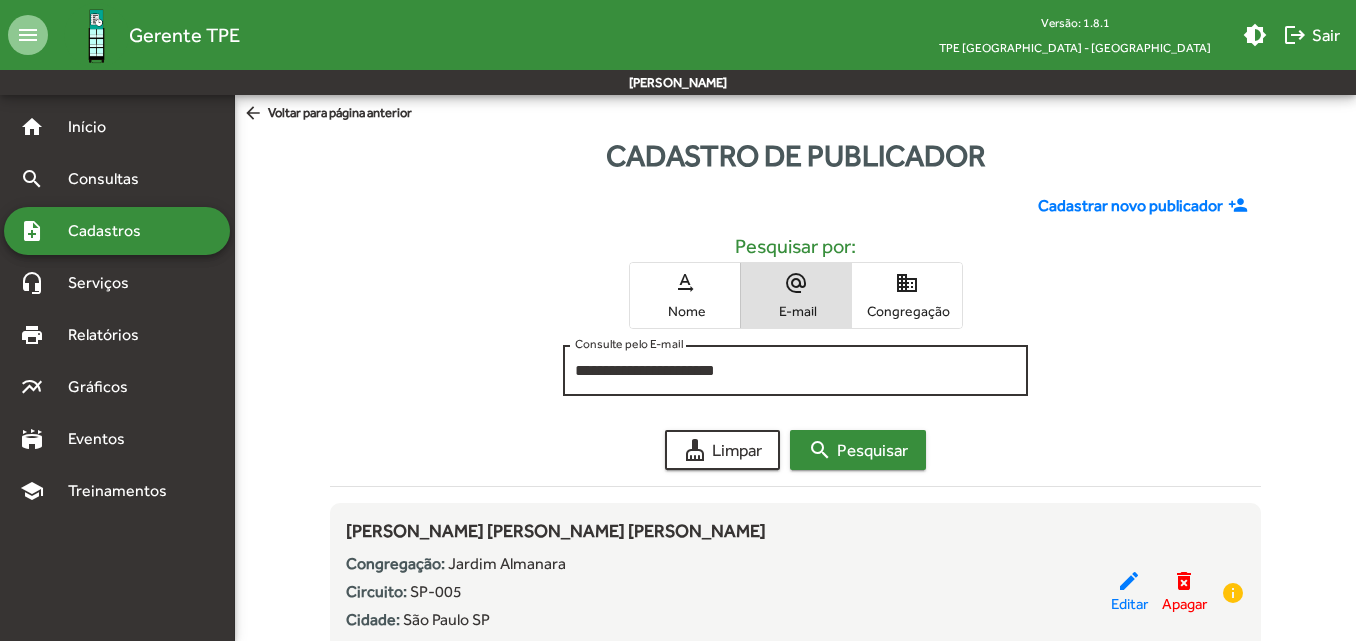 scroll, scrollTop: 100, scrollLeft: 0, axis: vertical 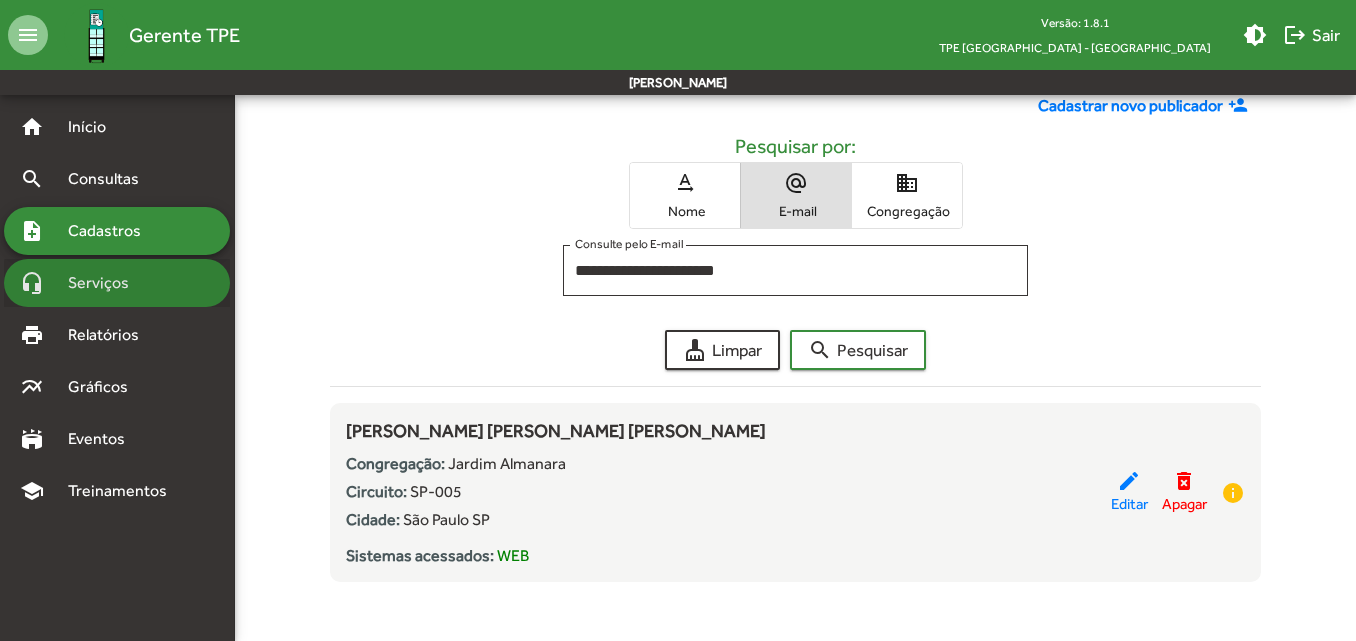 click on "Serviços" at bounding box center (106, 283) 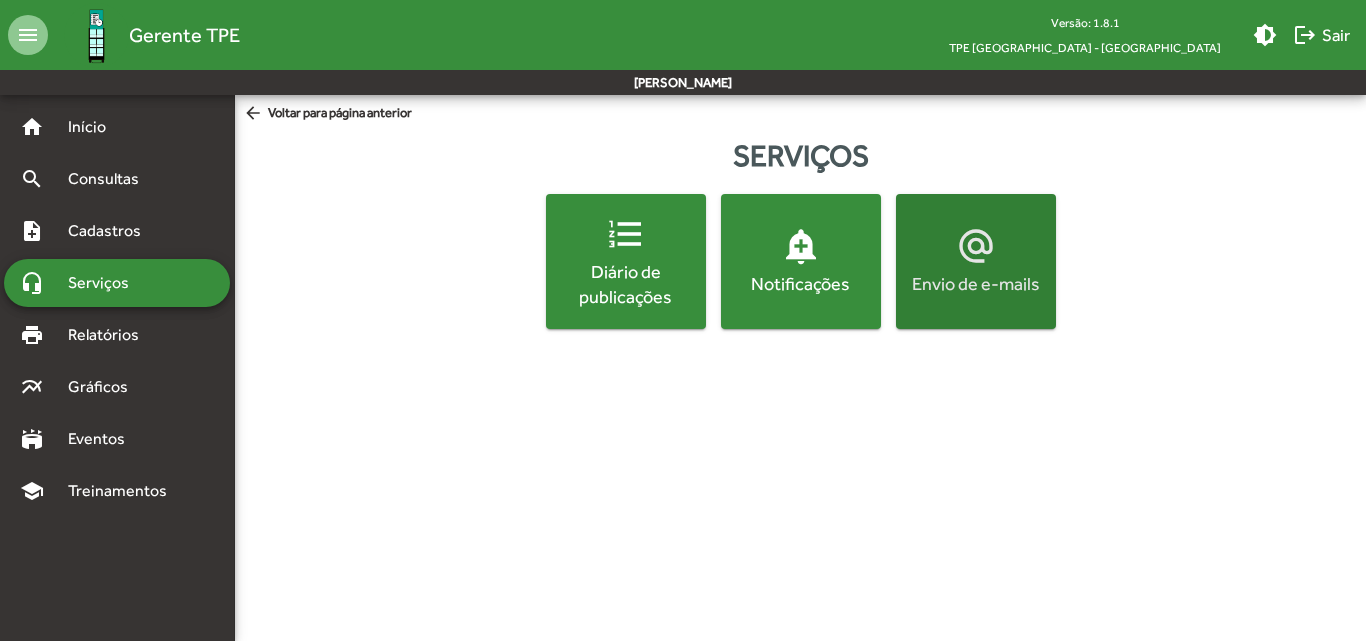 click on "alternate_email  Envio de e-mails" 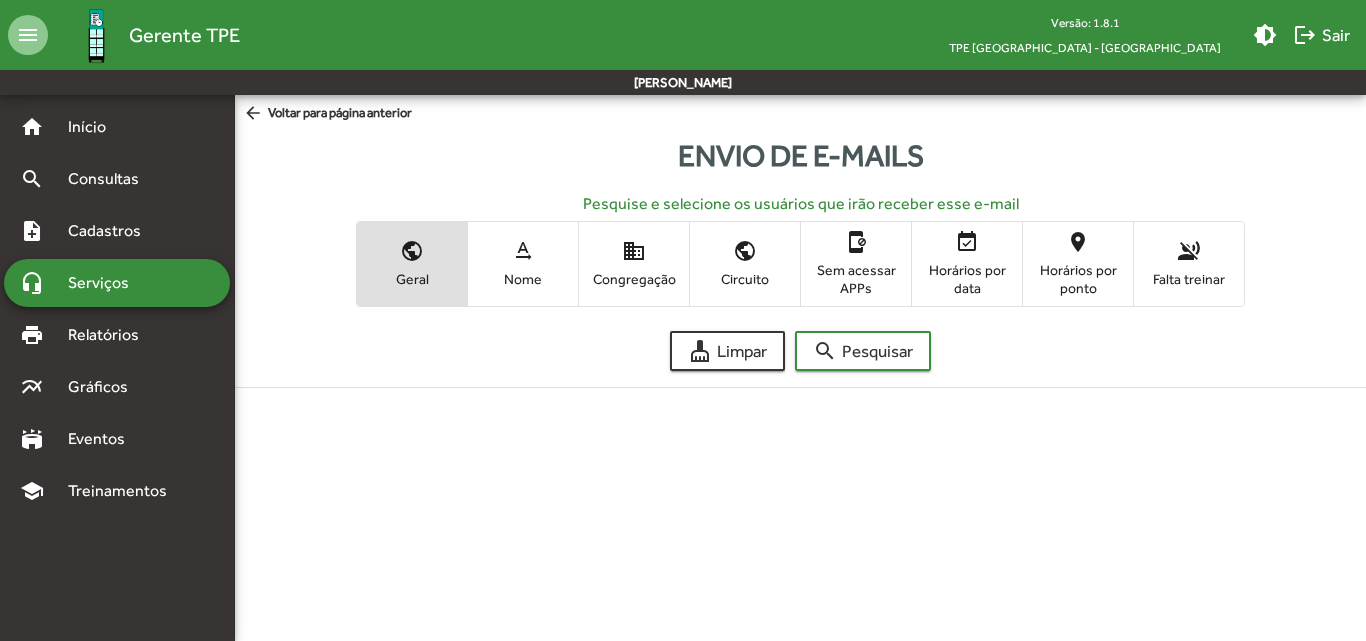 click on "text_rotation_none Nome" at bounding box center [523, 263] 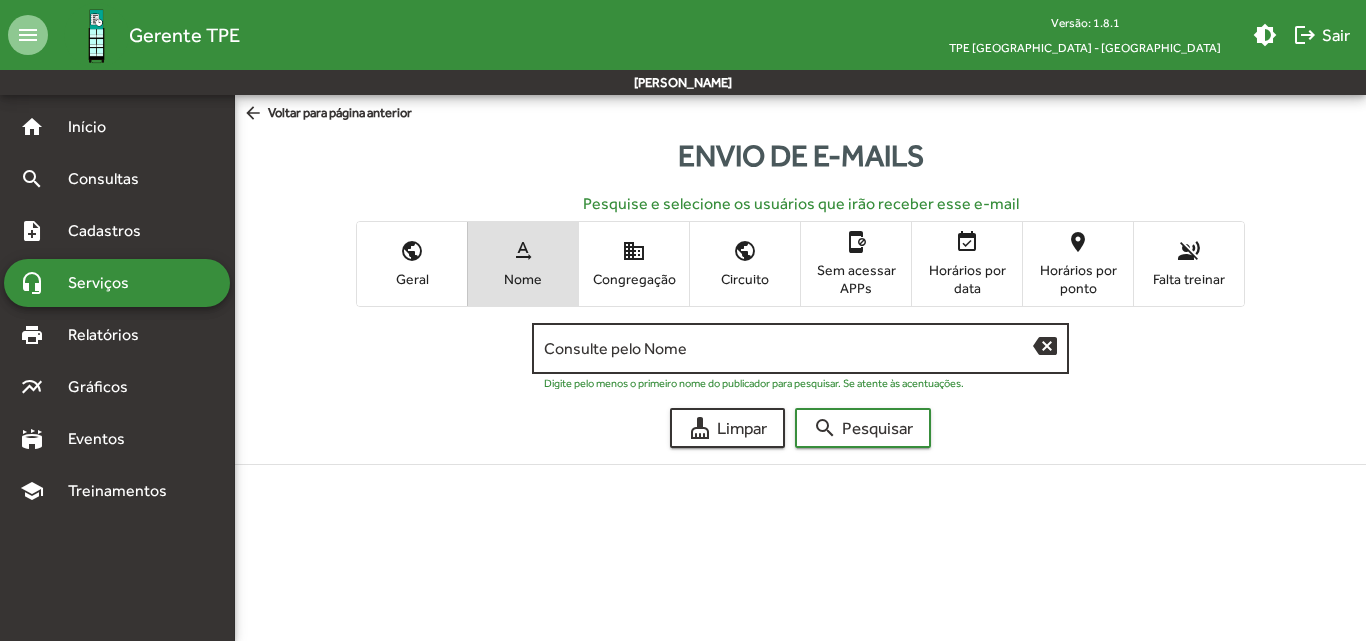 click on "Consulte pelo Nome" 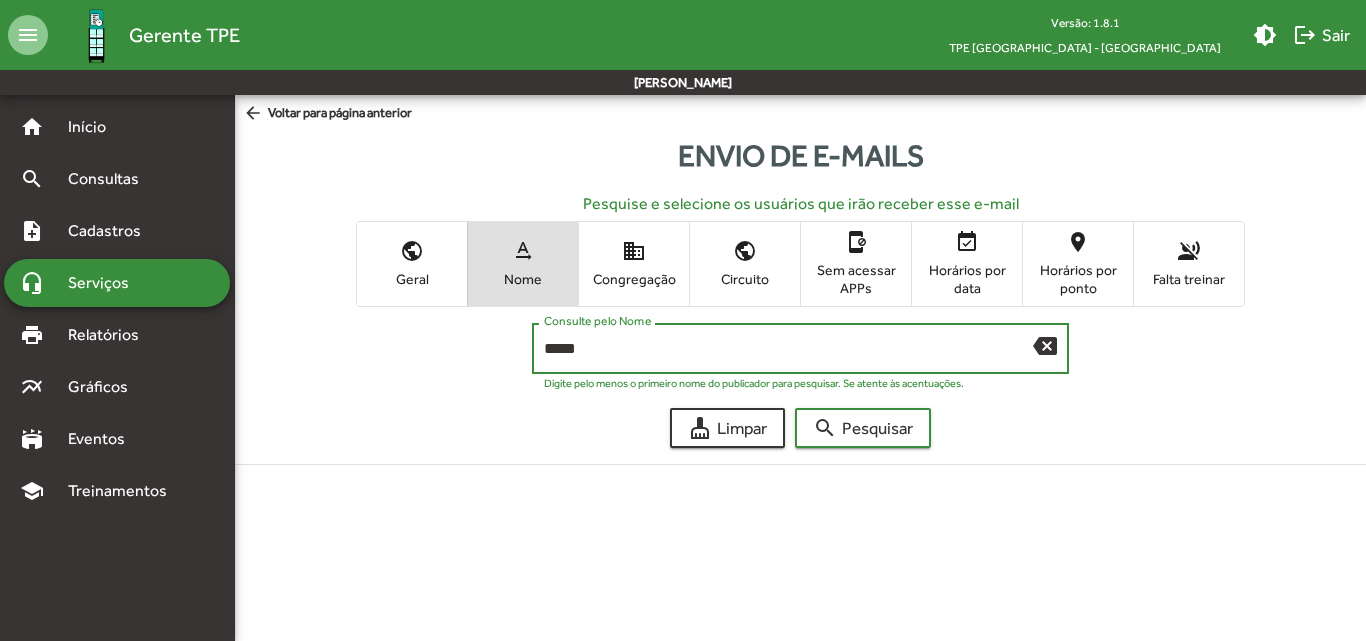 type on "*****" 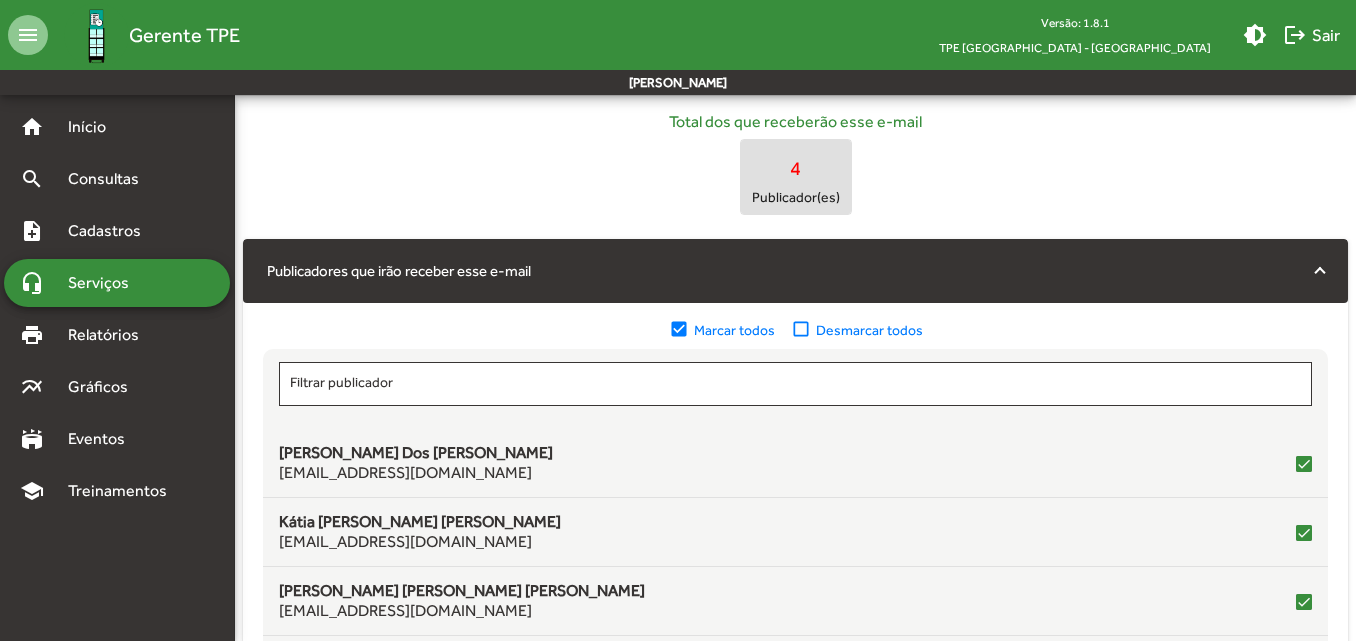 scroll, scrollTop: 500, scrollLeft: 0, axis: vertical 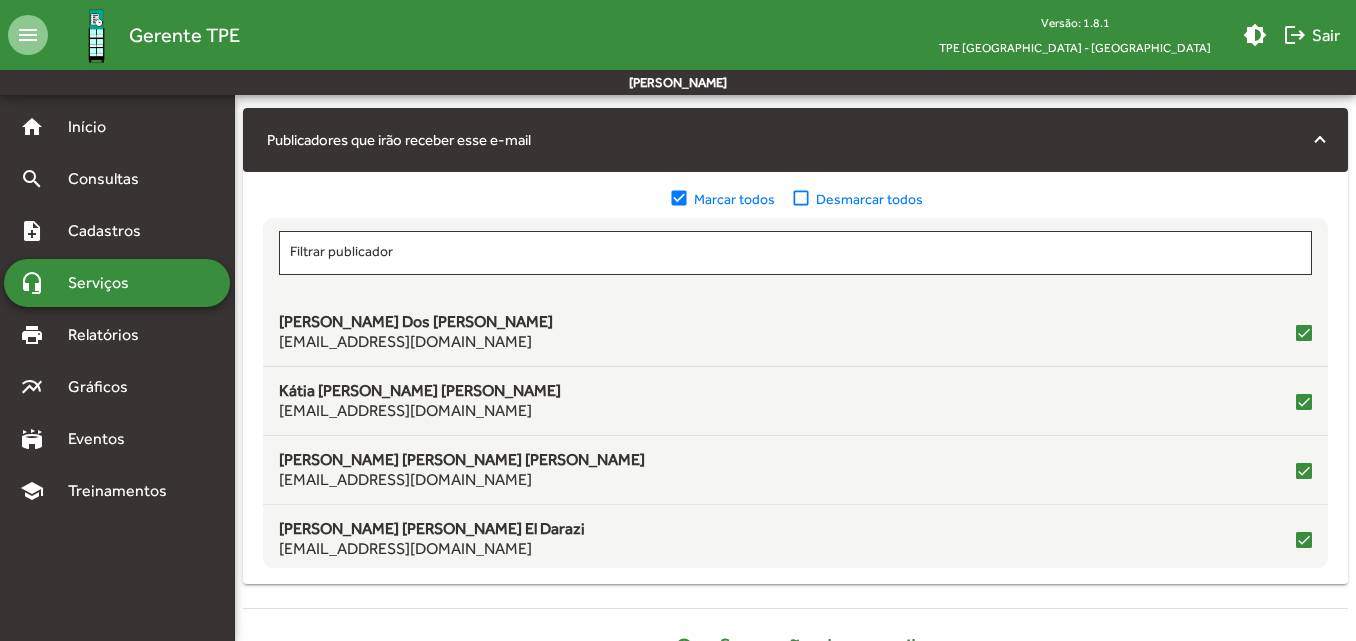 click on "check_box_outline_blank" at bounding box center [803, 199] 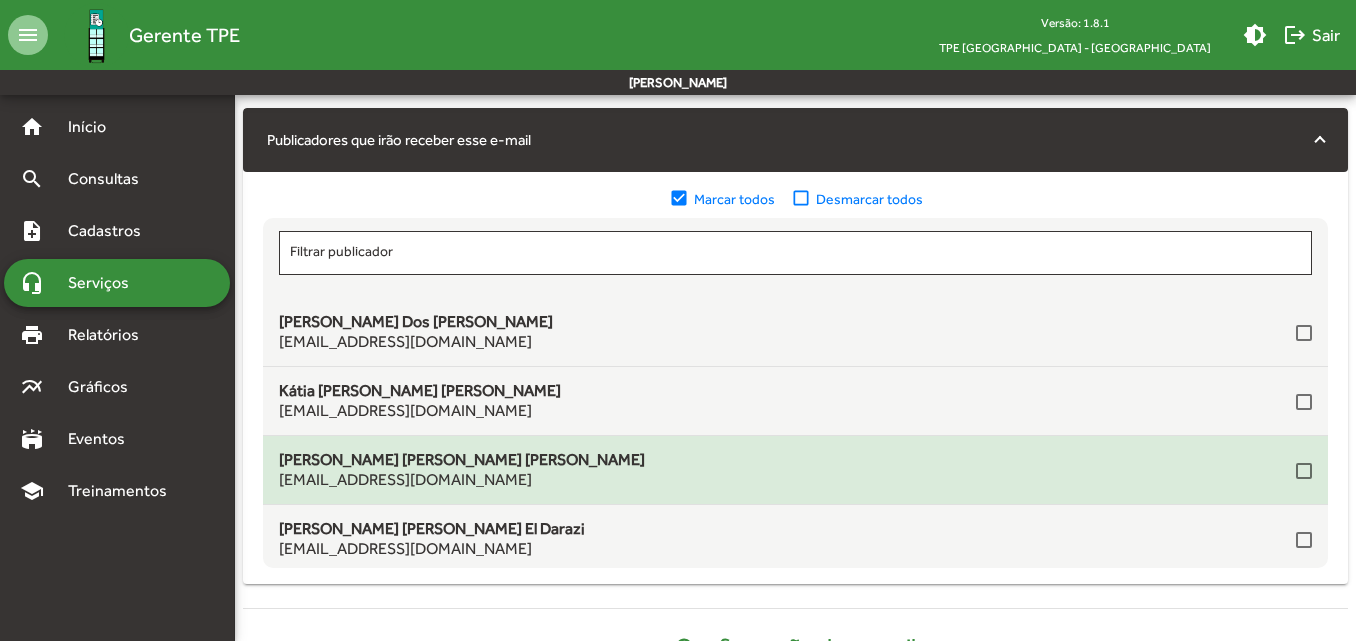 click at bounding box center [1304, 471] 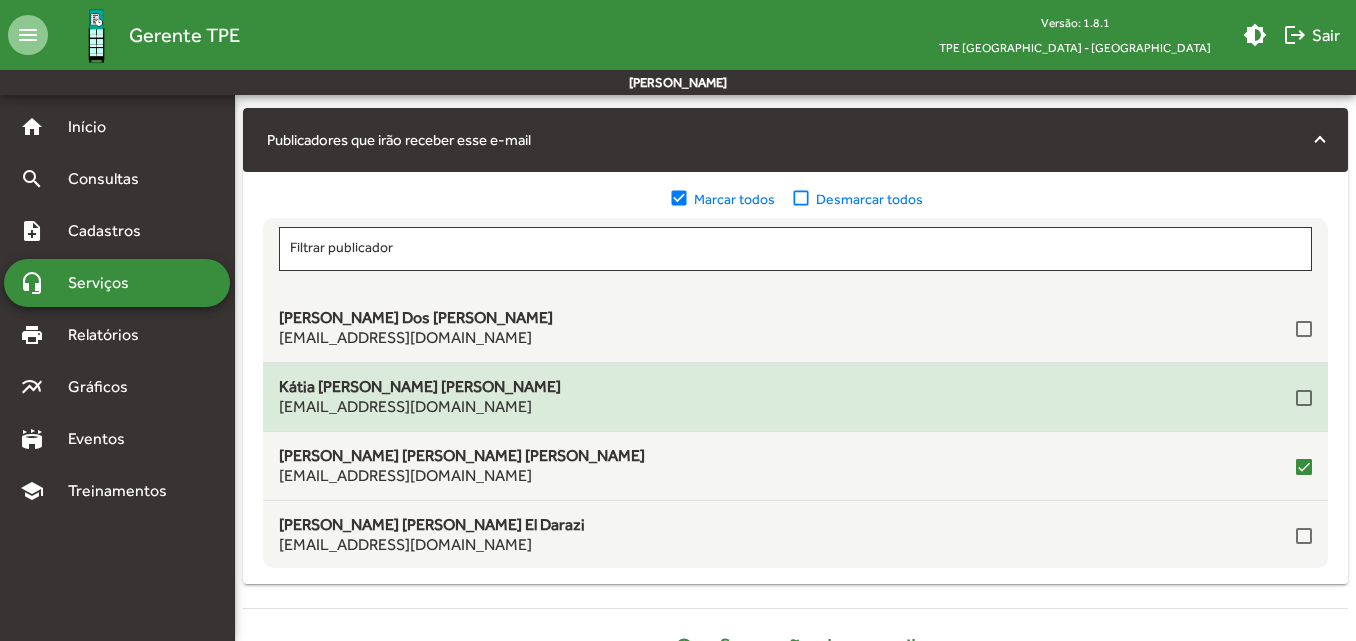 scroll, scrollTop: 5, scrollLeft: 0, axis: vertical 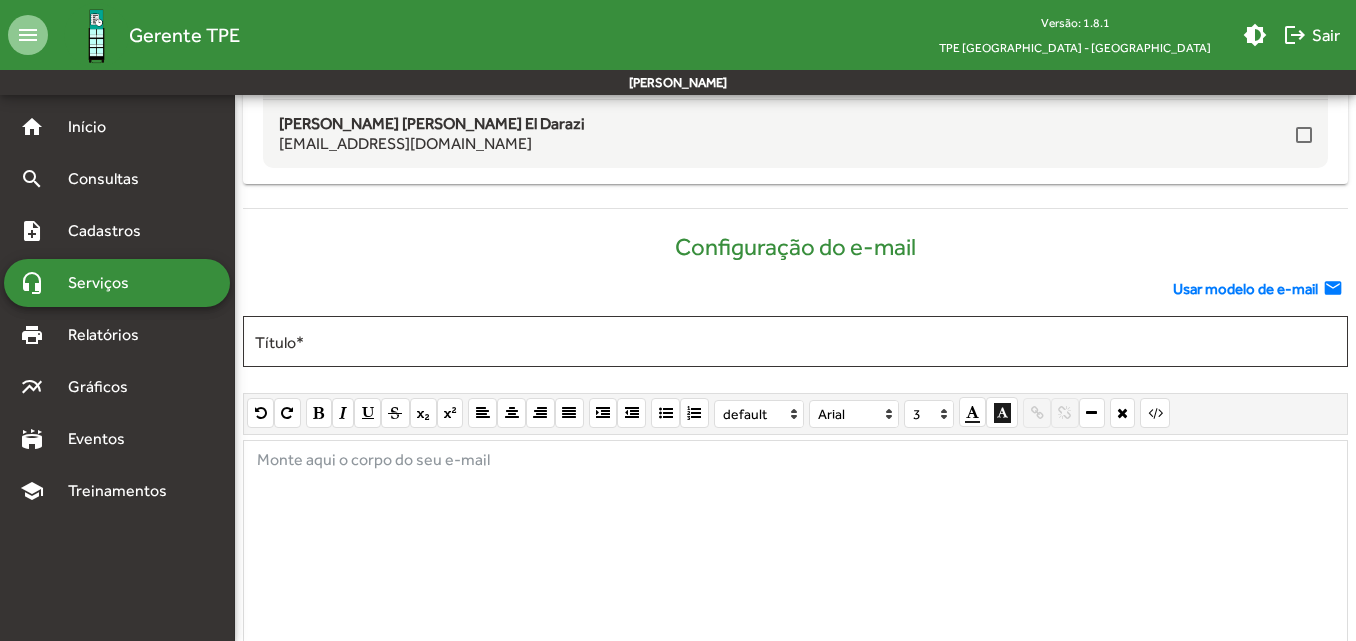 click on "Usar modelo de e-mail" 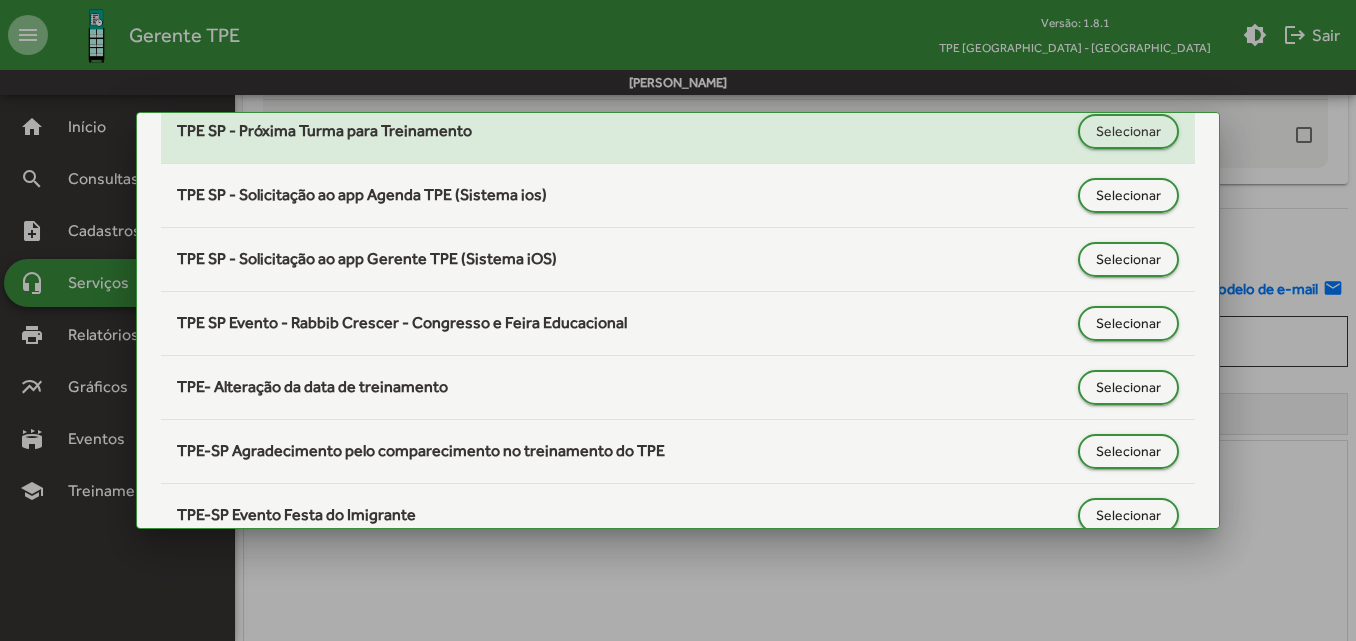 scroll, scrollTop: 900, scrollLeft: 0, axis: vertical 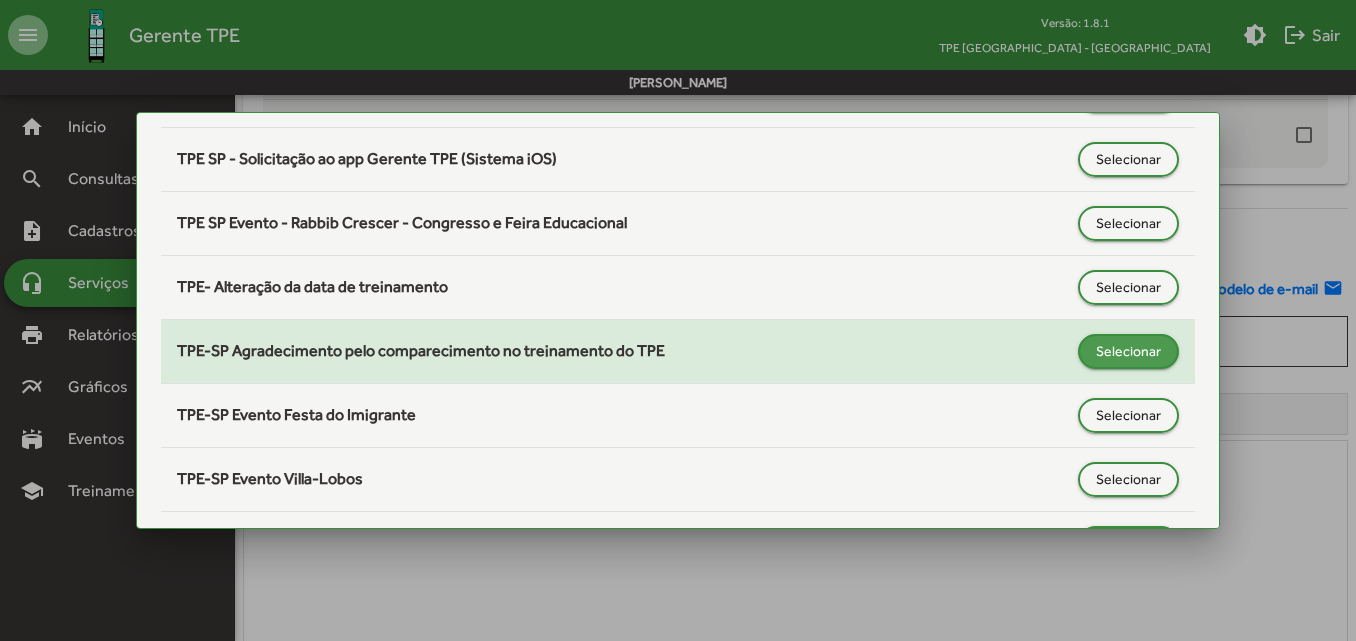 click on "Selecionar" 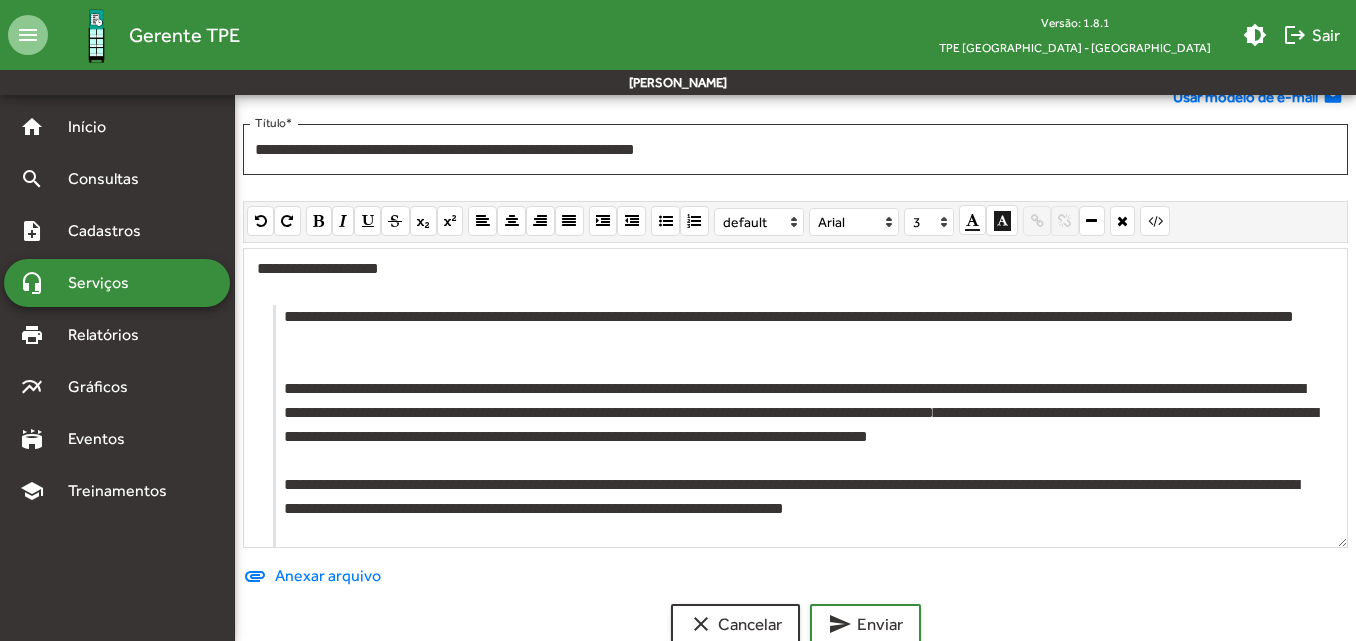 scroll, scrollTop: 1100, scrollLeft: 0, axis: vertical 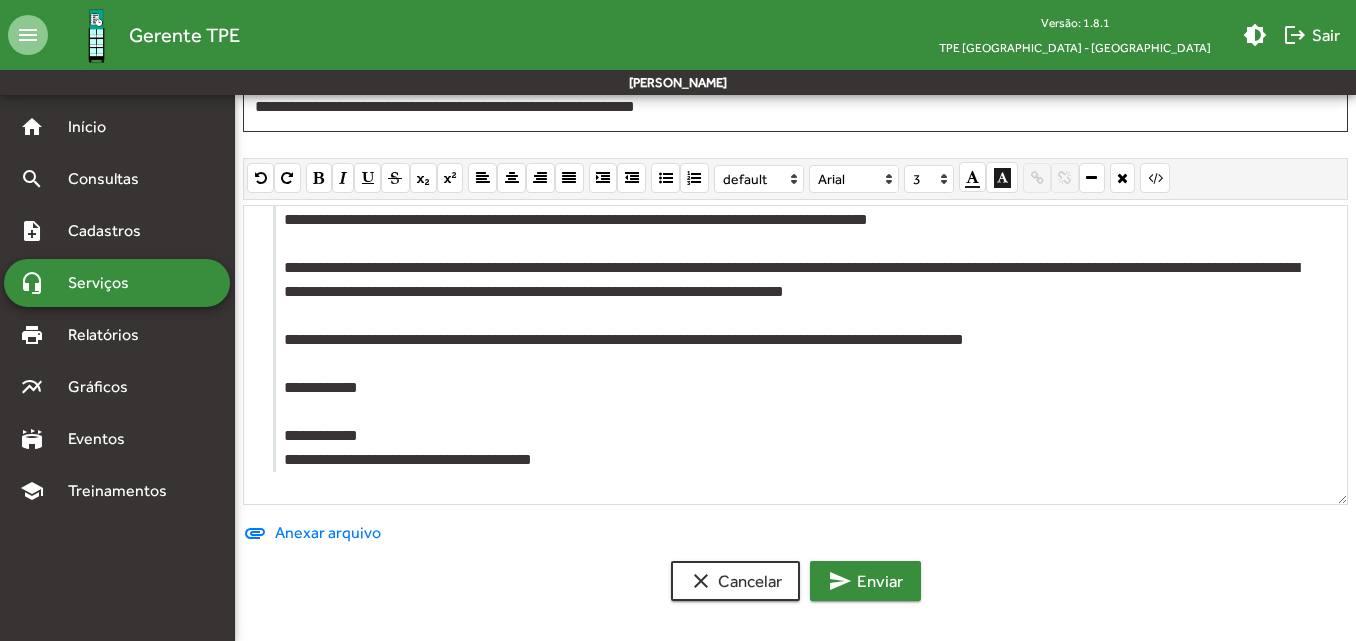 click on "send  Enviar" 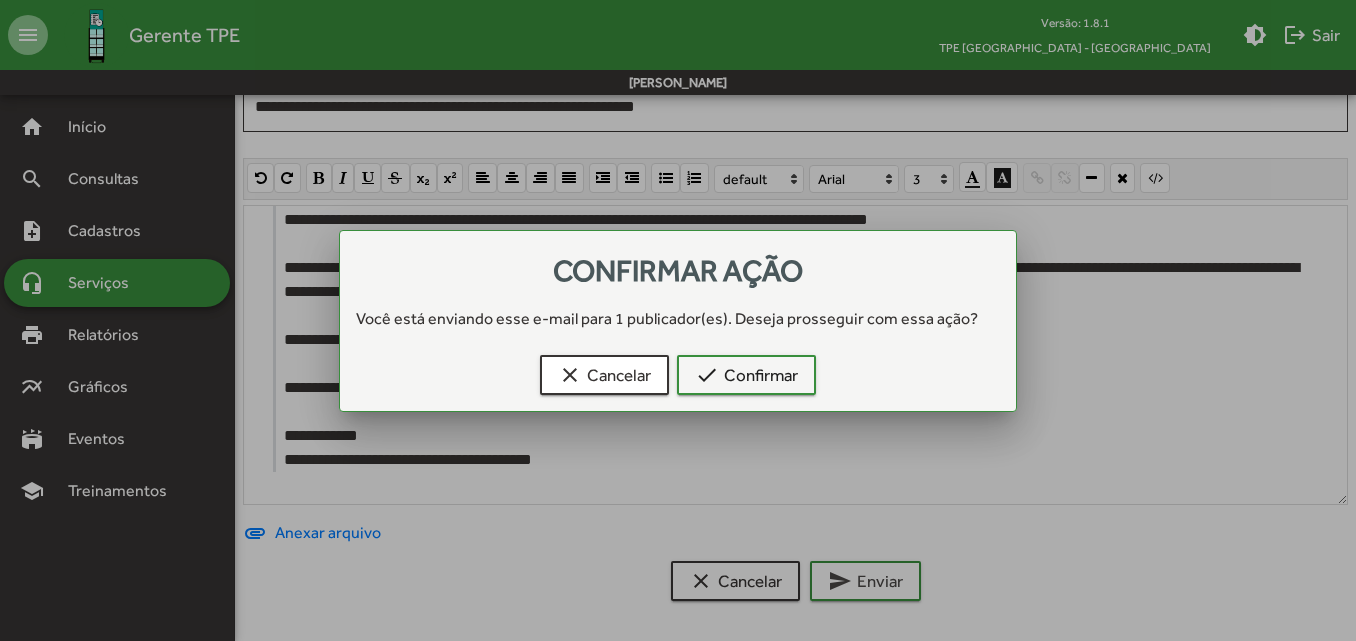 scroll, scrollTop: 0, scrollLeft: 0, axis: both 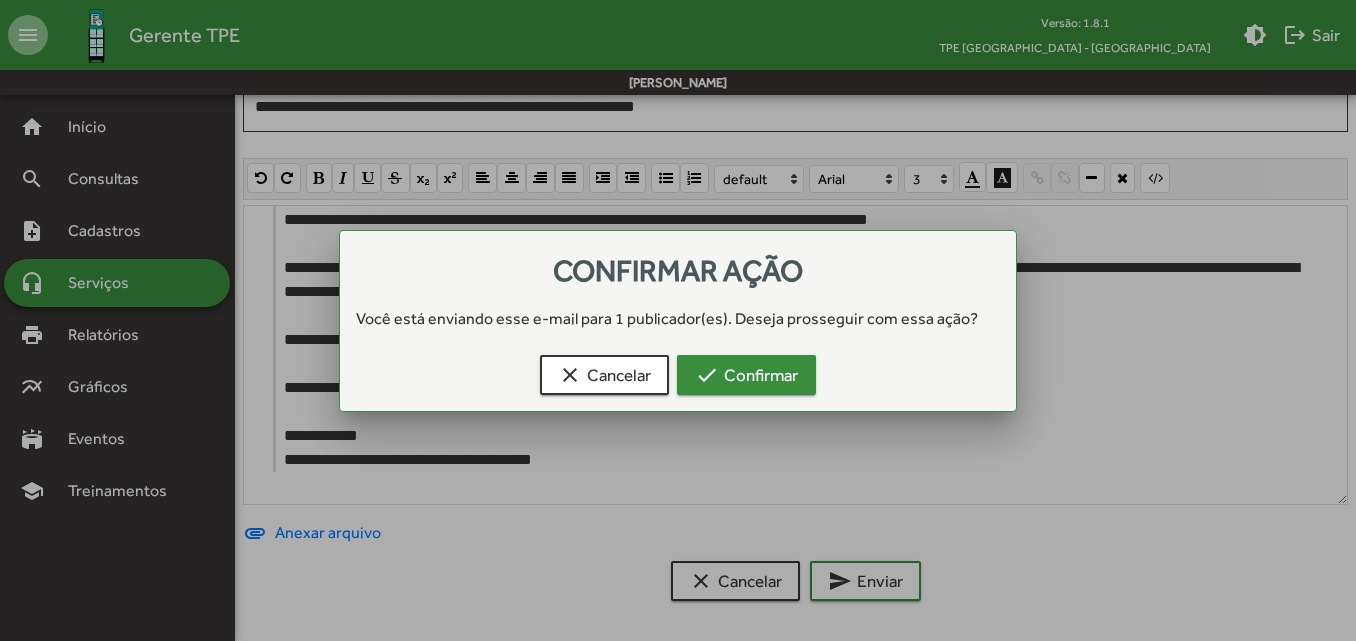 click on "check  Confirmar" at bounding box center (746, 375) 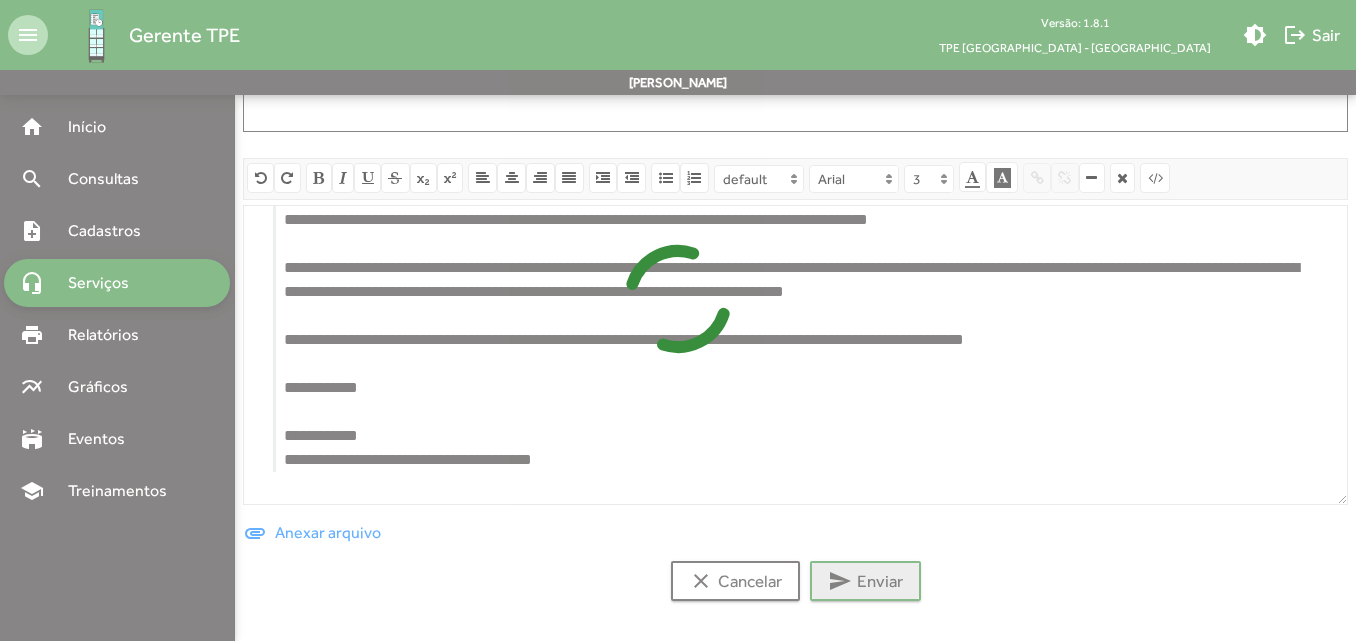 scroll, scrollTop: 0, scrollLeft: 0, axis: both 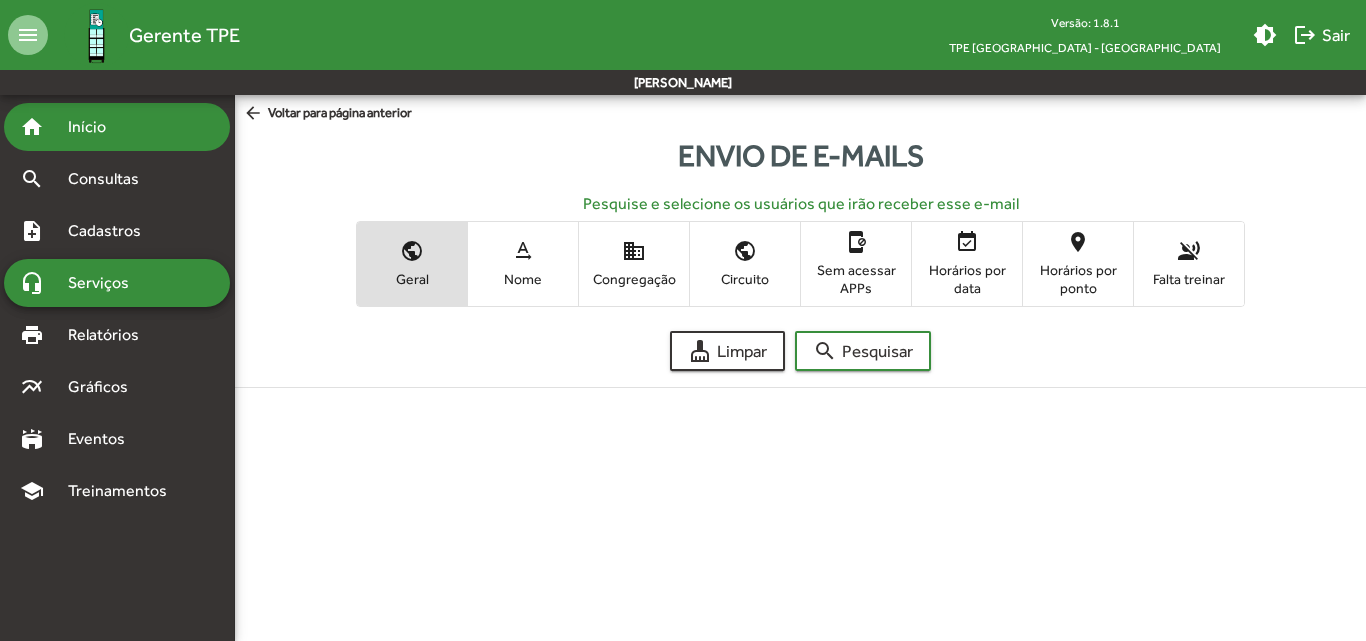 click on "Início" at bounding box center [95, 127] 